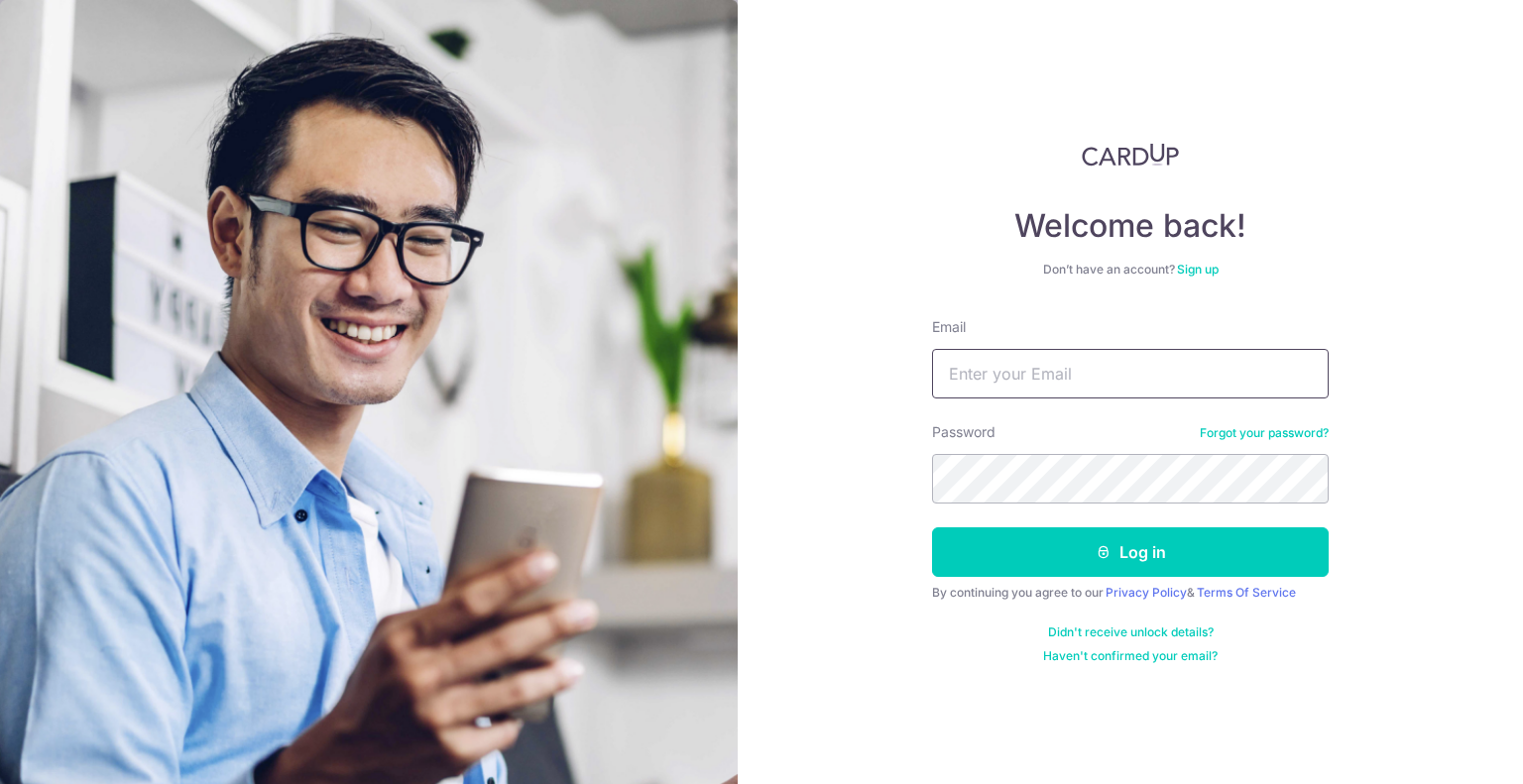 scroll, scrollTop: 0, scrollLeft: 0, axis: both 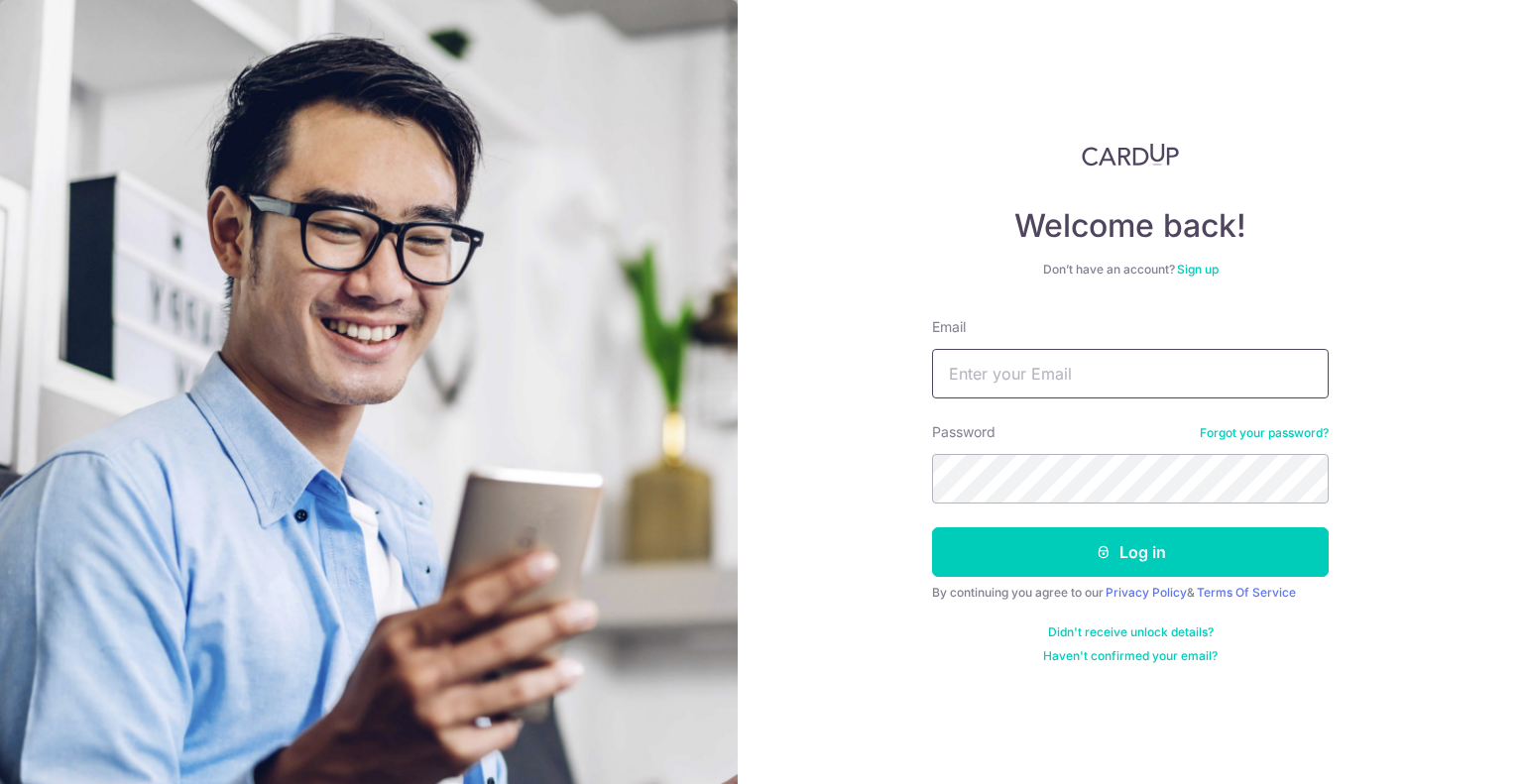 type on "[EMAIL]" 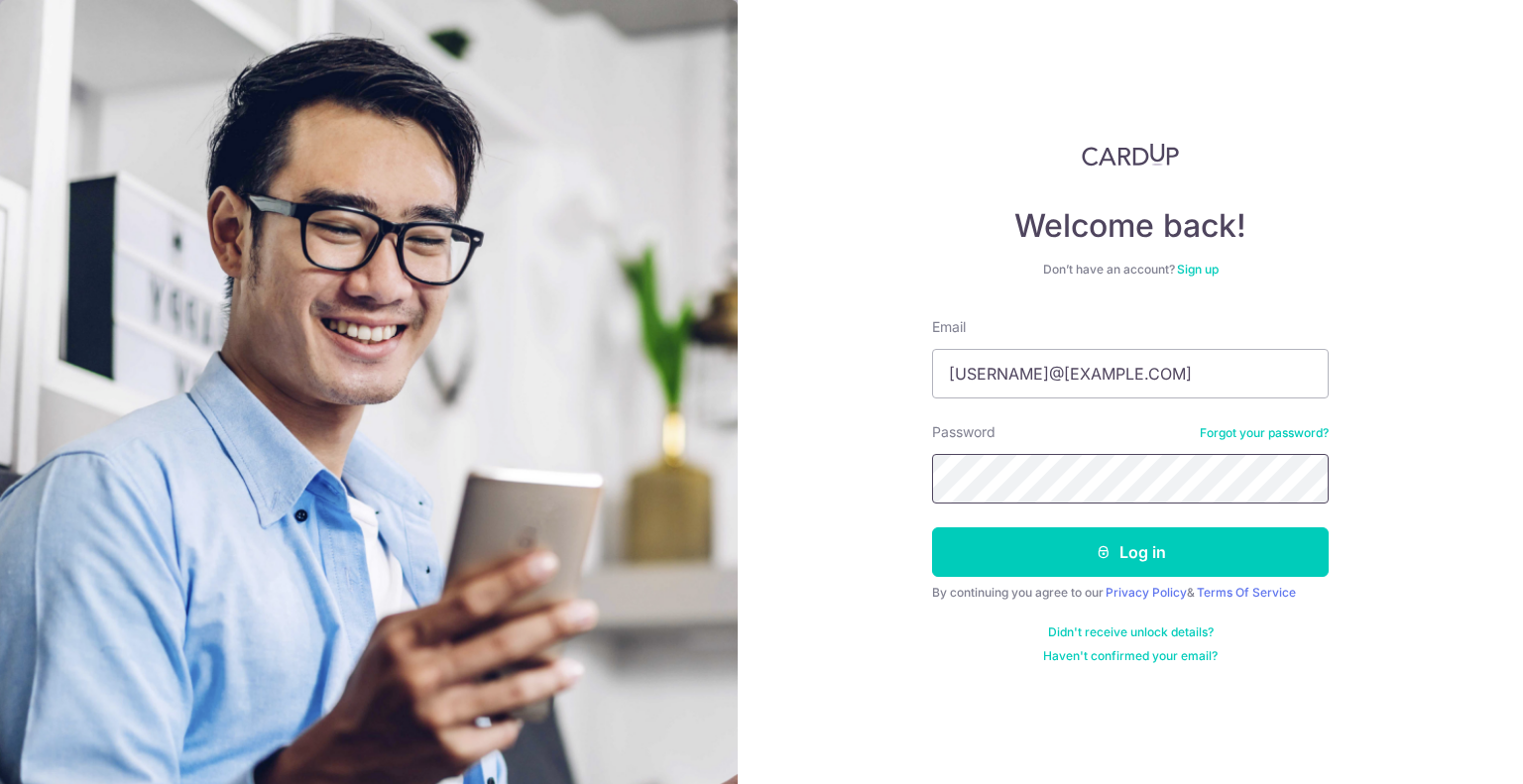 click on "Log in" at bounding box center (1130, 552) 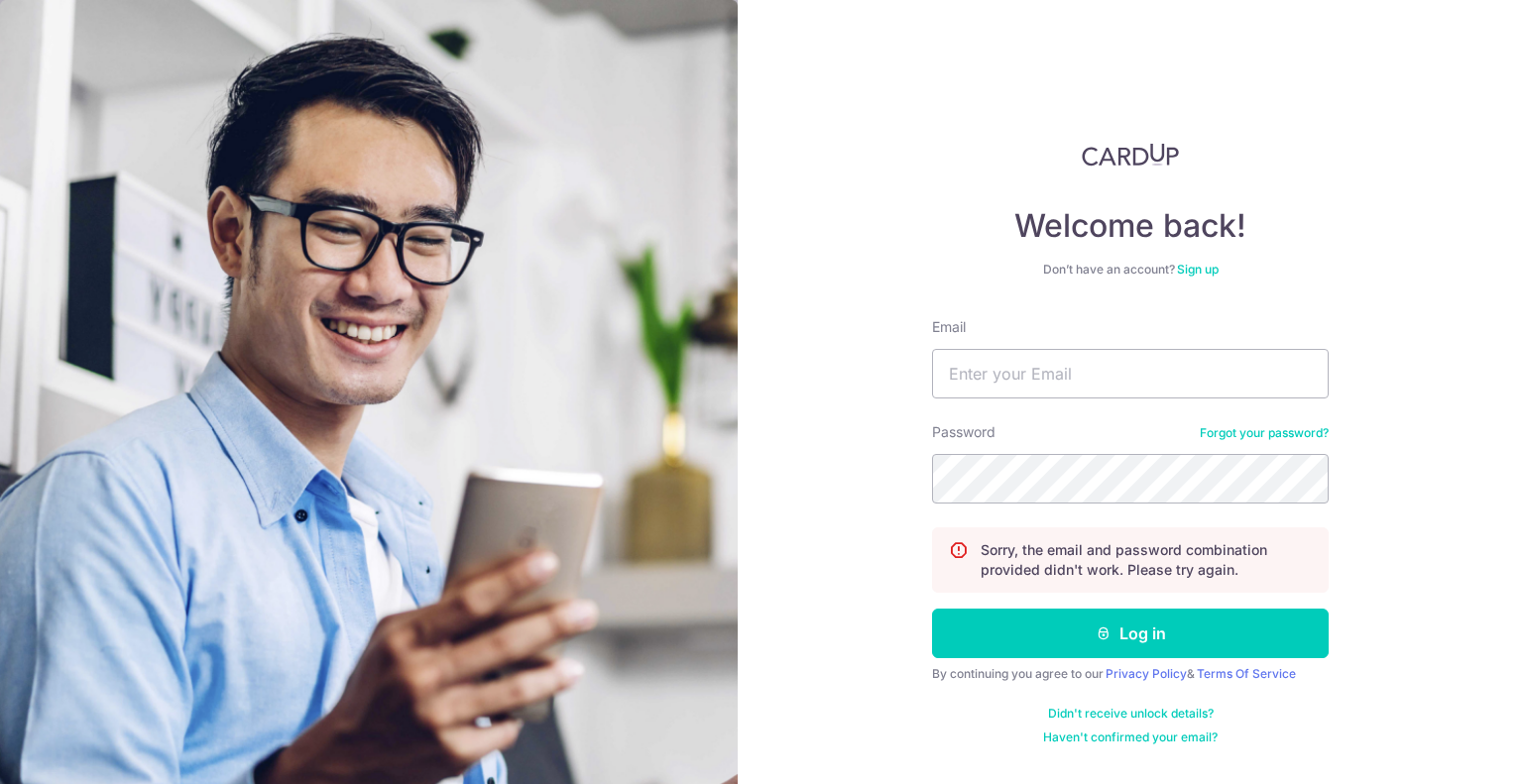 scroll, scrollTop: 0, scrollLeft: 0, axis: both 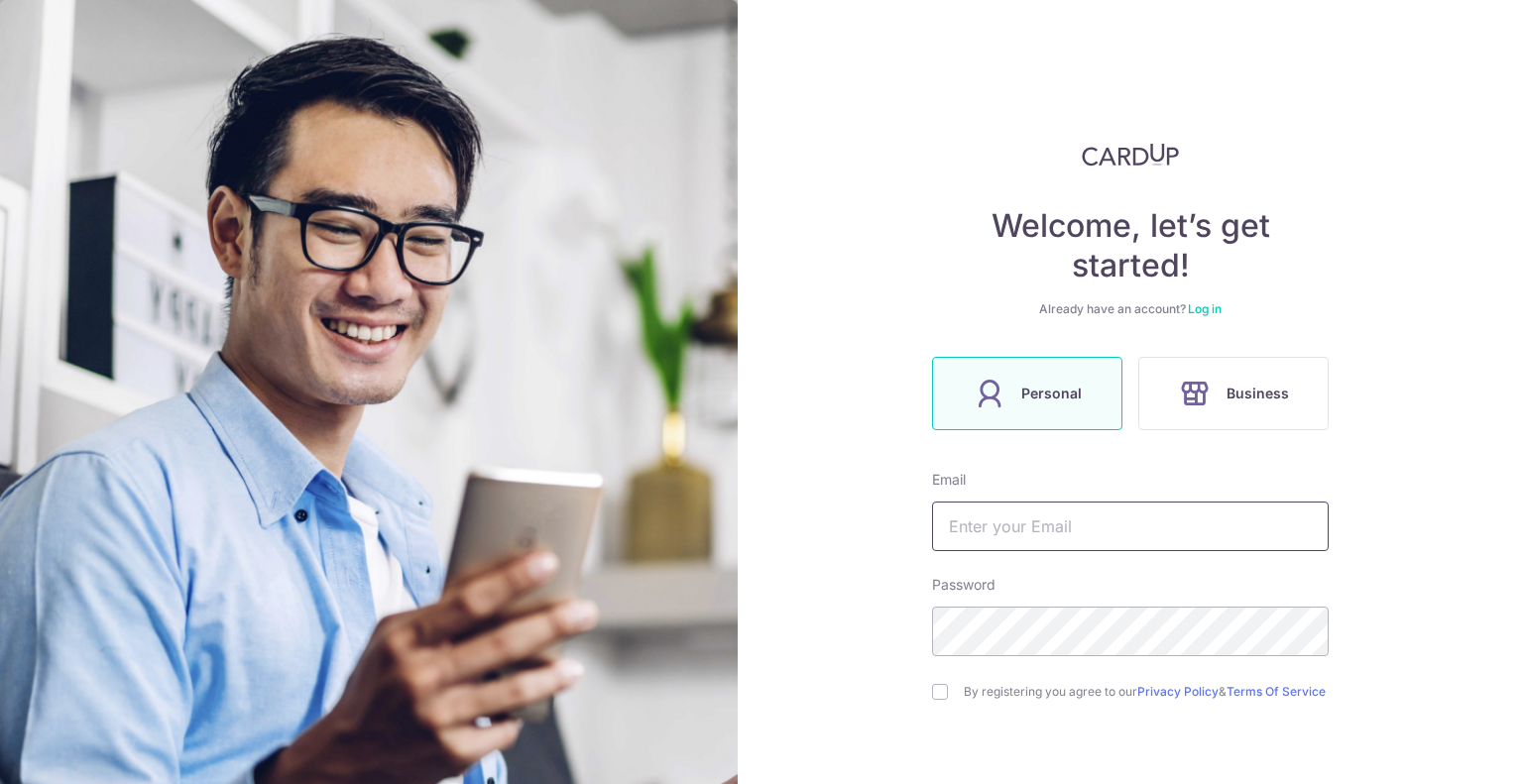 click at bounding box center [1130, 526] 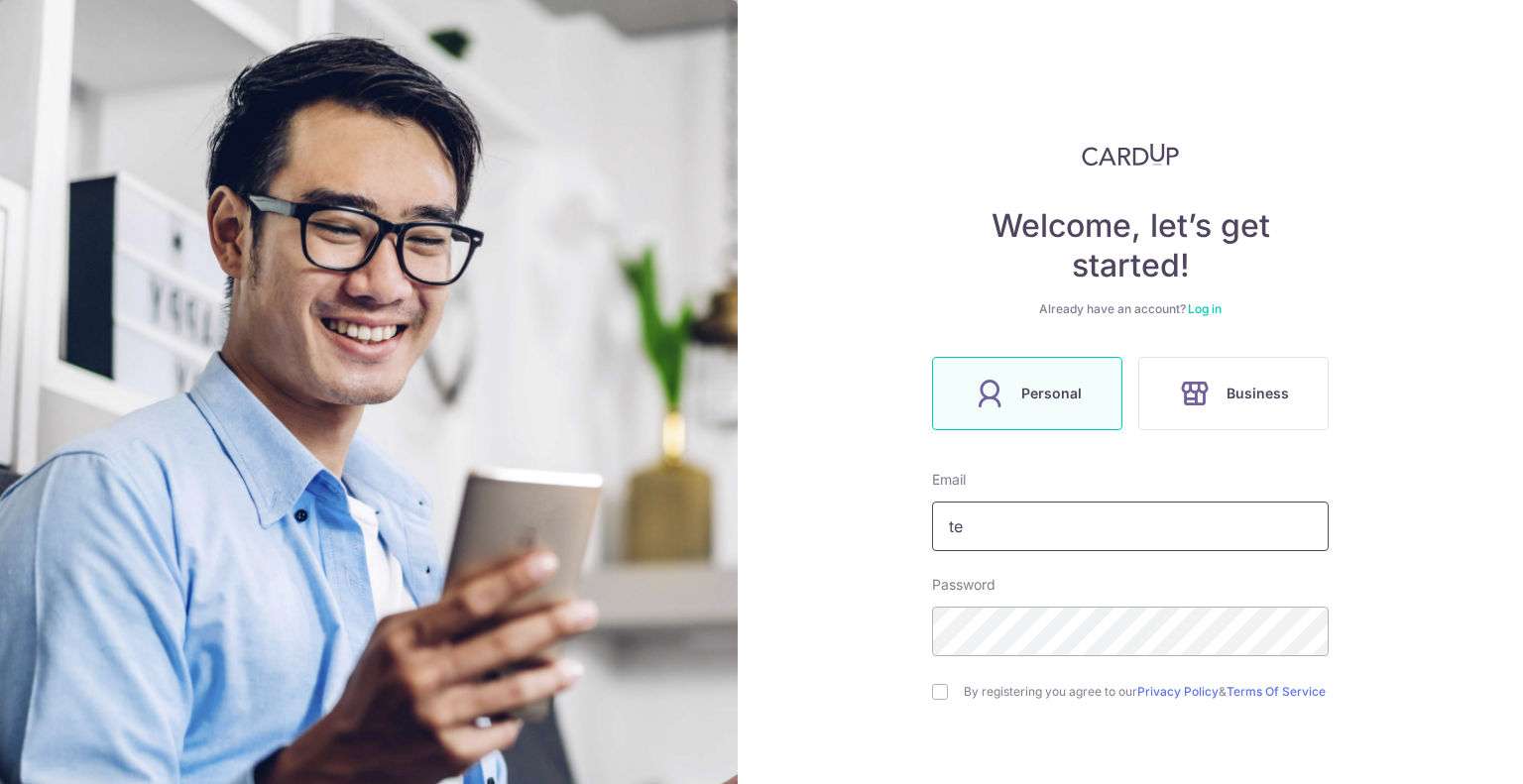 type on "terenceloo90@gmail.com" 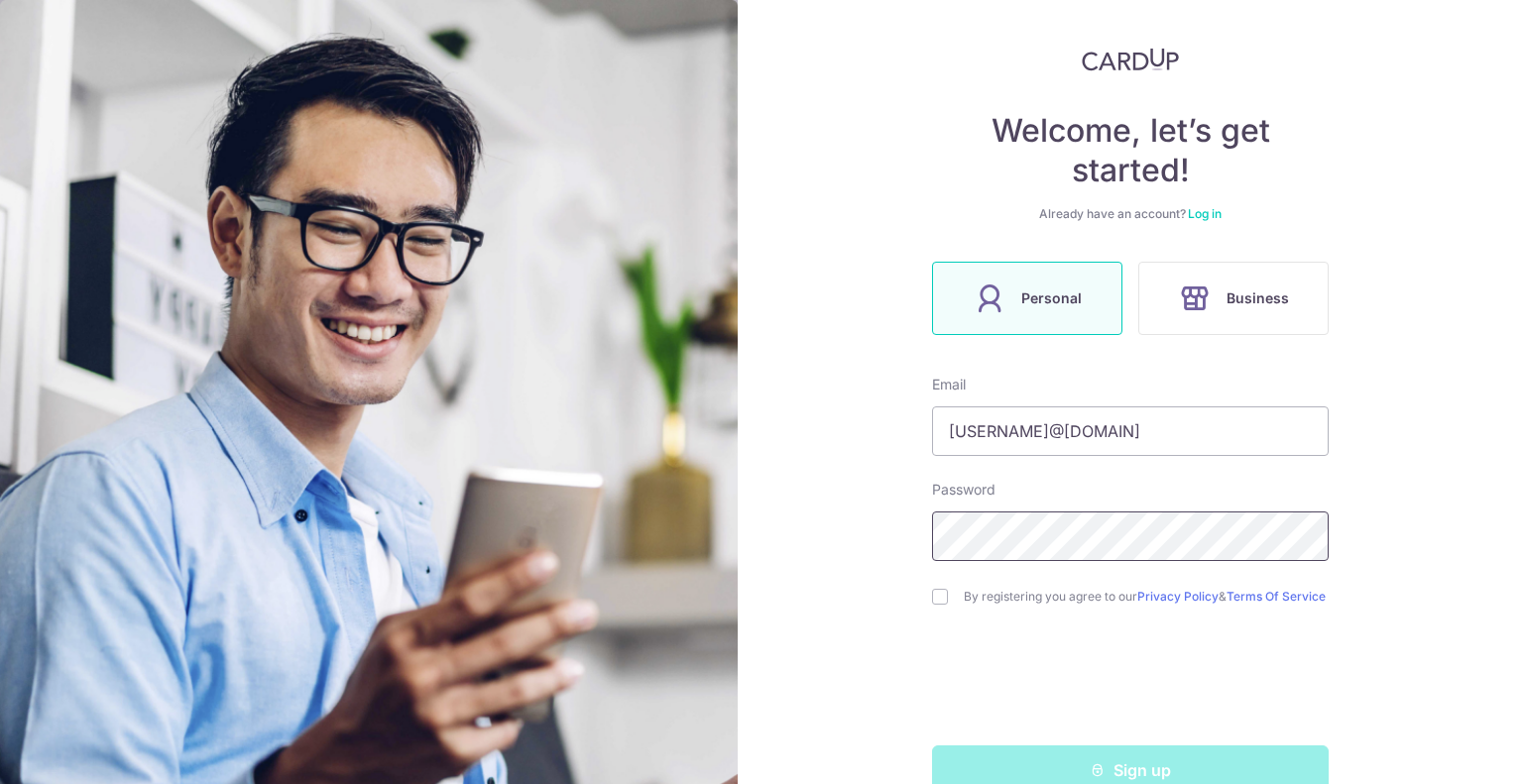 scroll, scrollTop: 145, scrollLeft: 0, axis: vertical 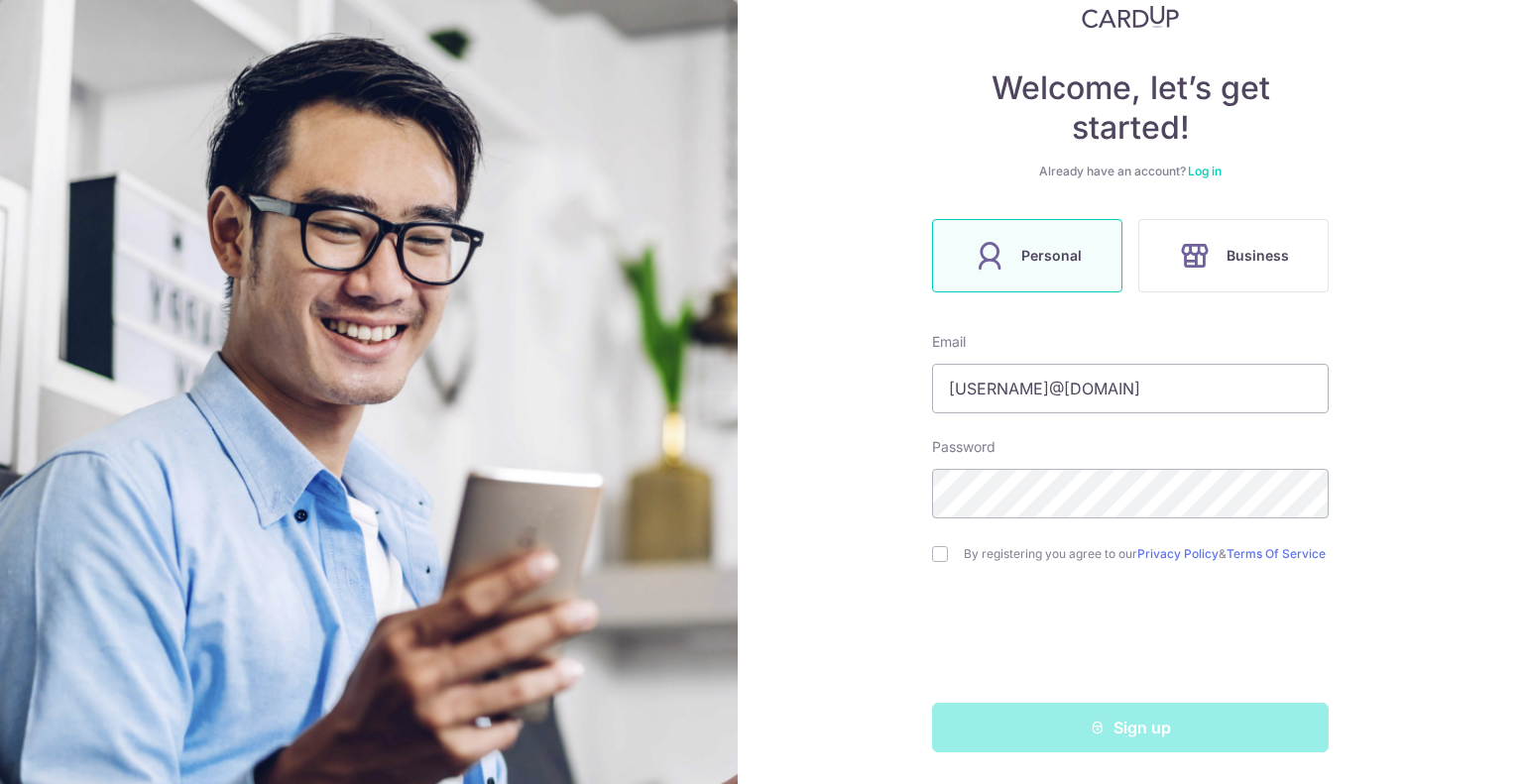 click at bounding box center [940, 554] 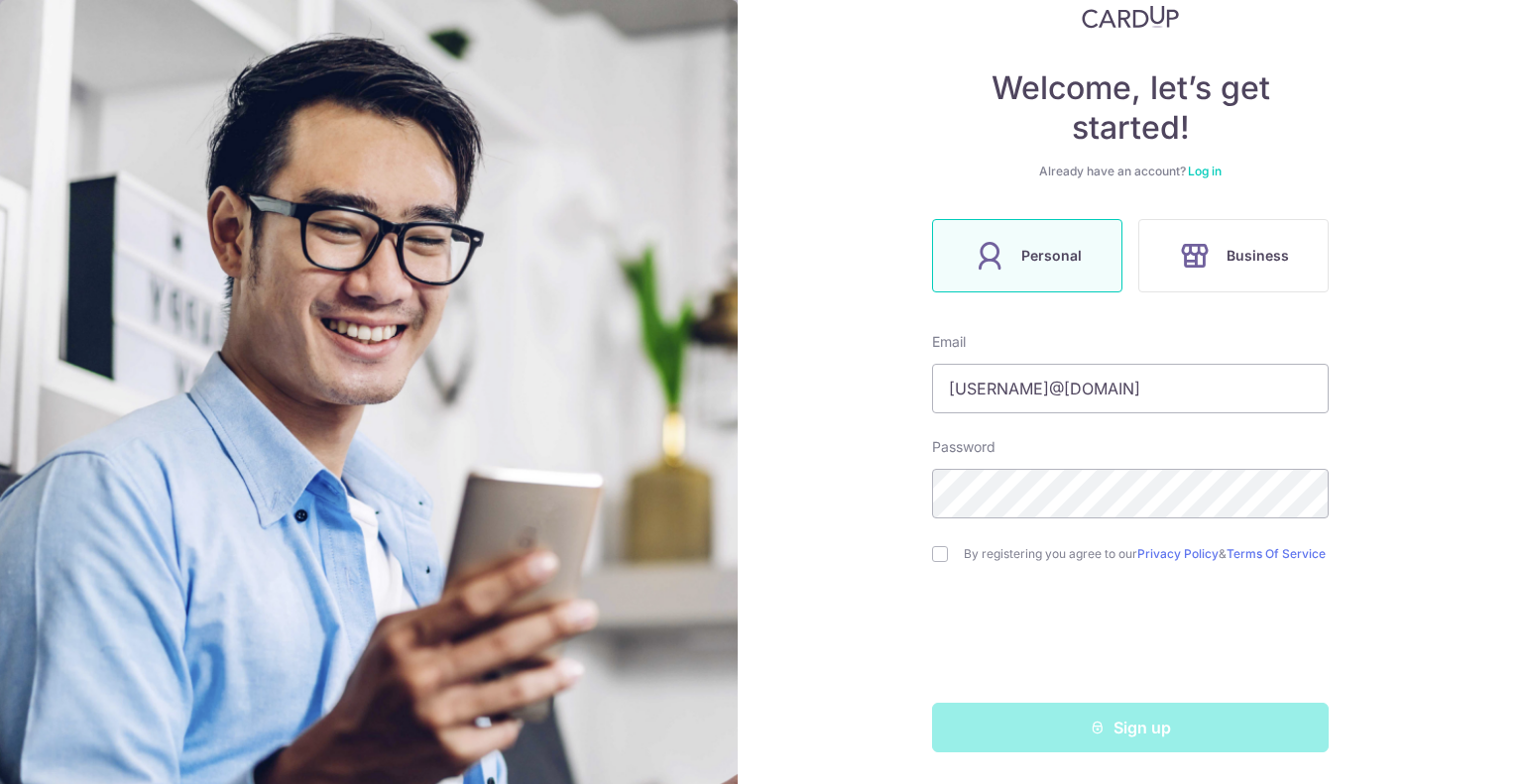 checkbox on "true" 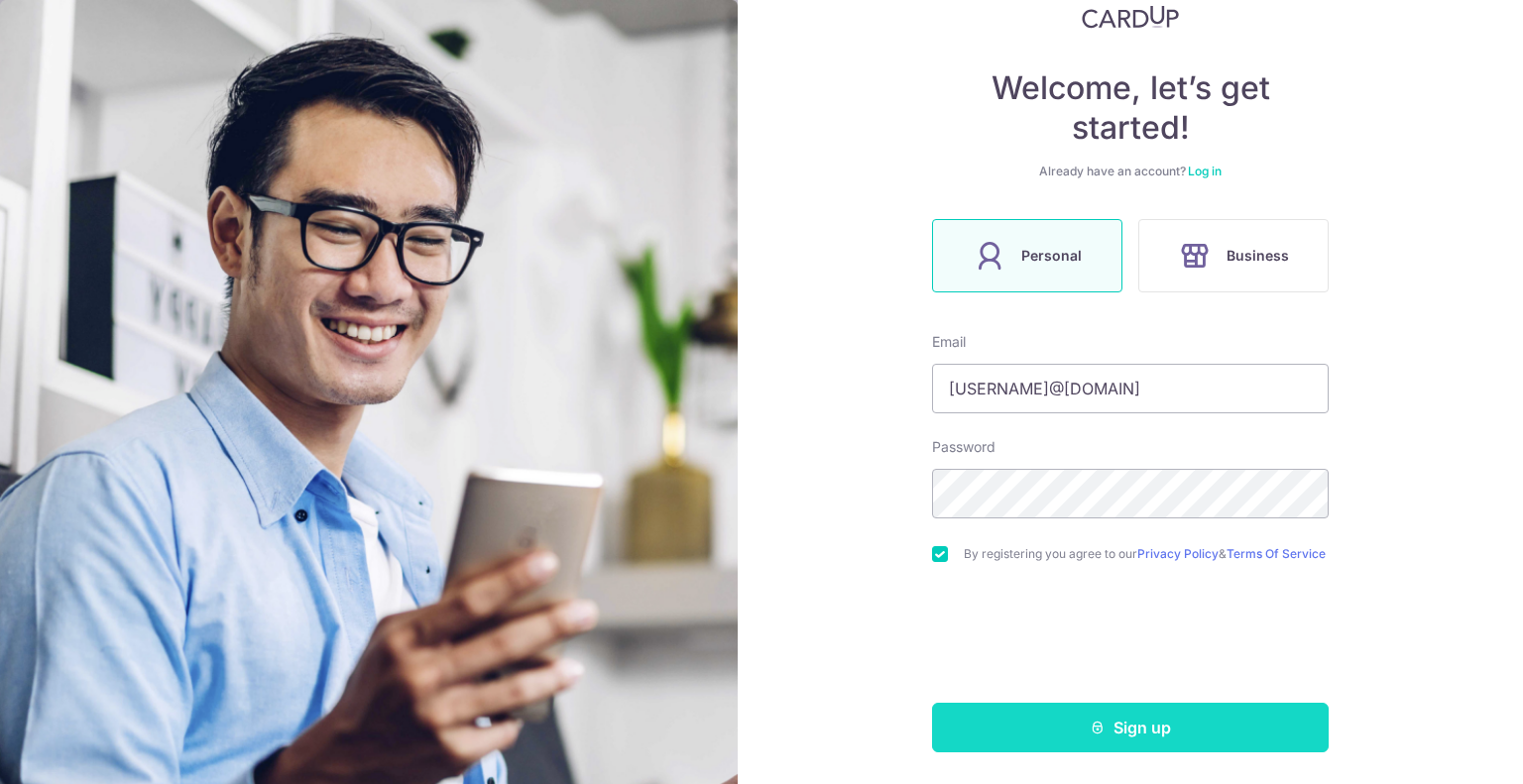 click on "Sign up" at bounding box center [1130, 728] 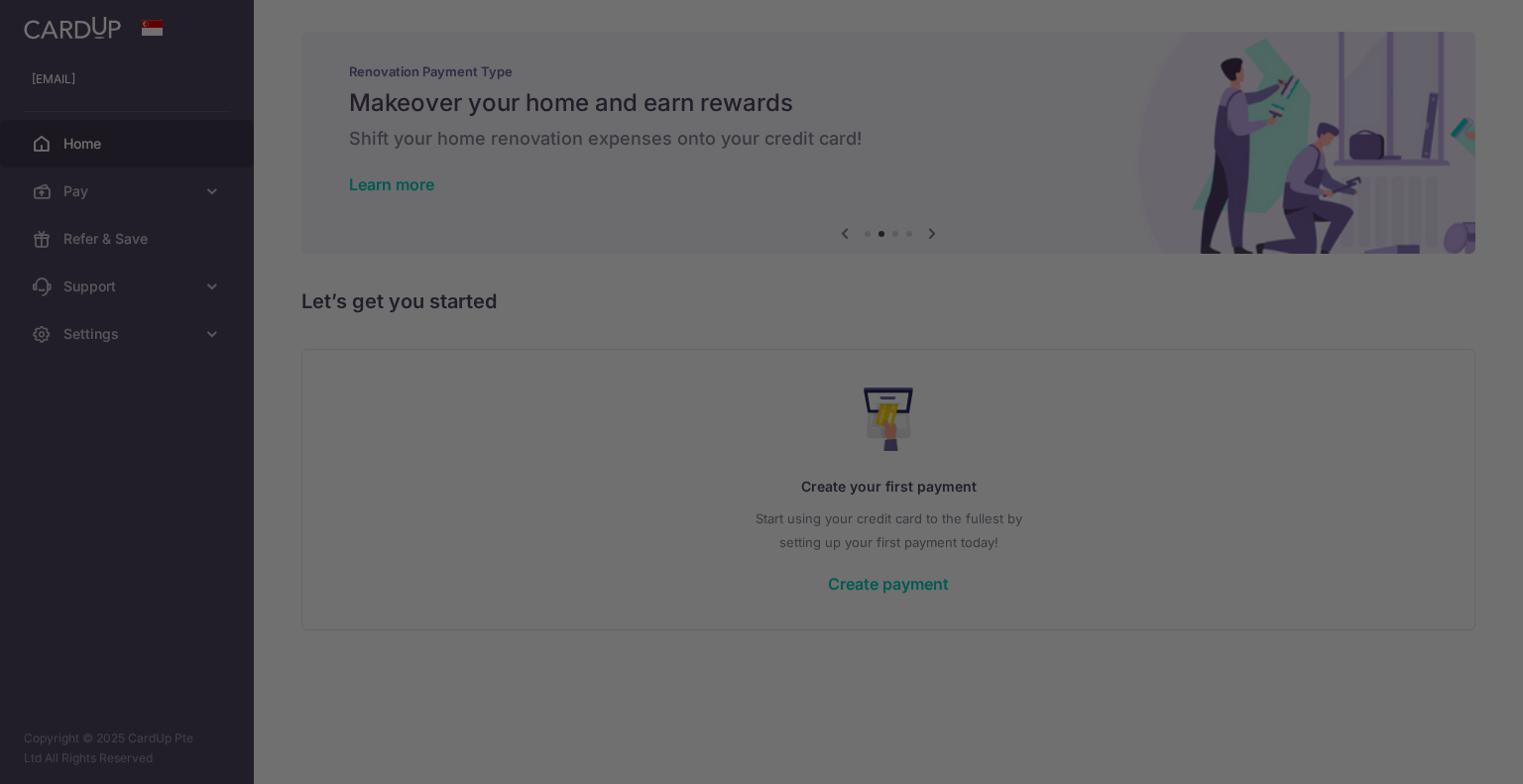 scroll, scrollTop: 0, scrollLeft: 0, axis: both 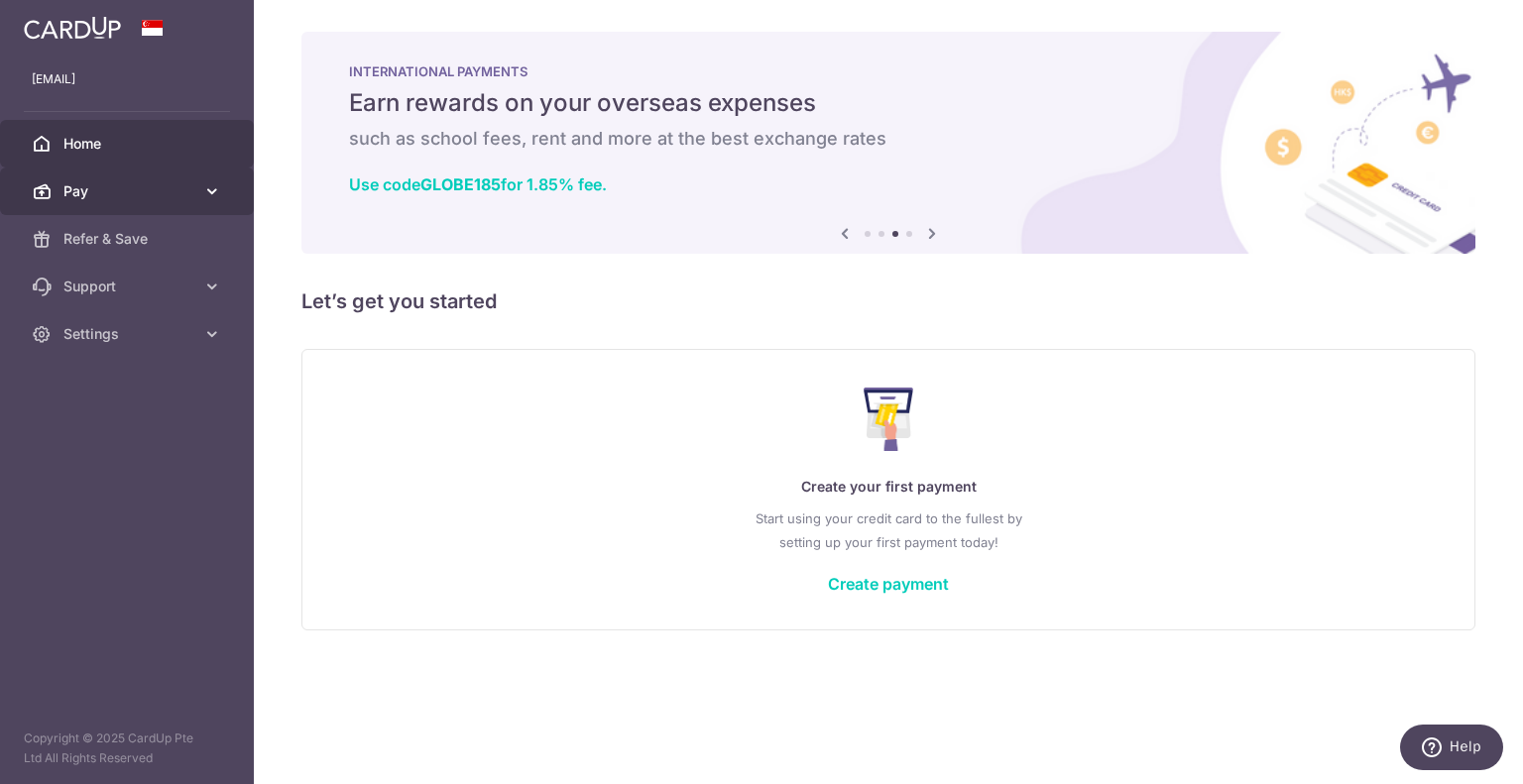 click on "Pay" at bounding box center [129, 191] 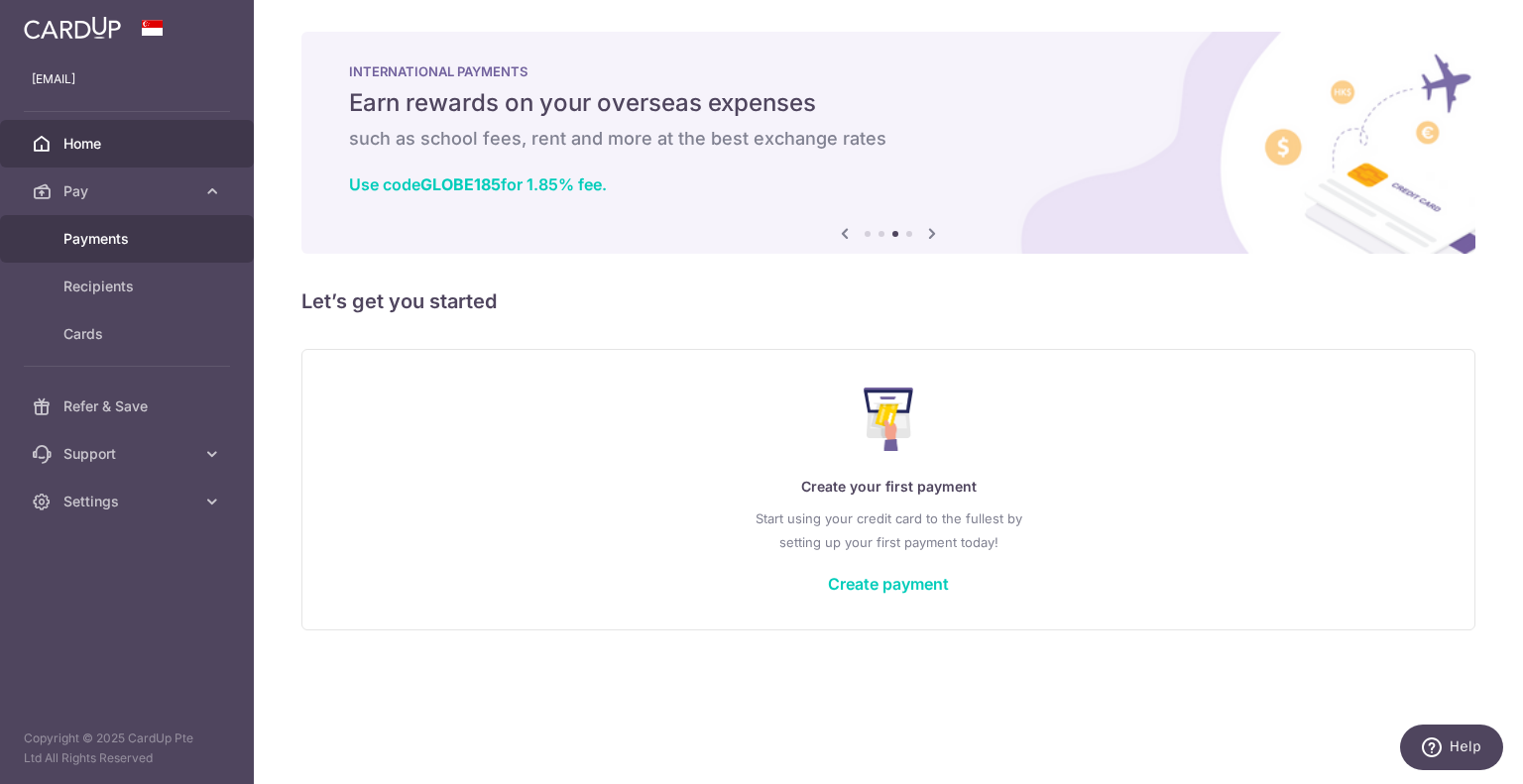 click on "Payments" at bounding box center (129, 239) 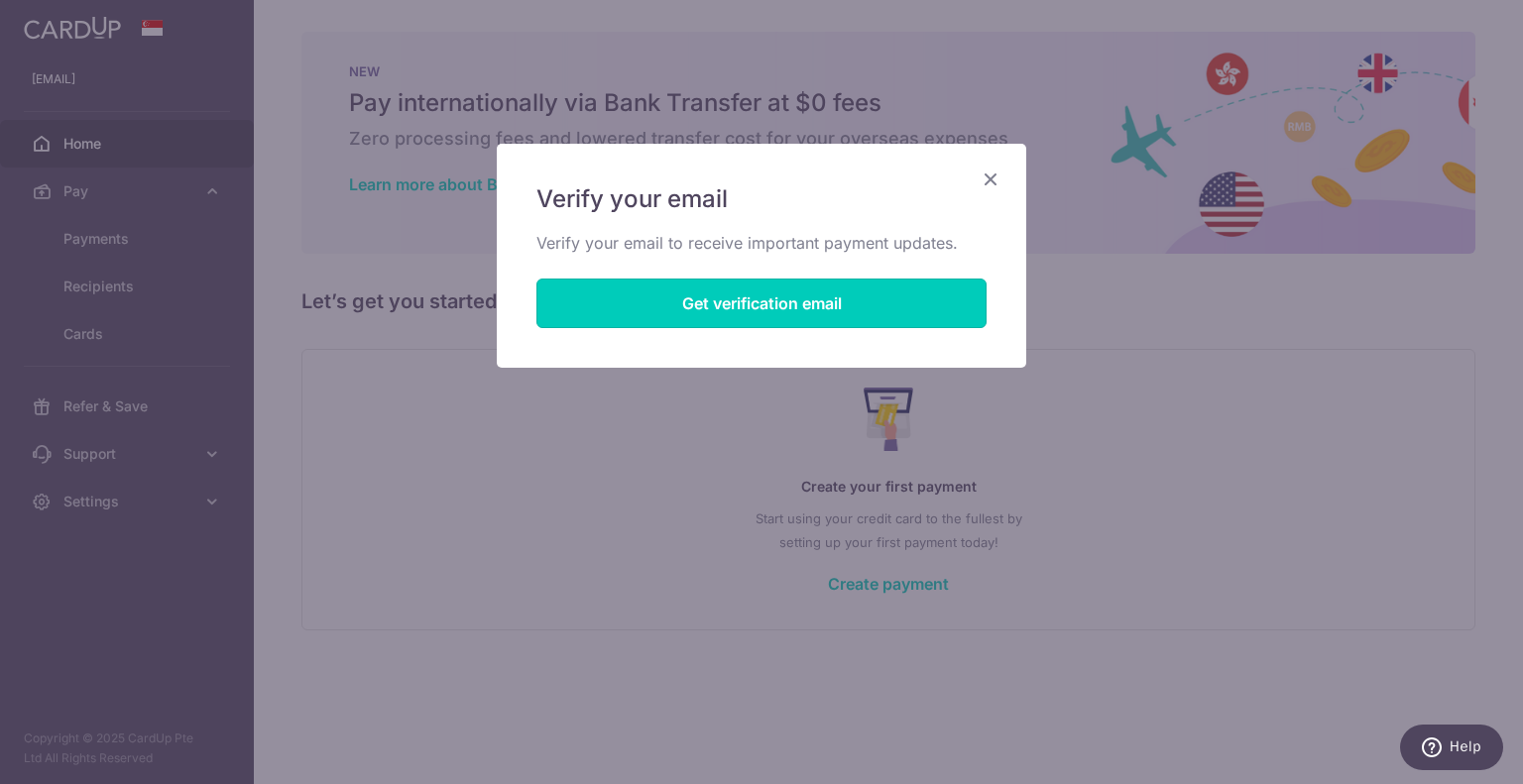 click on "Get verification email" at bounding box center [762, 303] 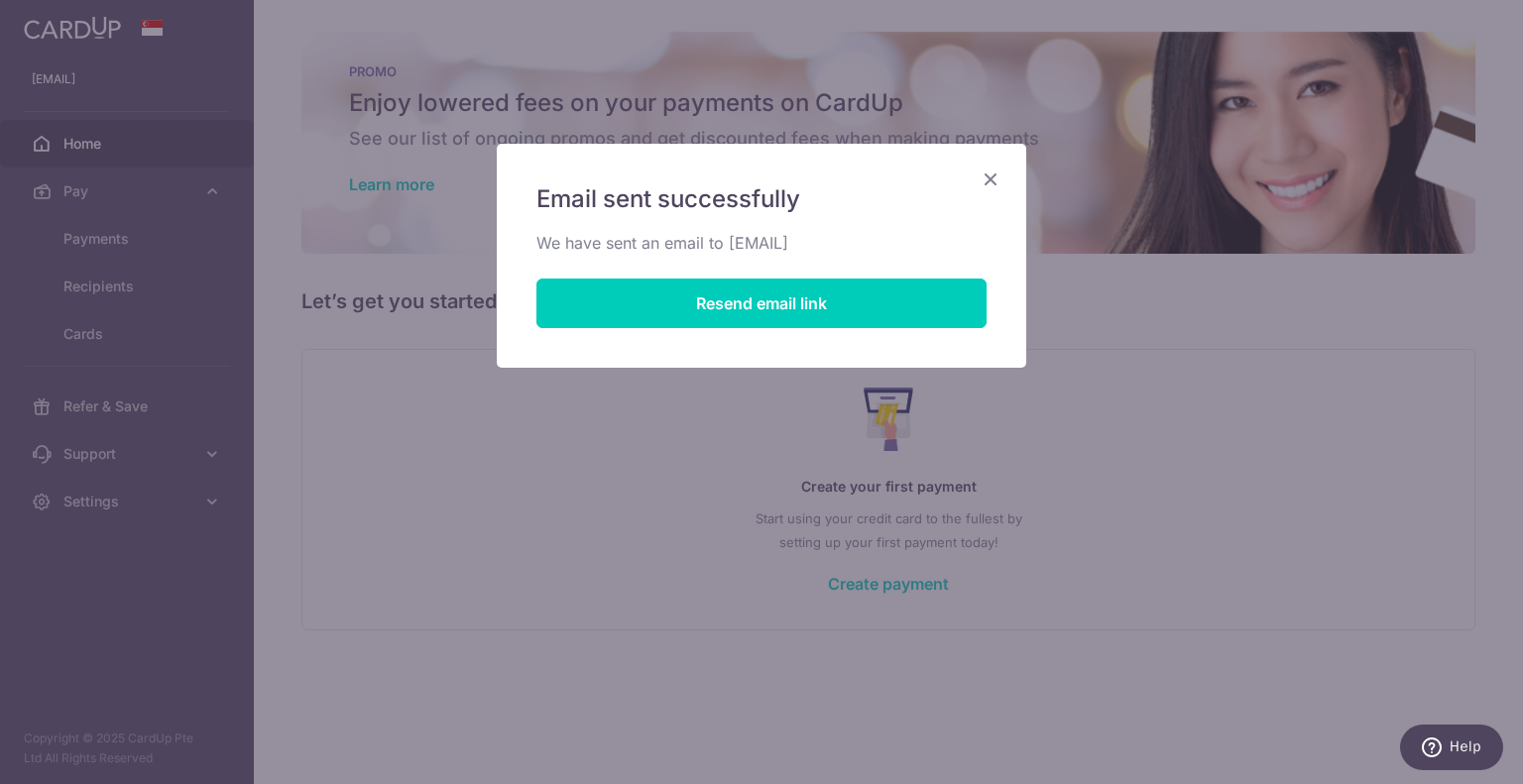 click at bounding box center [991, 178] 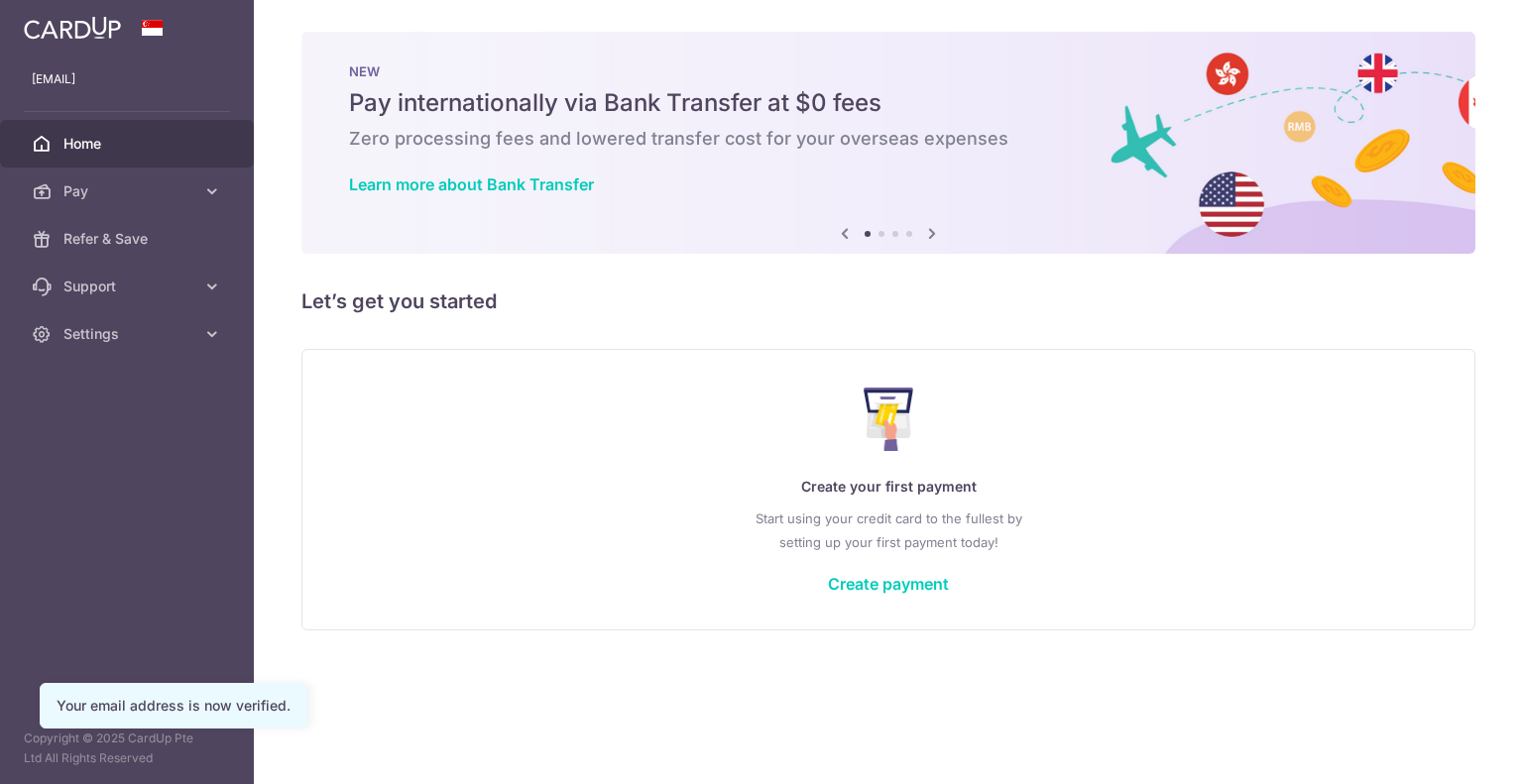 scroll, scrollTop: 0, scrollLeft: 0, axis: both 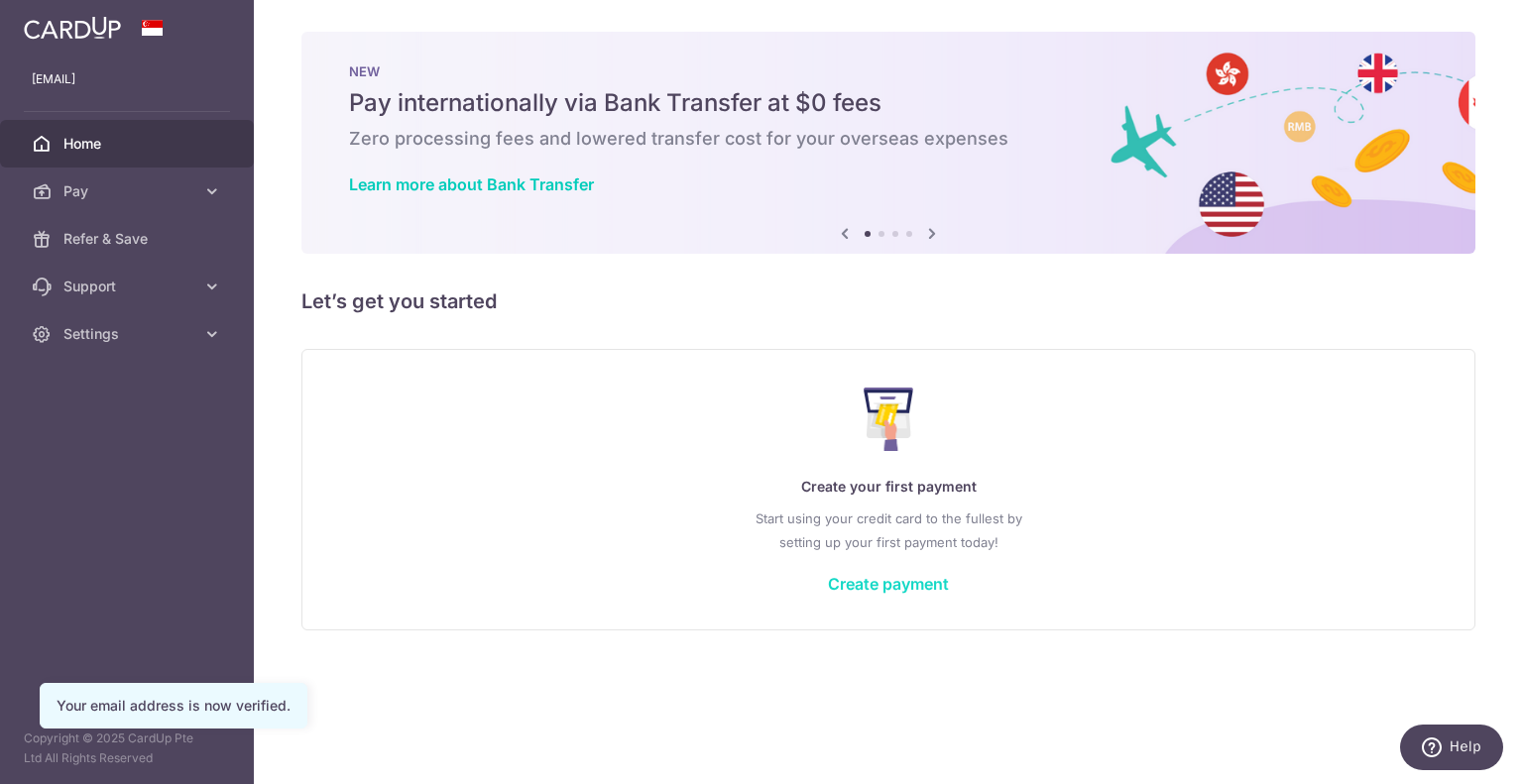 click on "Create payment" at bounding box center [888, 584] 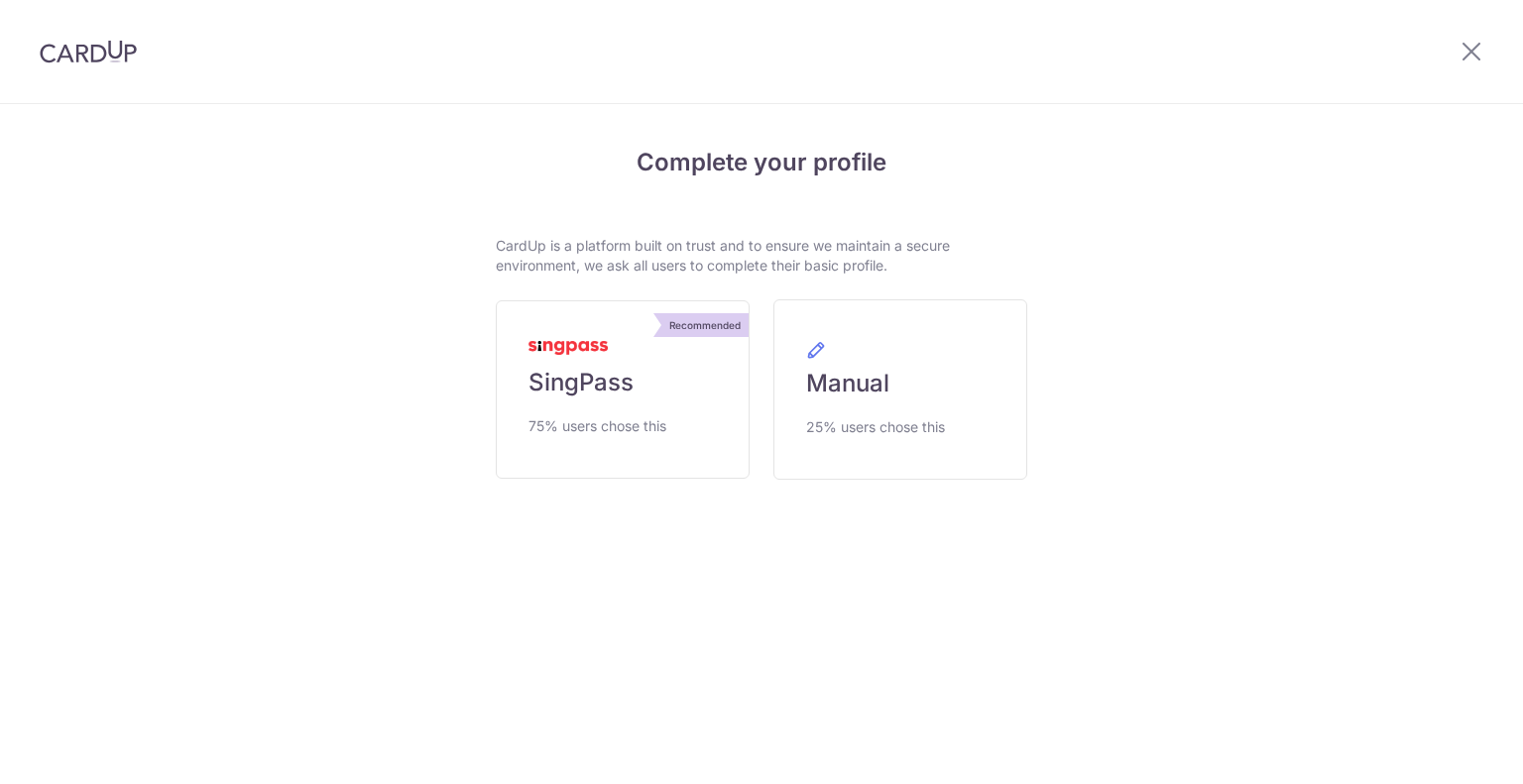 scroll, scrollTop: 0, scrollLeft: 0, axis: both 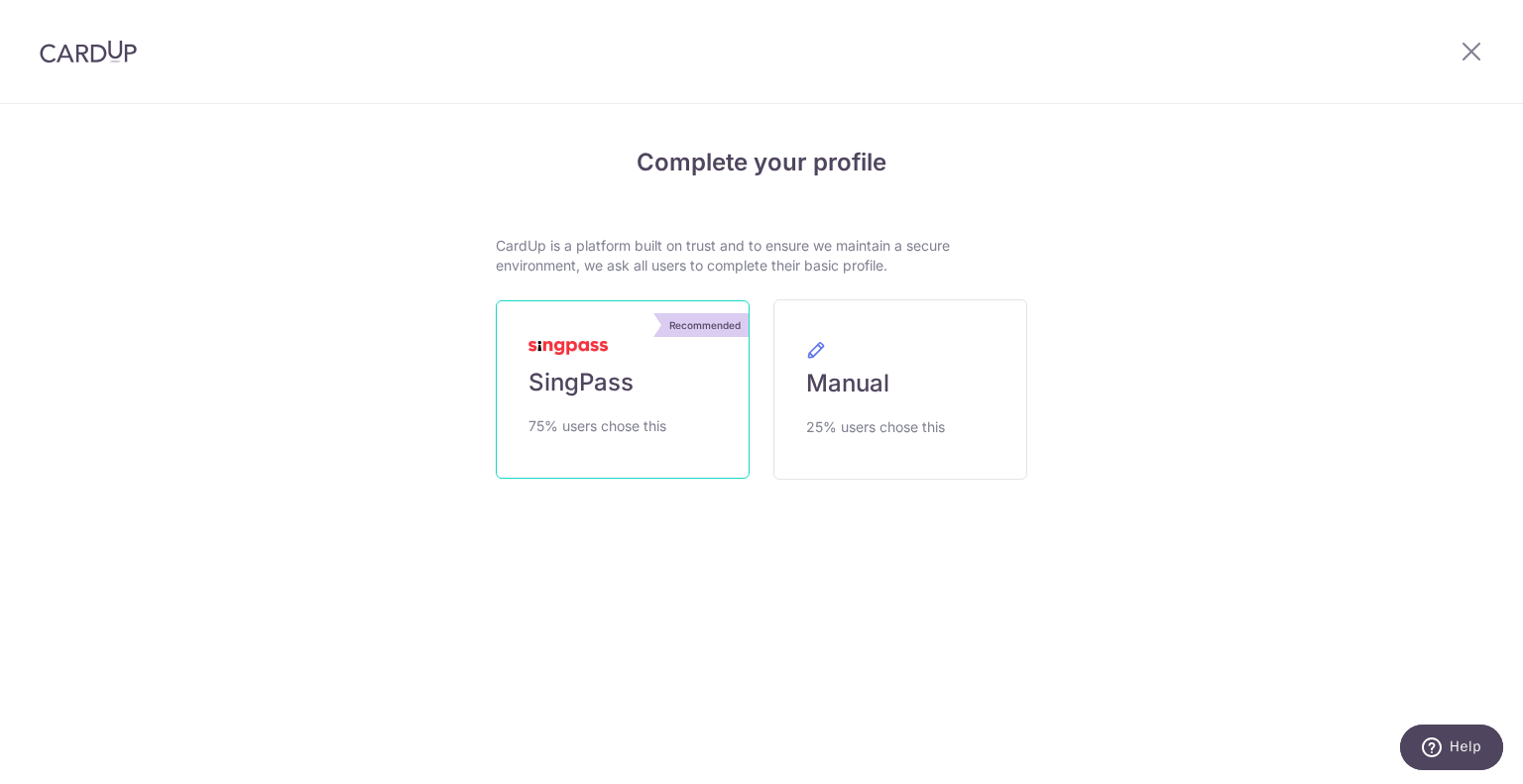 click on "Recommended
SingPass
75% users chose this" at bounding box center [623, 390] 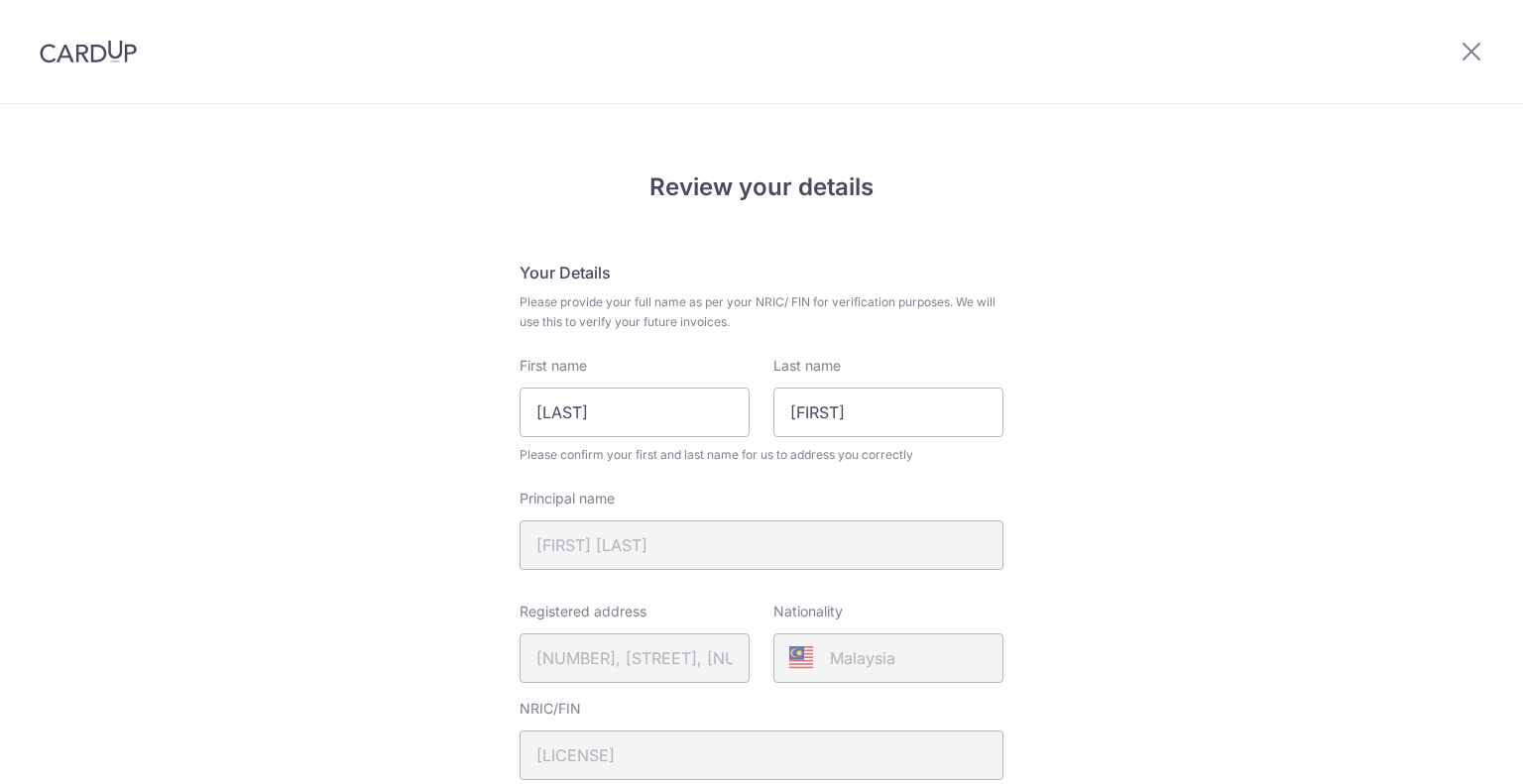 scroll, scrollTop: 0, scrollLeft: 0, axis: both 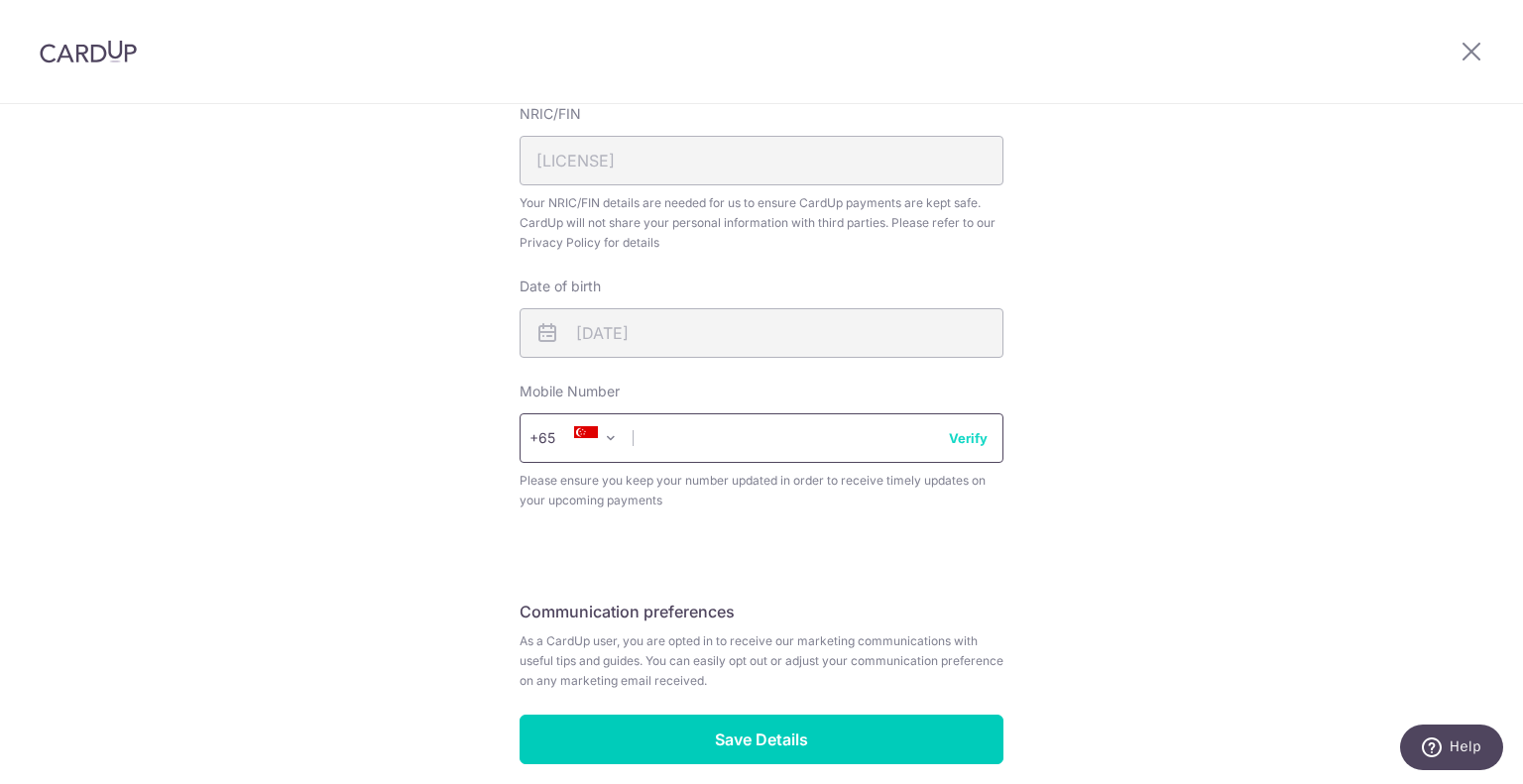 click at bounding box center (762, 438) 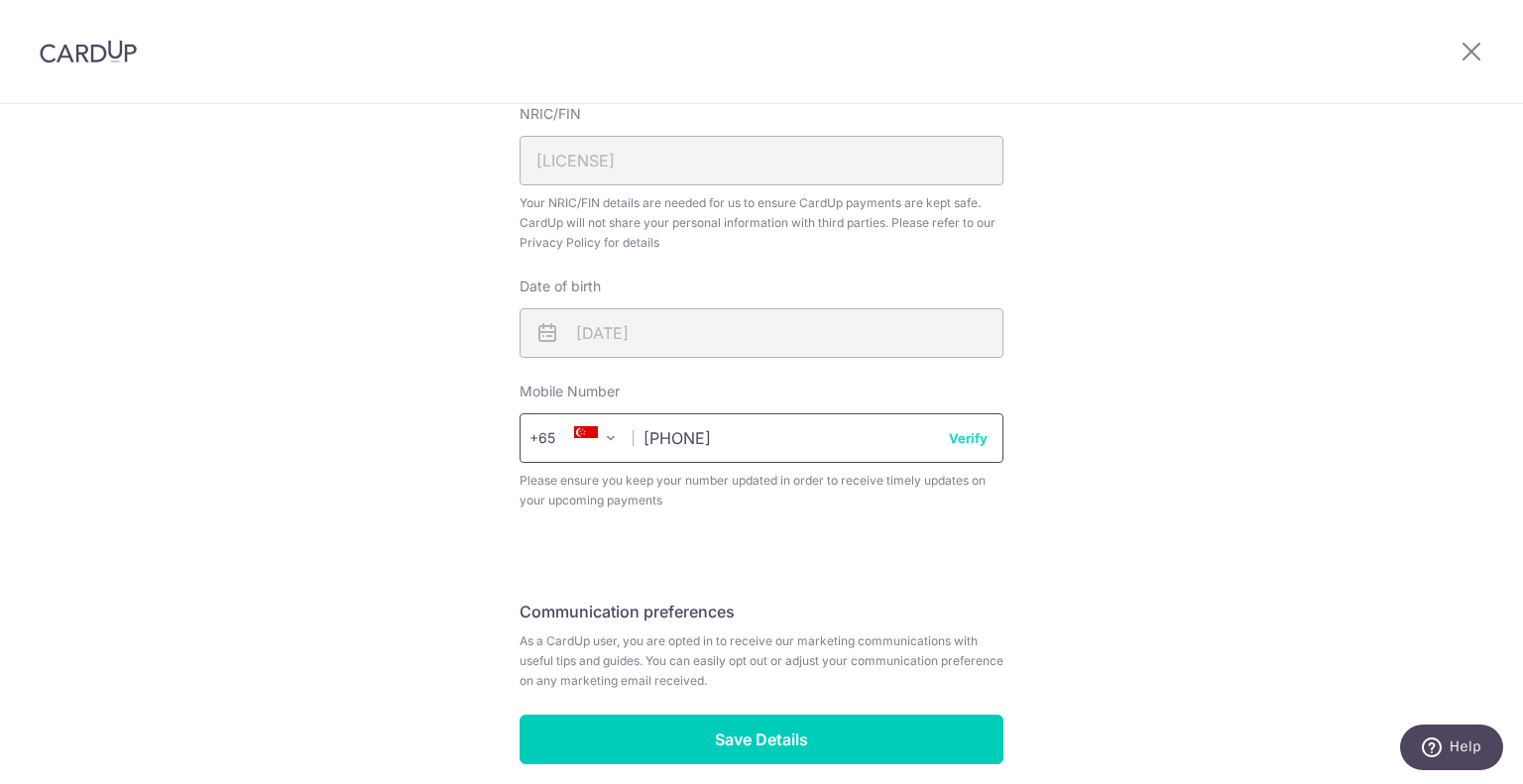 type on "[PHONE]" 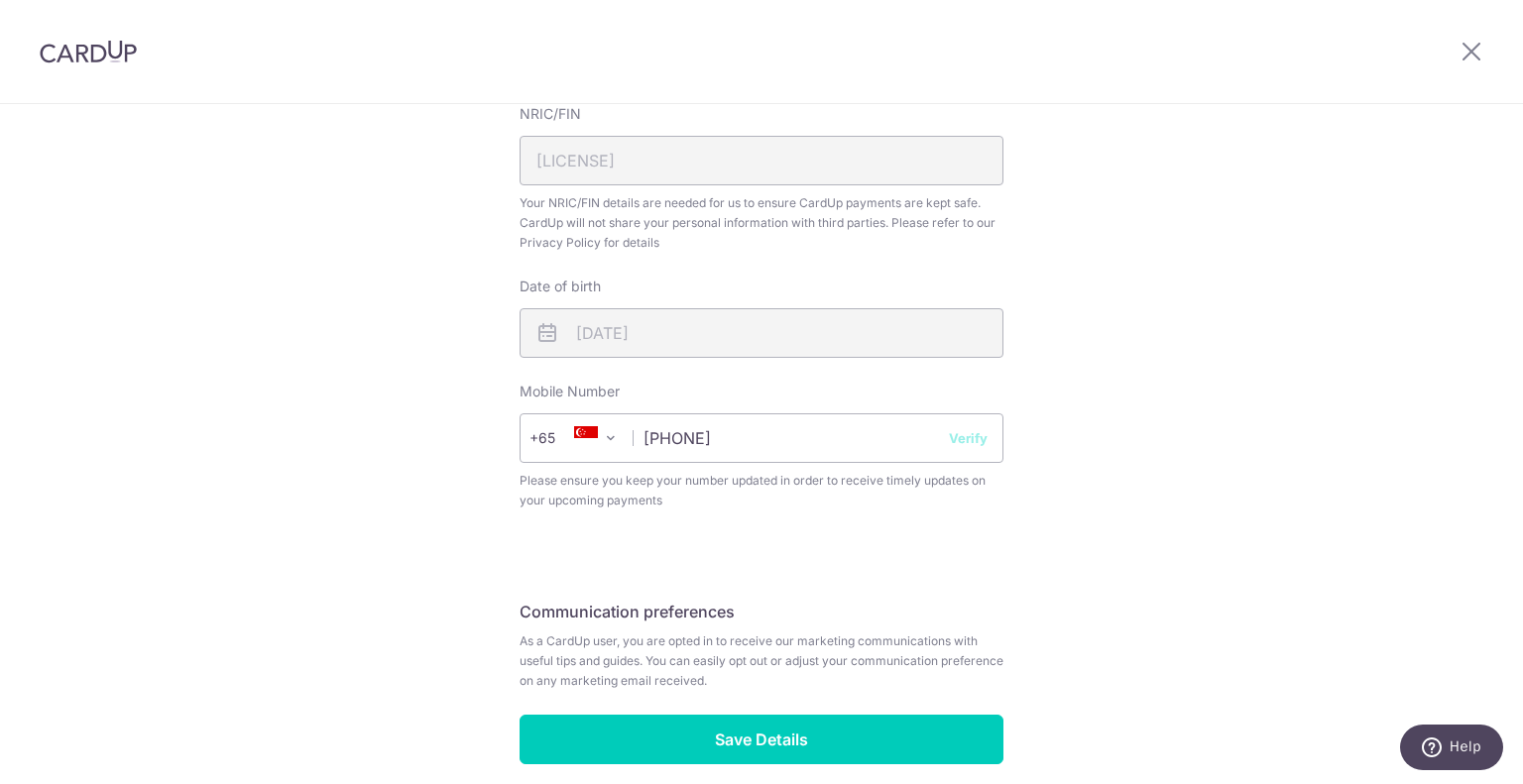 click on "Verify" at bounding box center [968, 438] 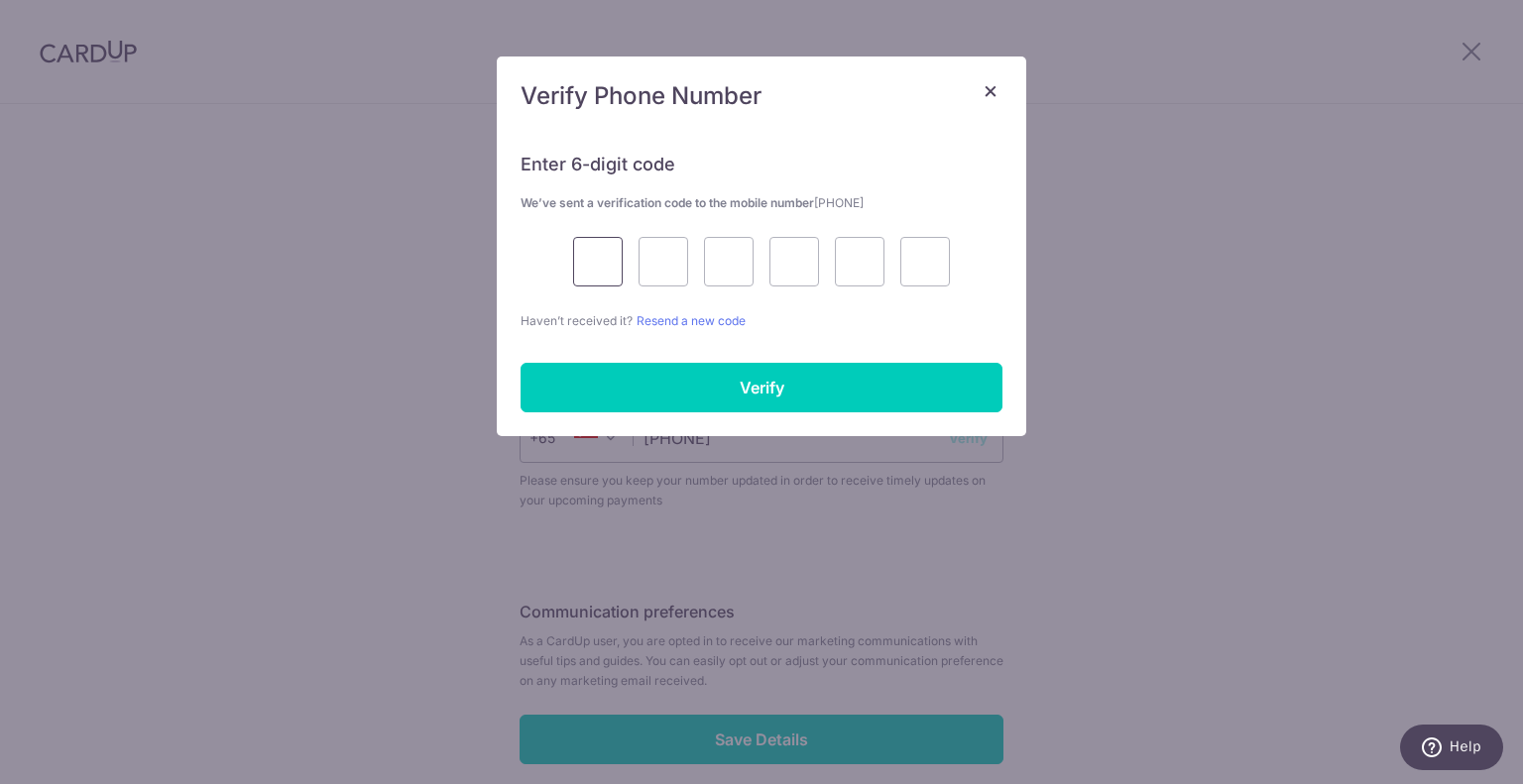 click at bounding box center [598, 262] 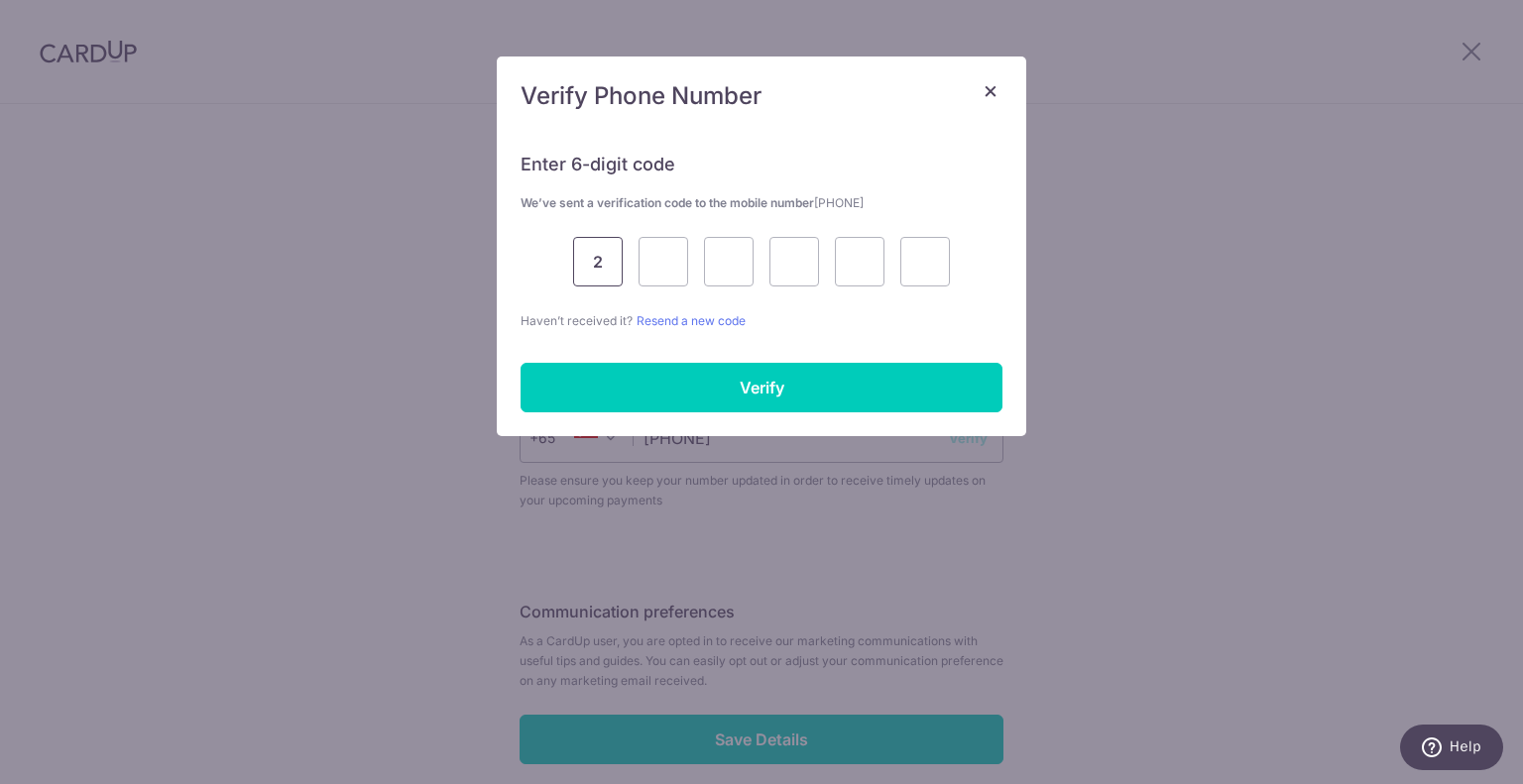 type on "2" 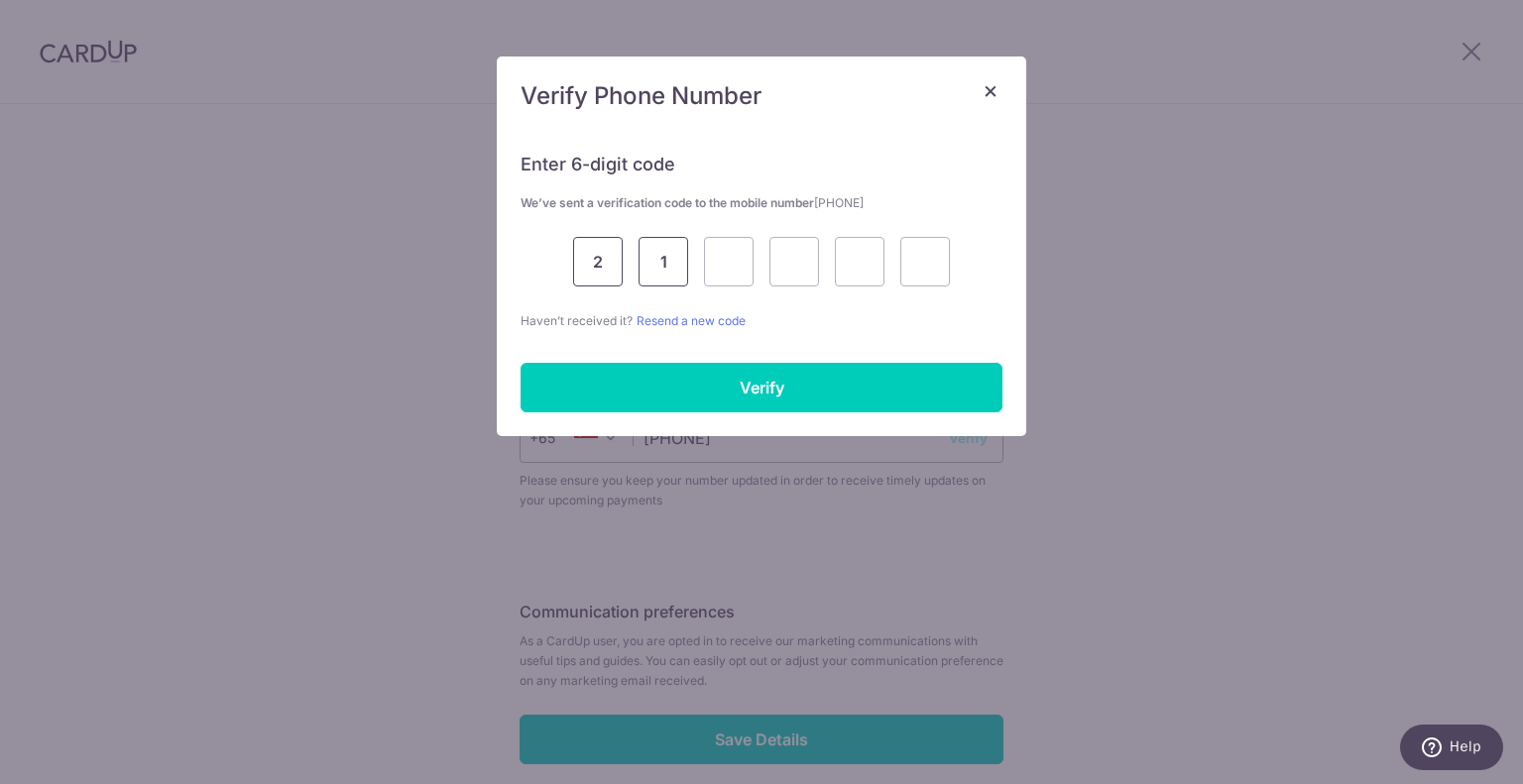 type on "1" 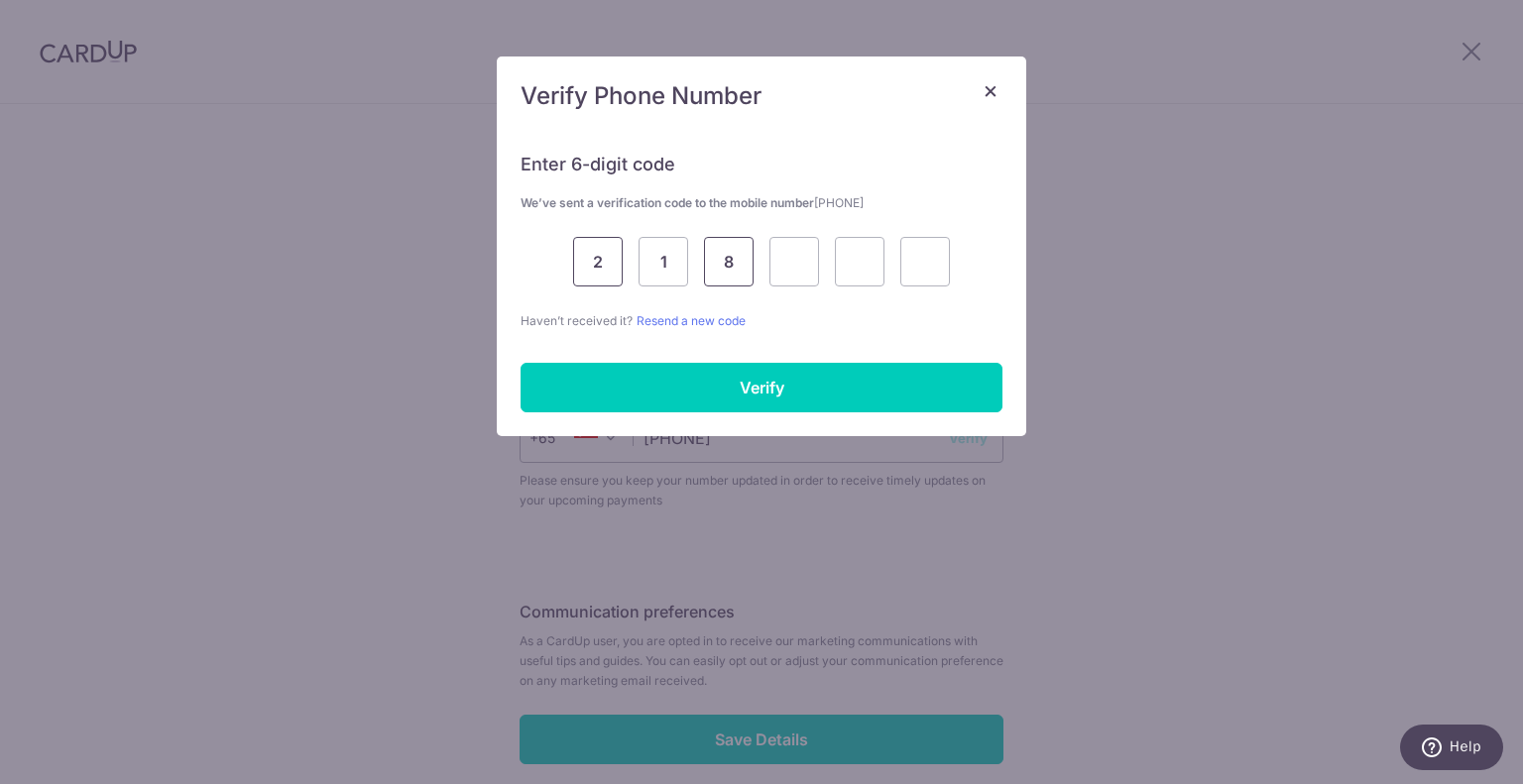 type on "8" 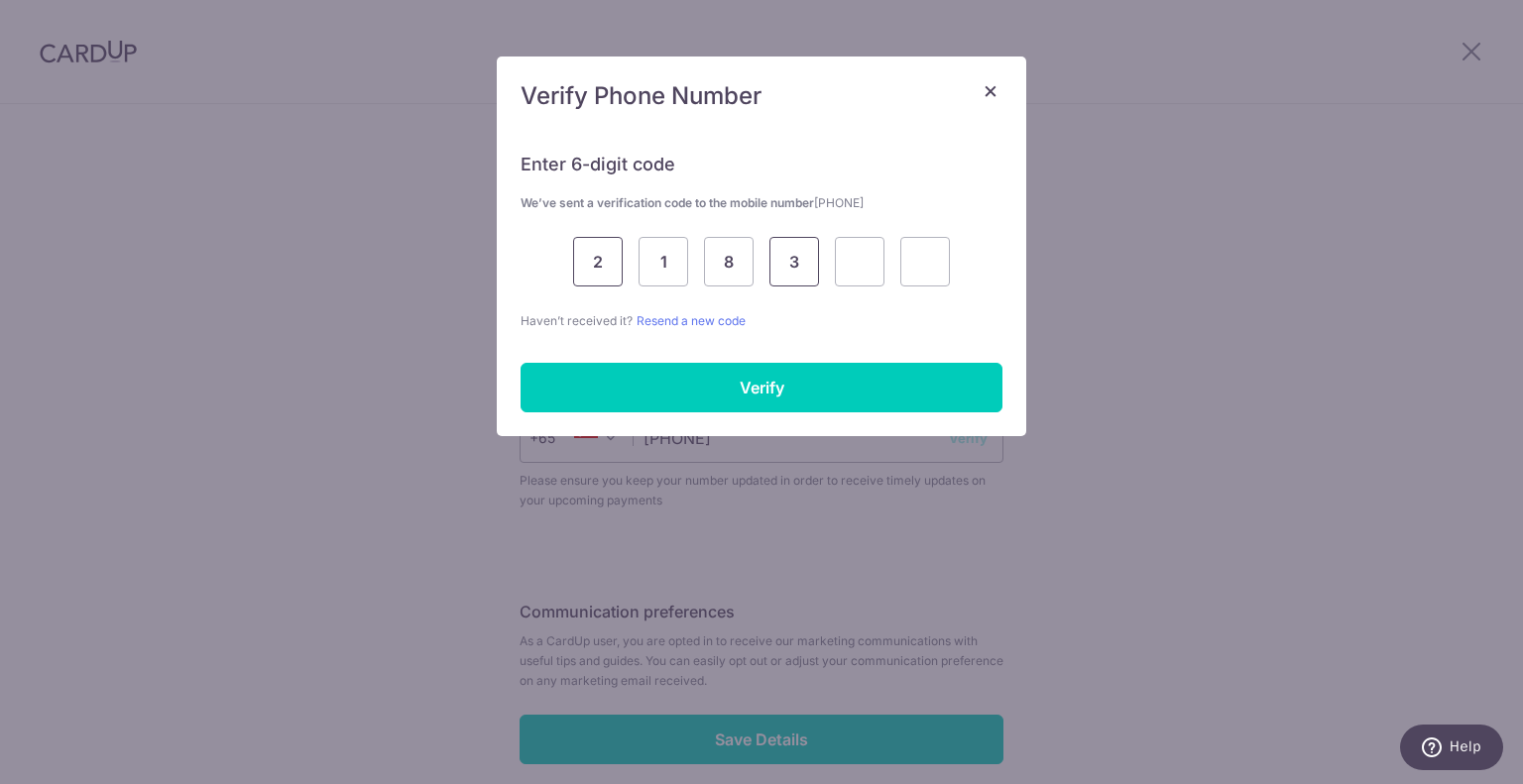 type on "3" 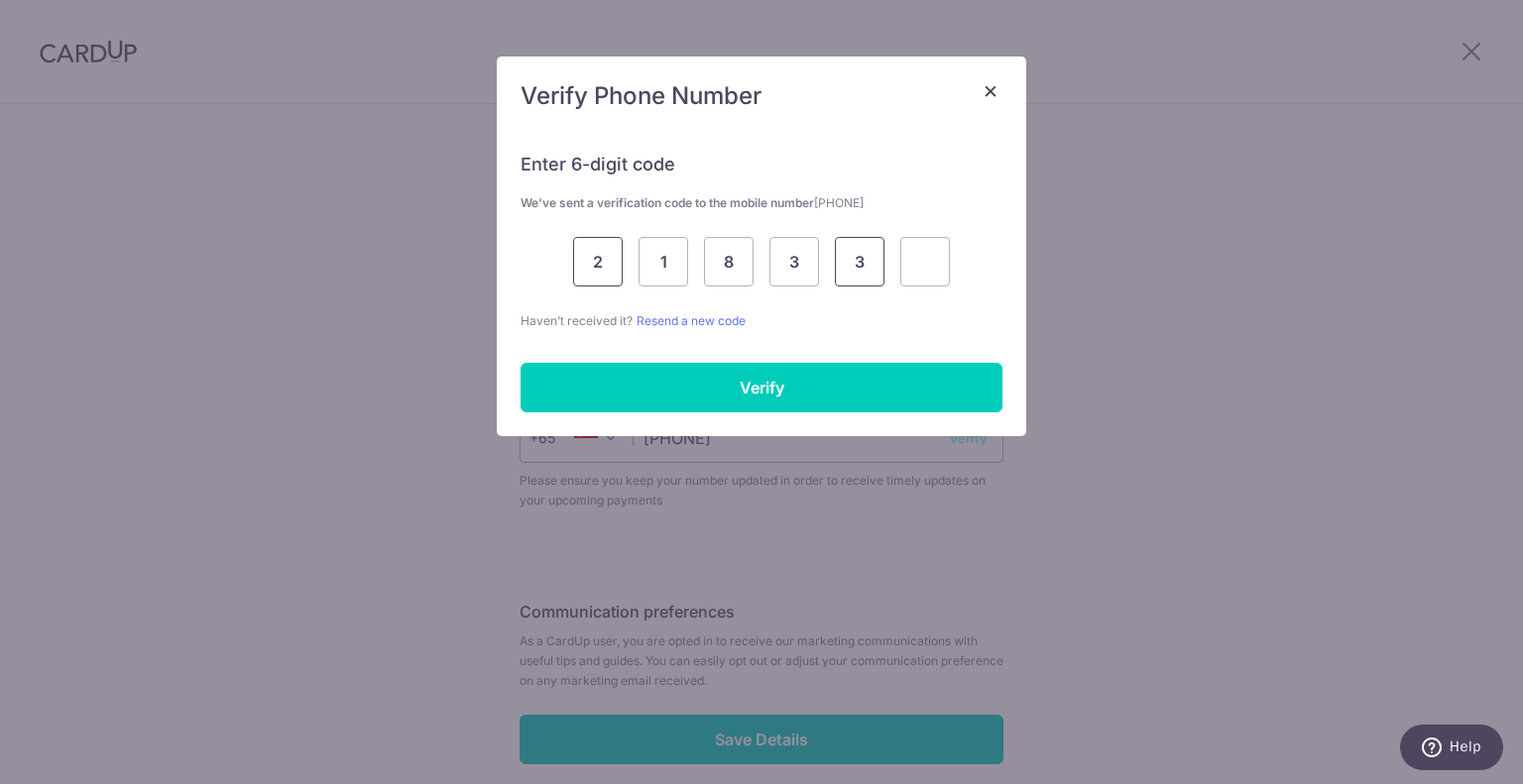 type on "3" 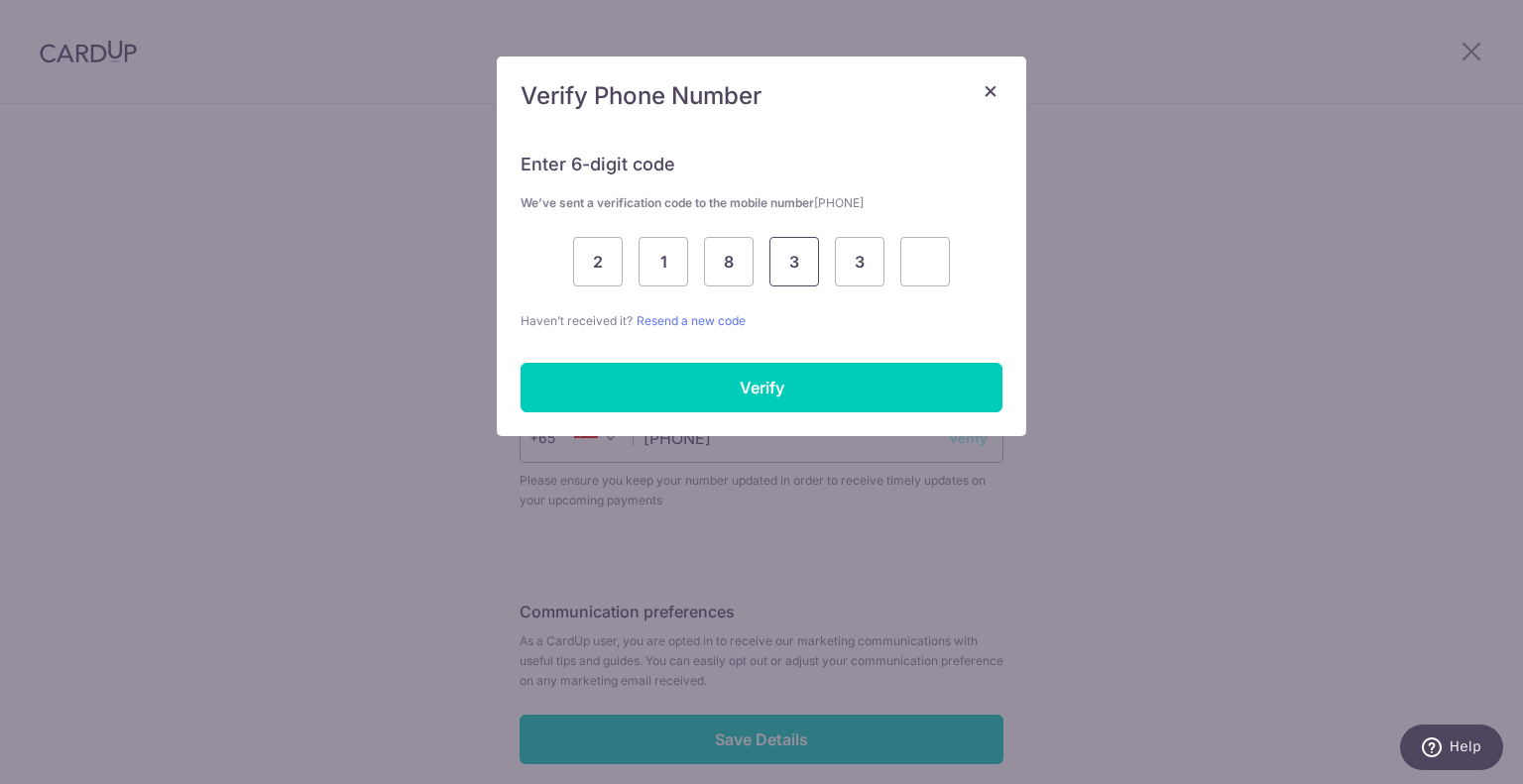 click on "3" at bounding box center (794, 262) 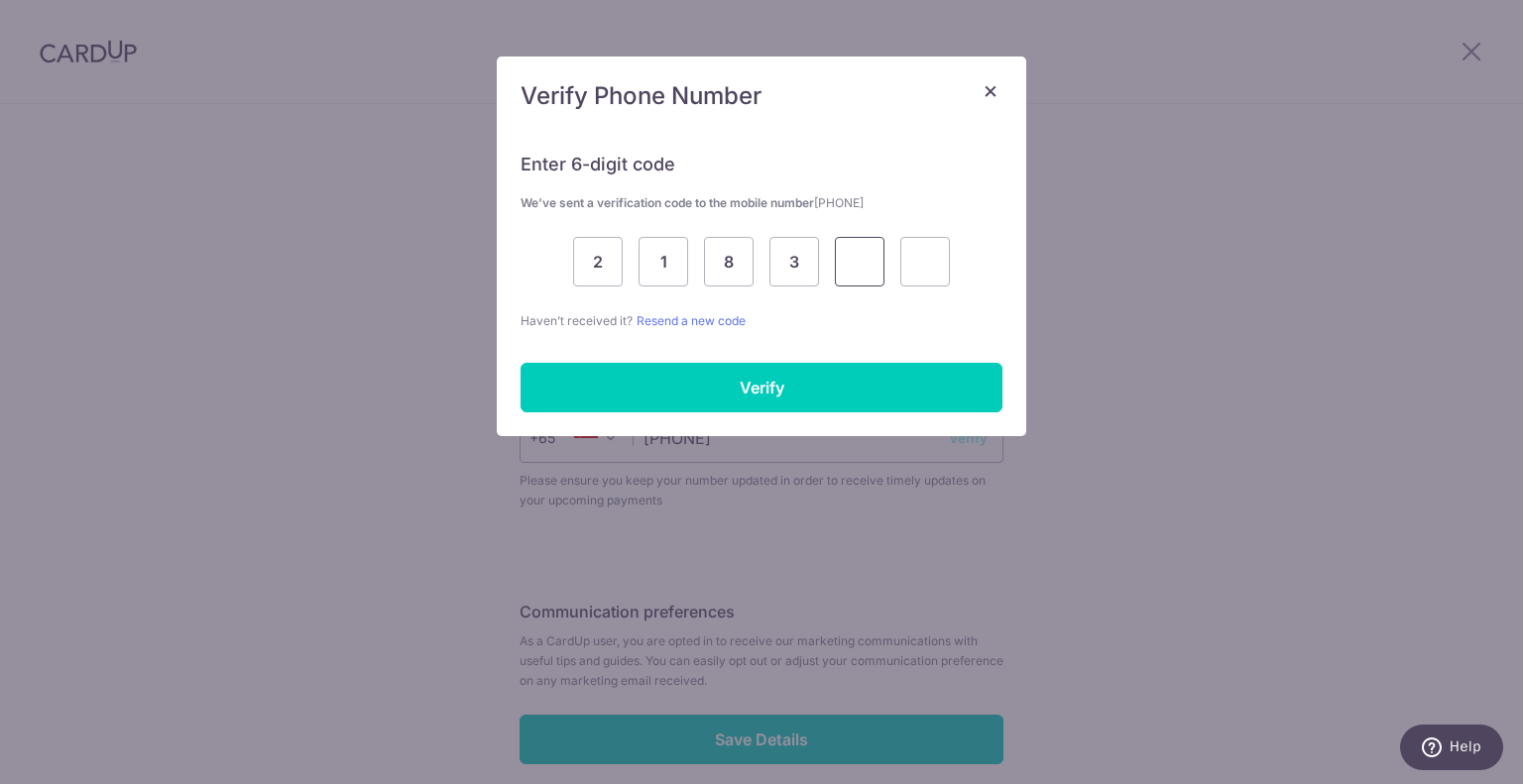 type 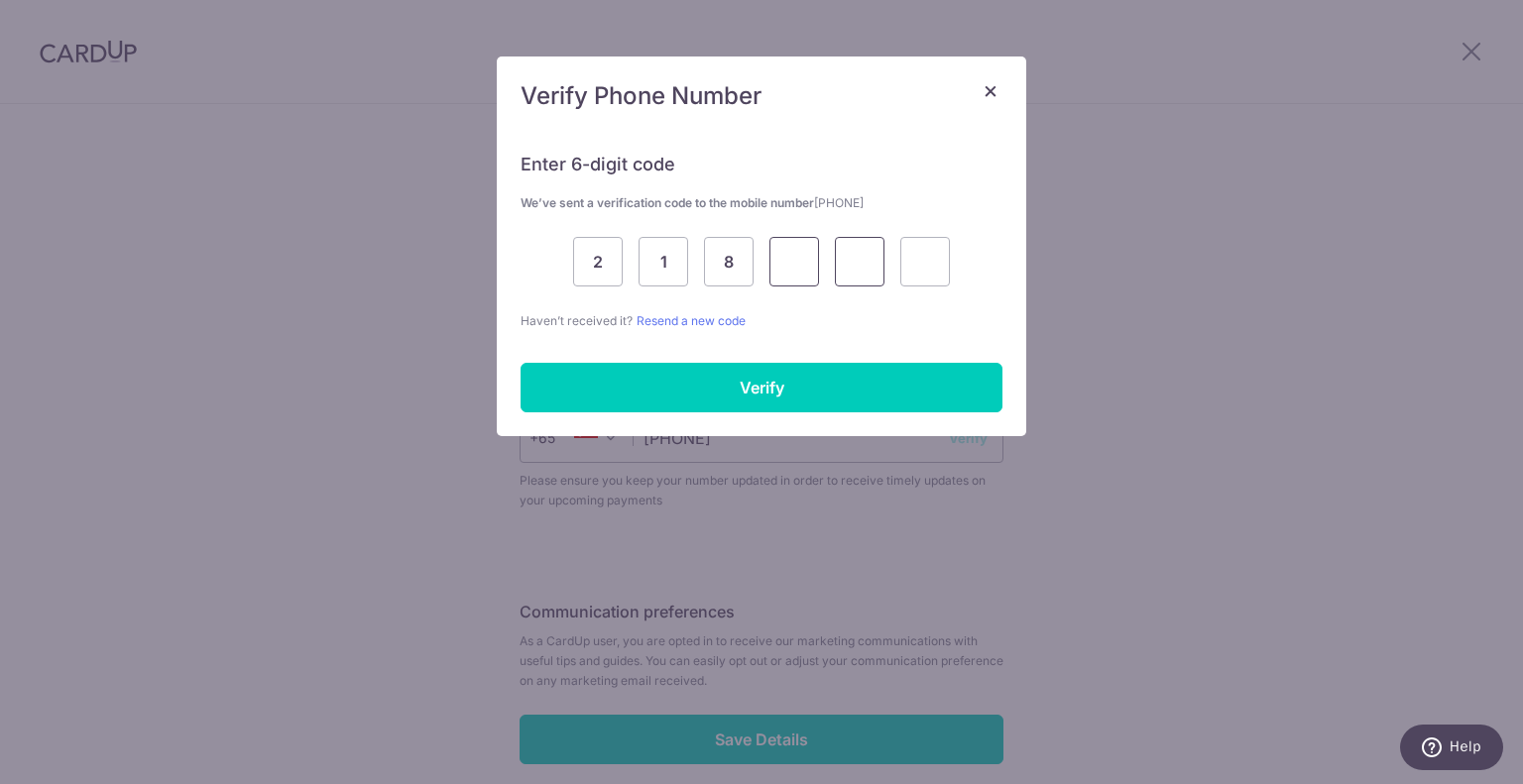 type 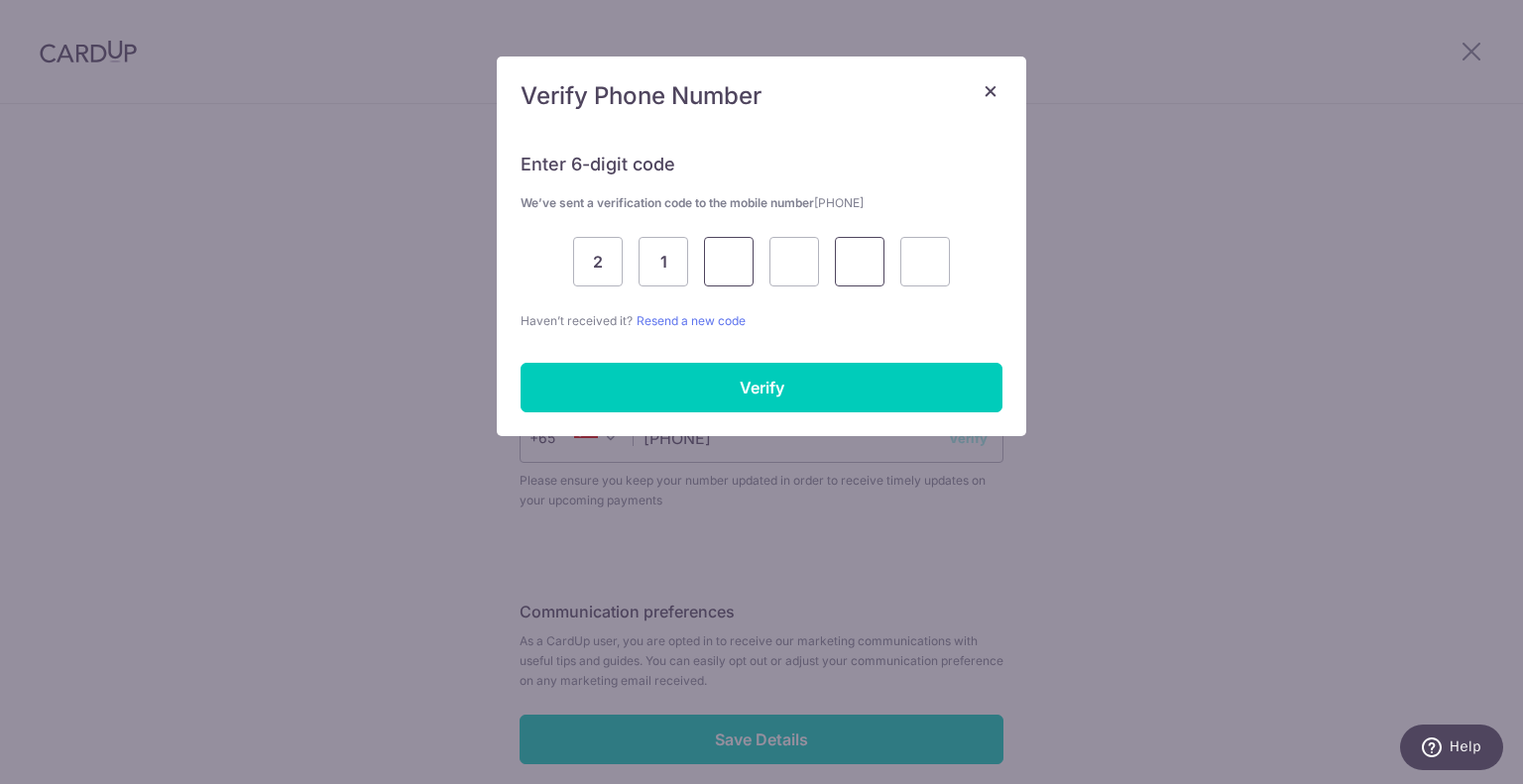 type 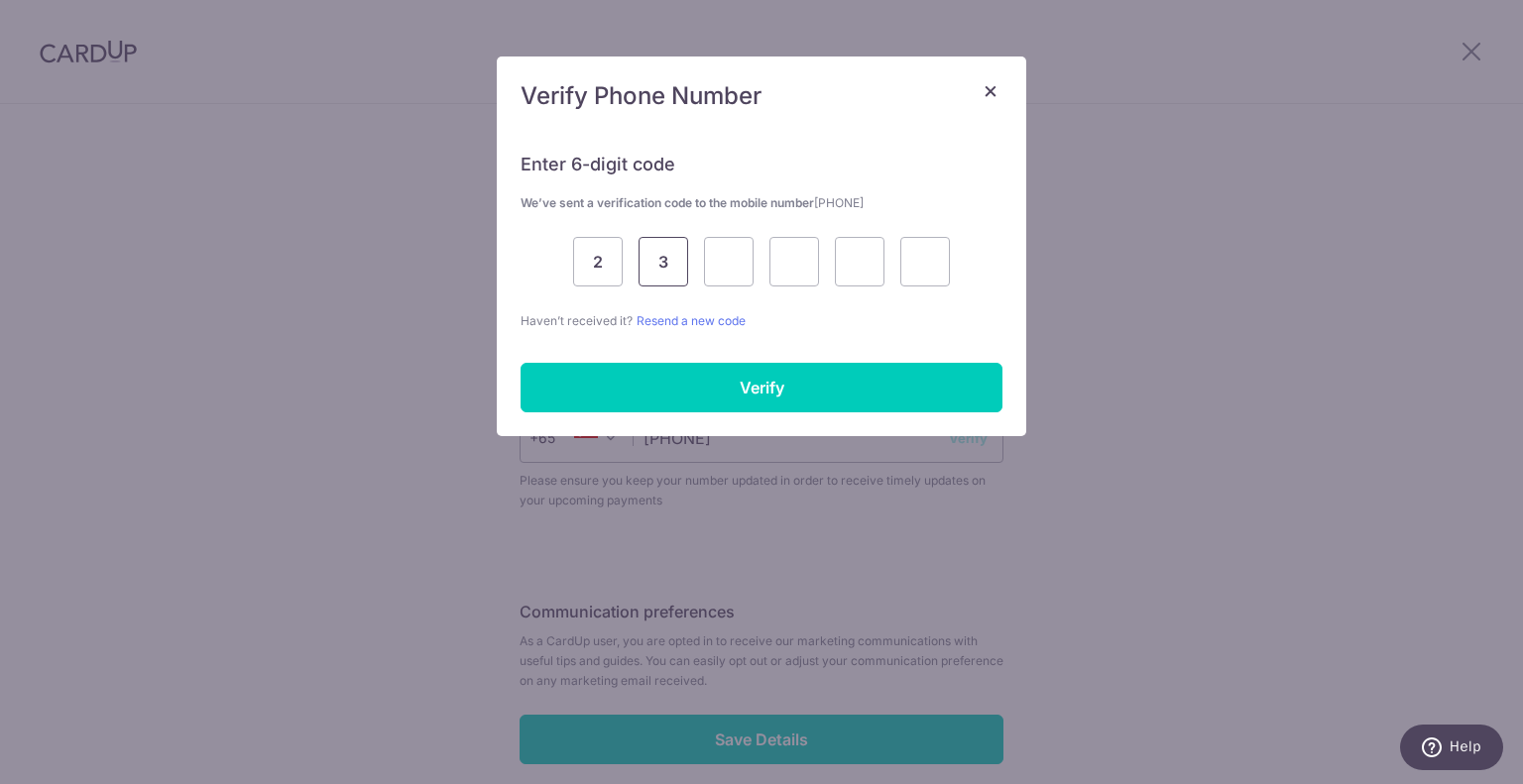 type on "3" 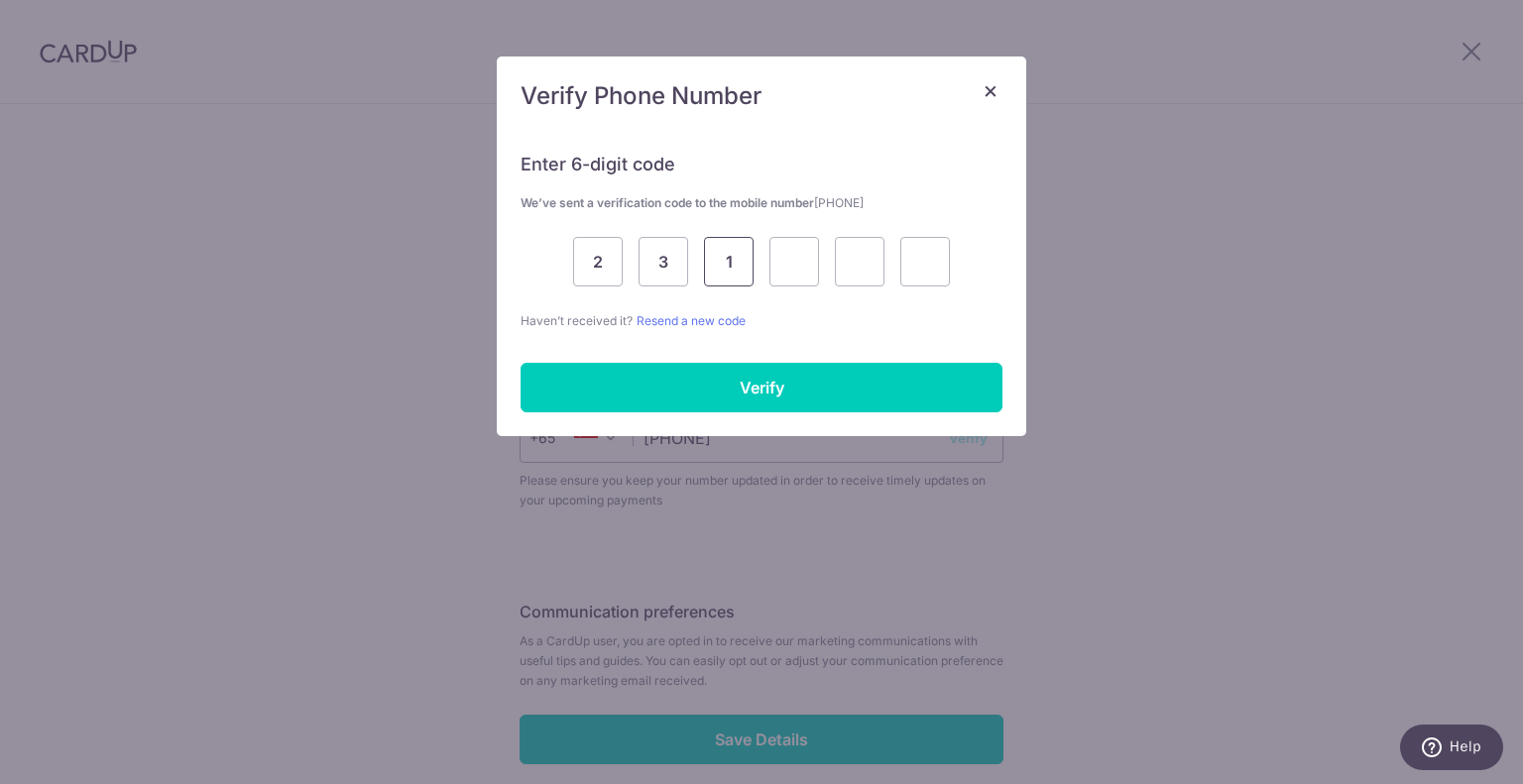 type on "1" 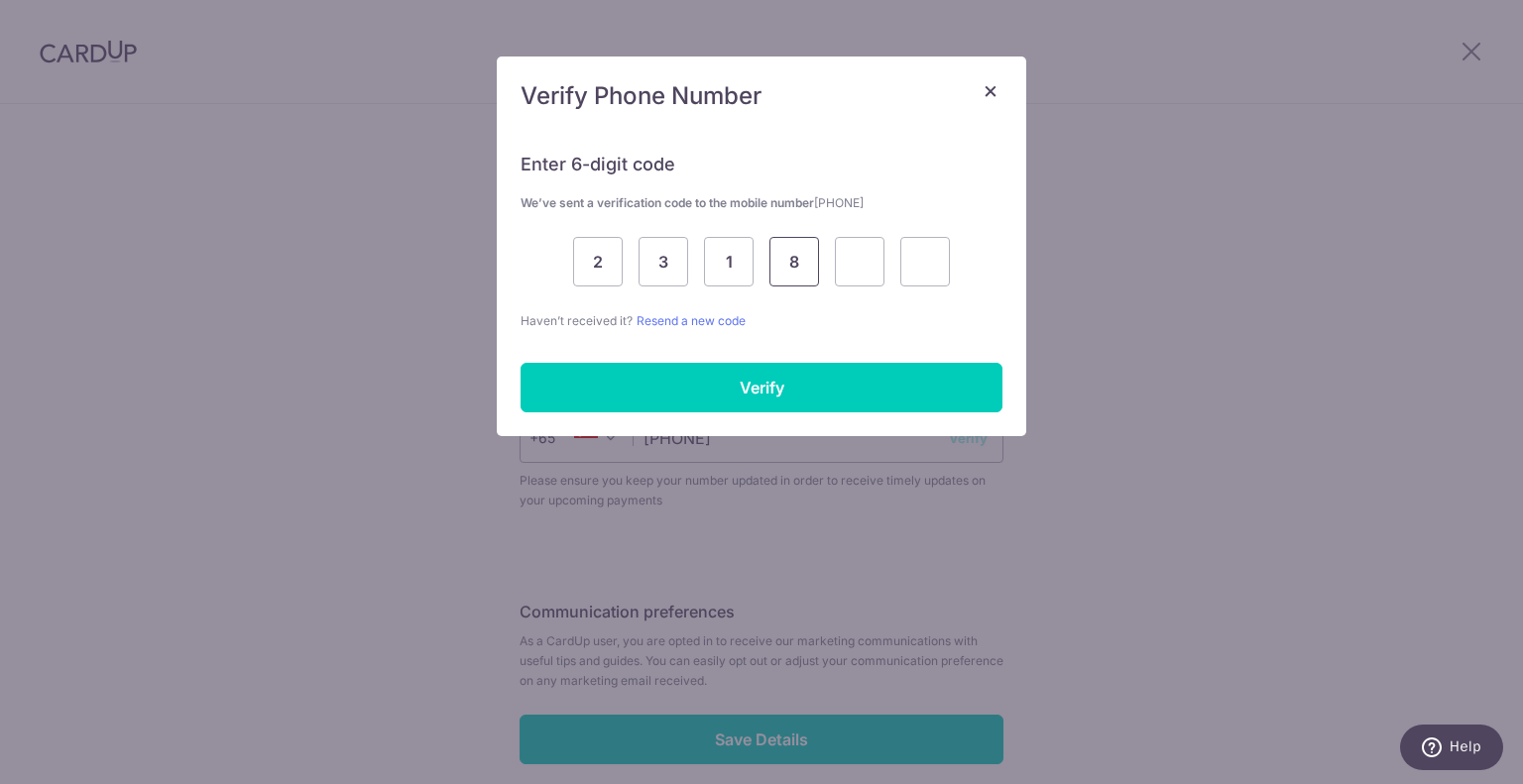 type on "8" 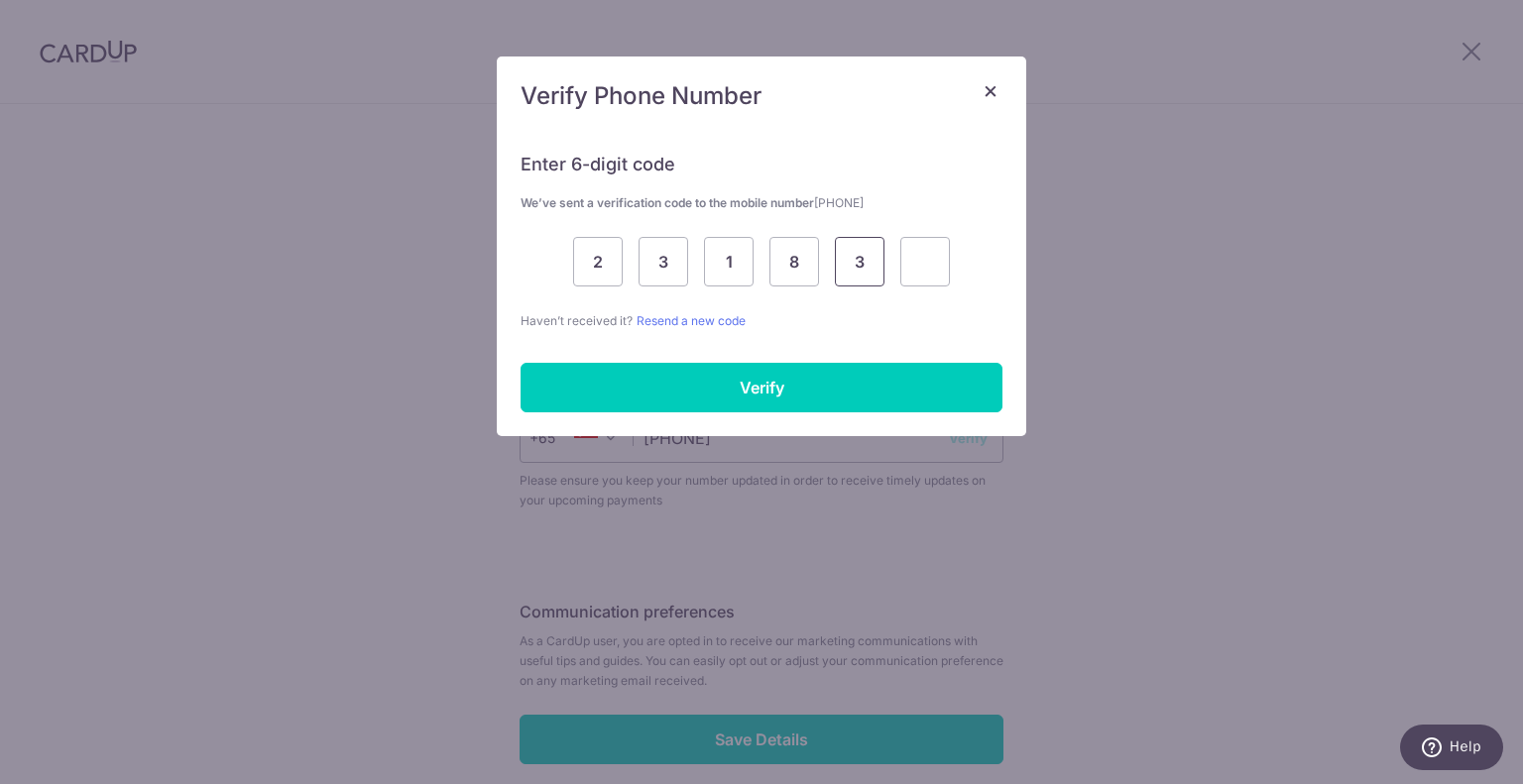 type on "3" 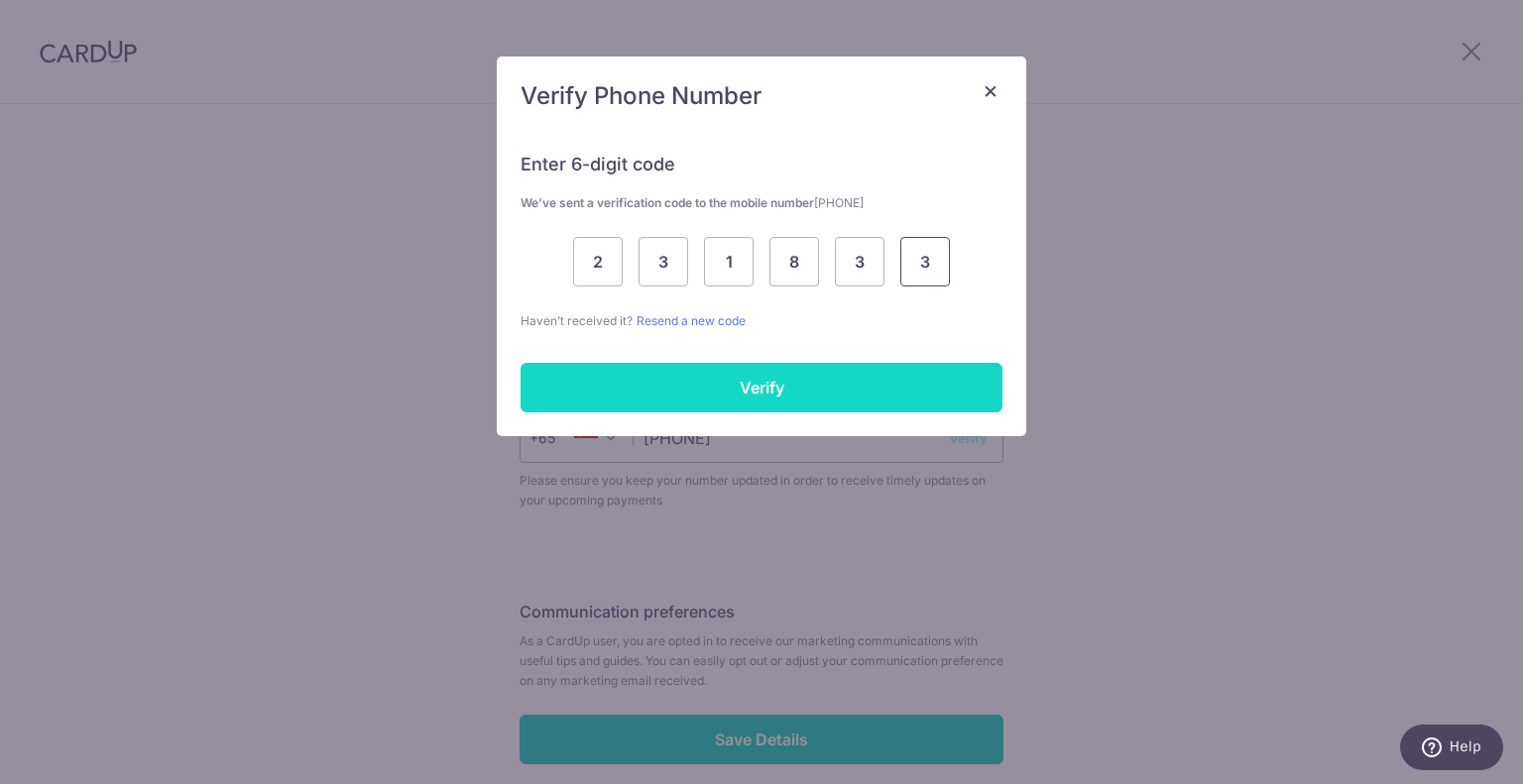 type on "3" 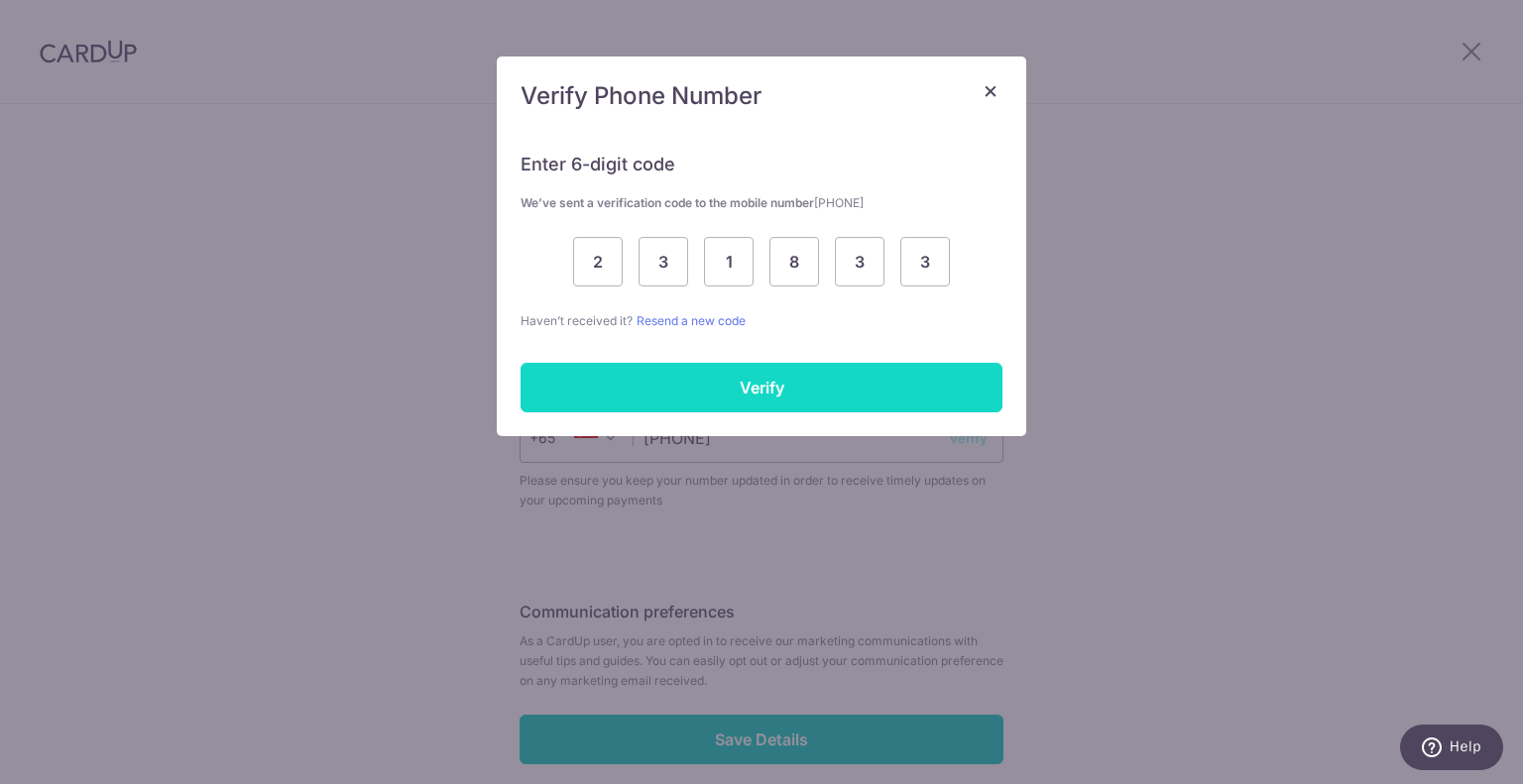 click on "Verify" at bounding box center [762, 388] 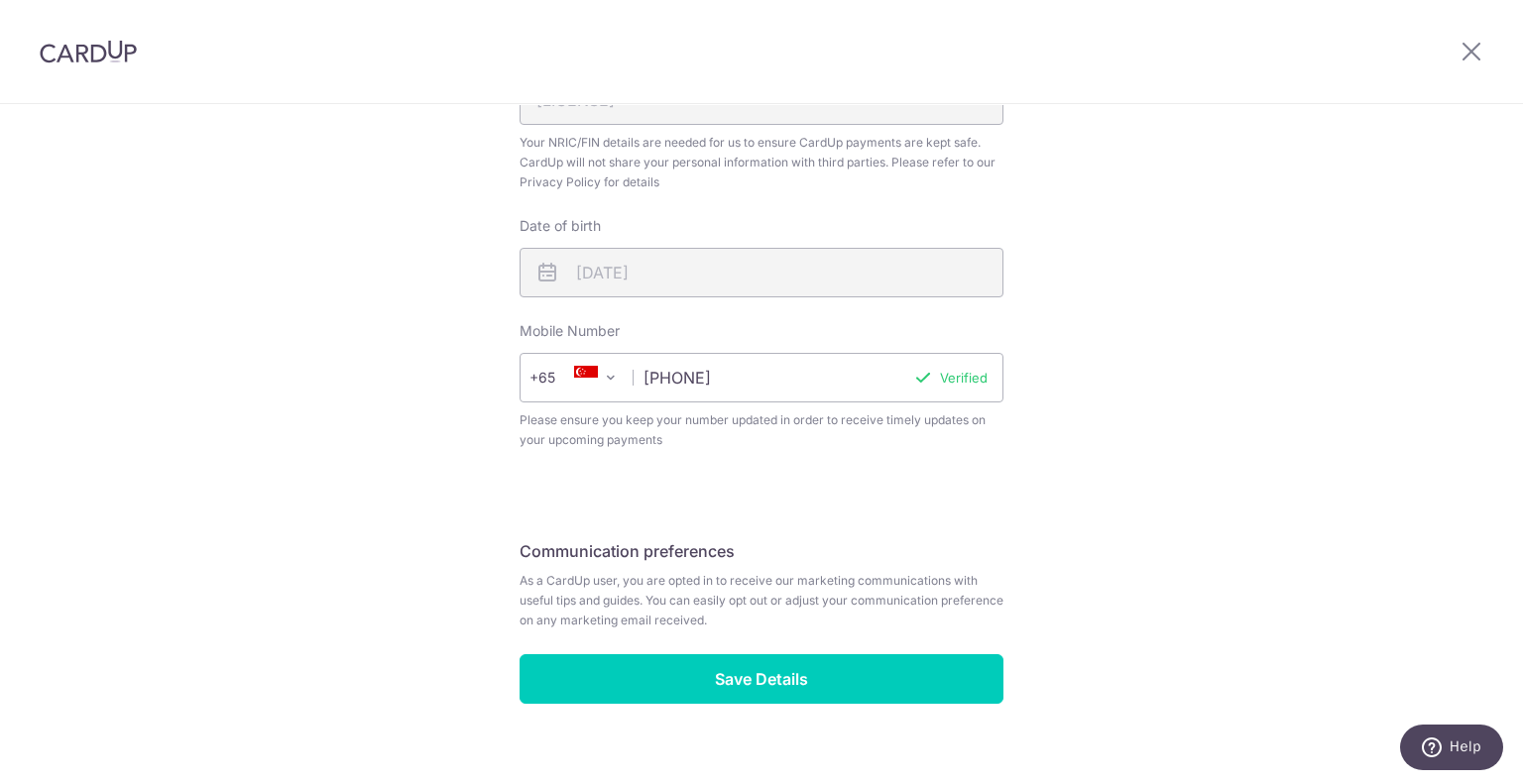 scroll, scrollTop: 683, scrollLeft: 0, axis: vertical 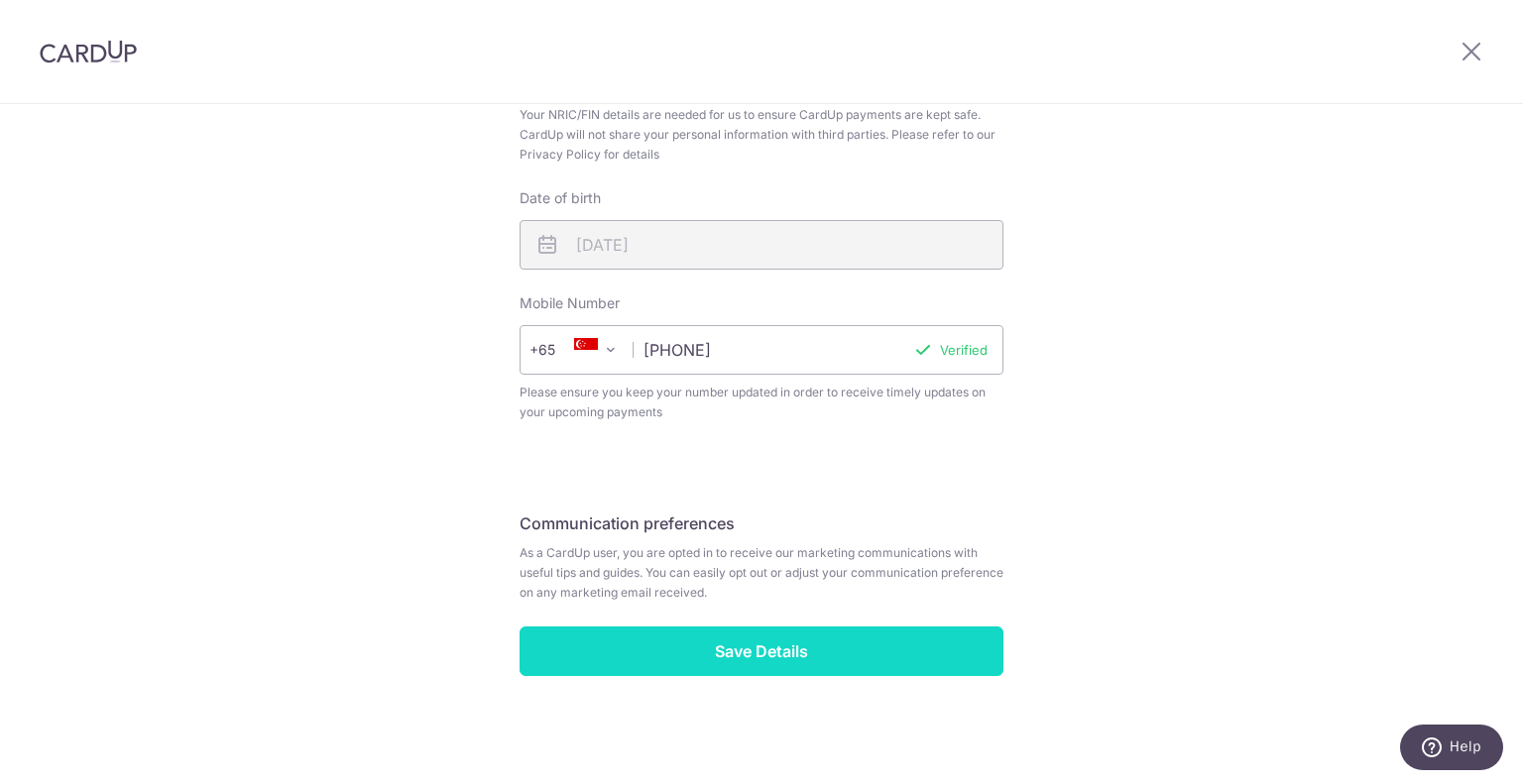 click on "Save Details" at bounding box center [762, 651] 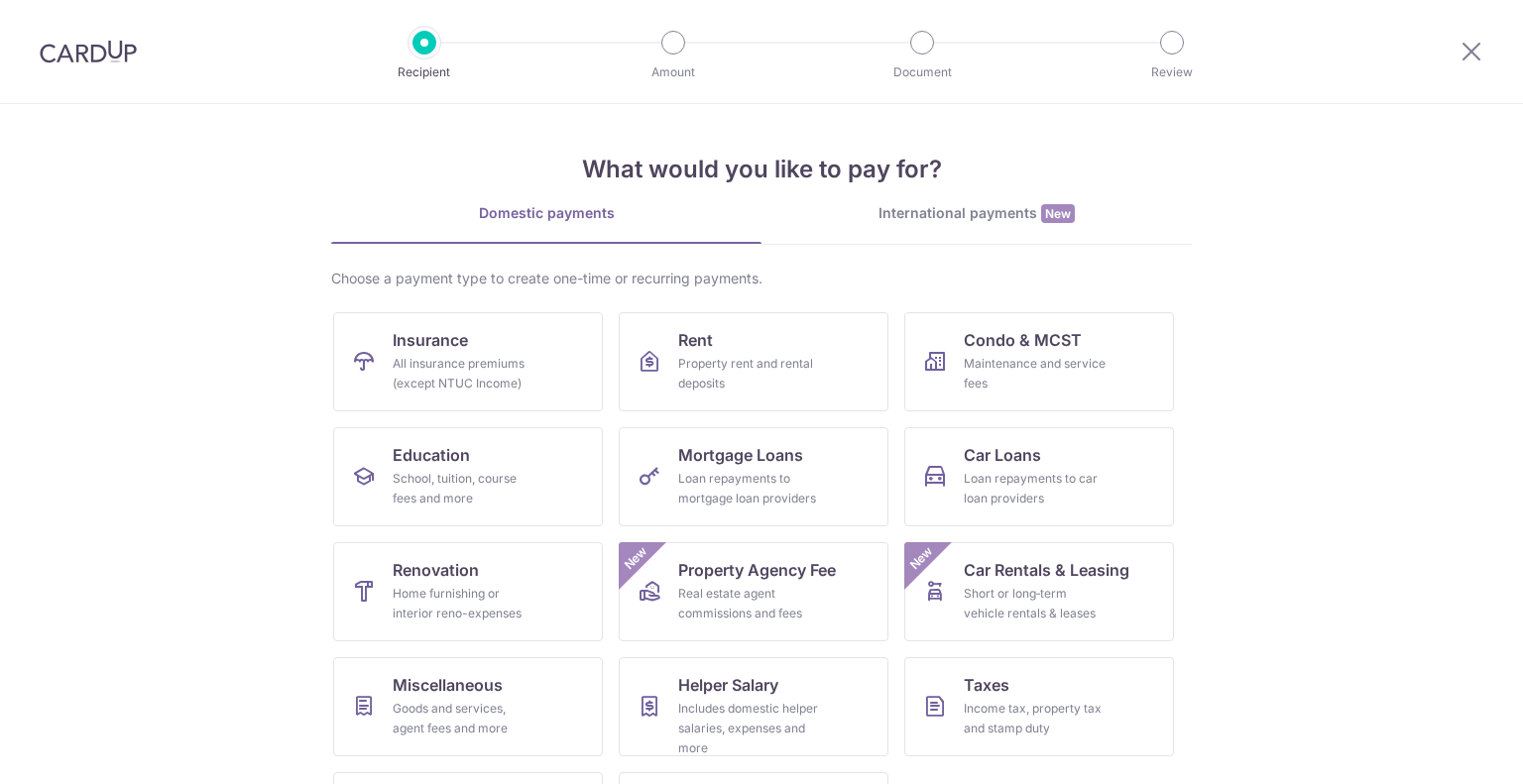 scroll, scrollTop: 0, scrollLeft: 0, axis: both 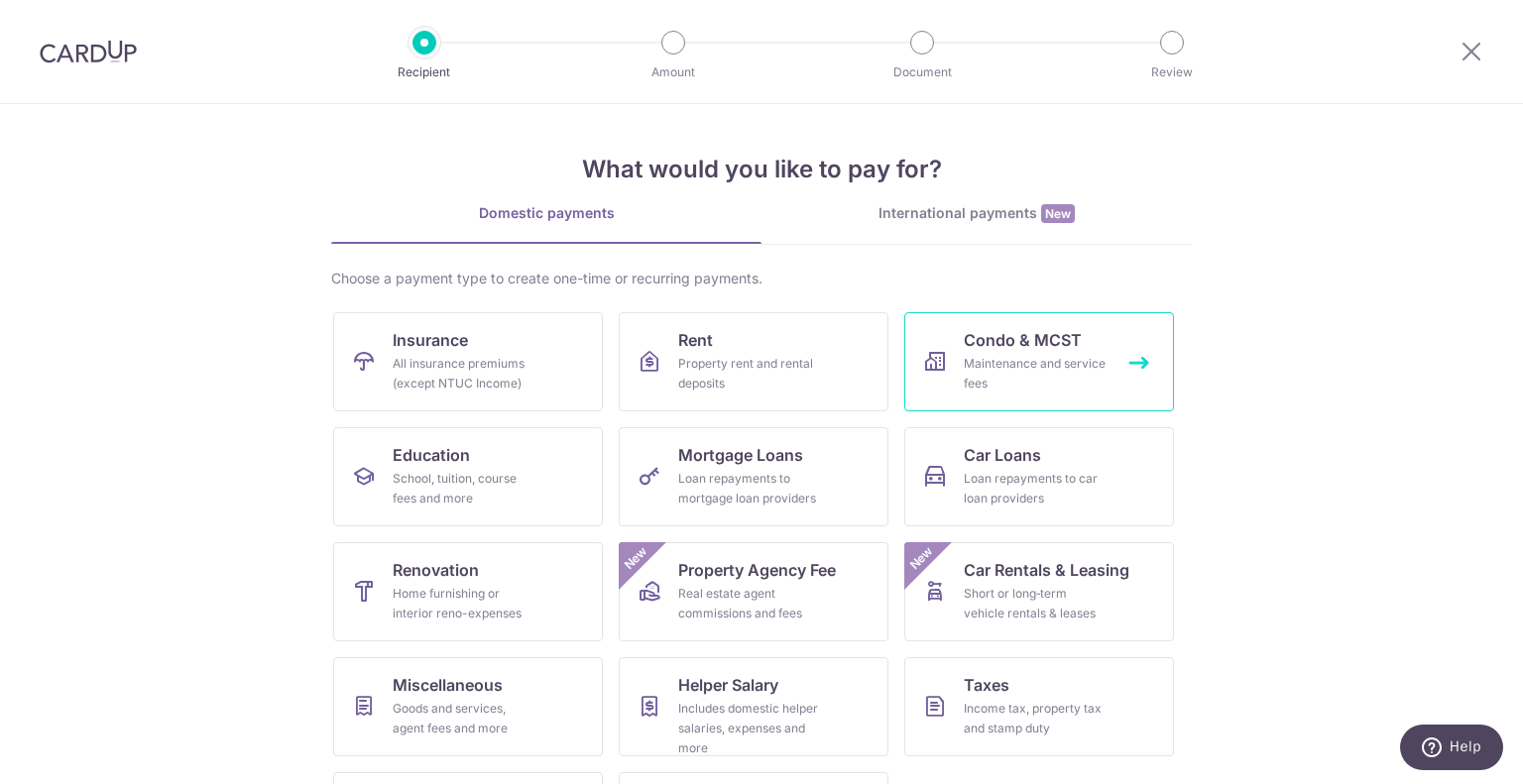 click on "Condo & MCST Maintenance and service fees" at bounding box center [1039, 362] 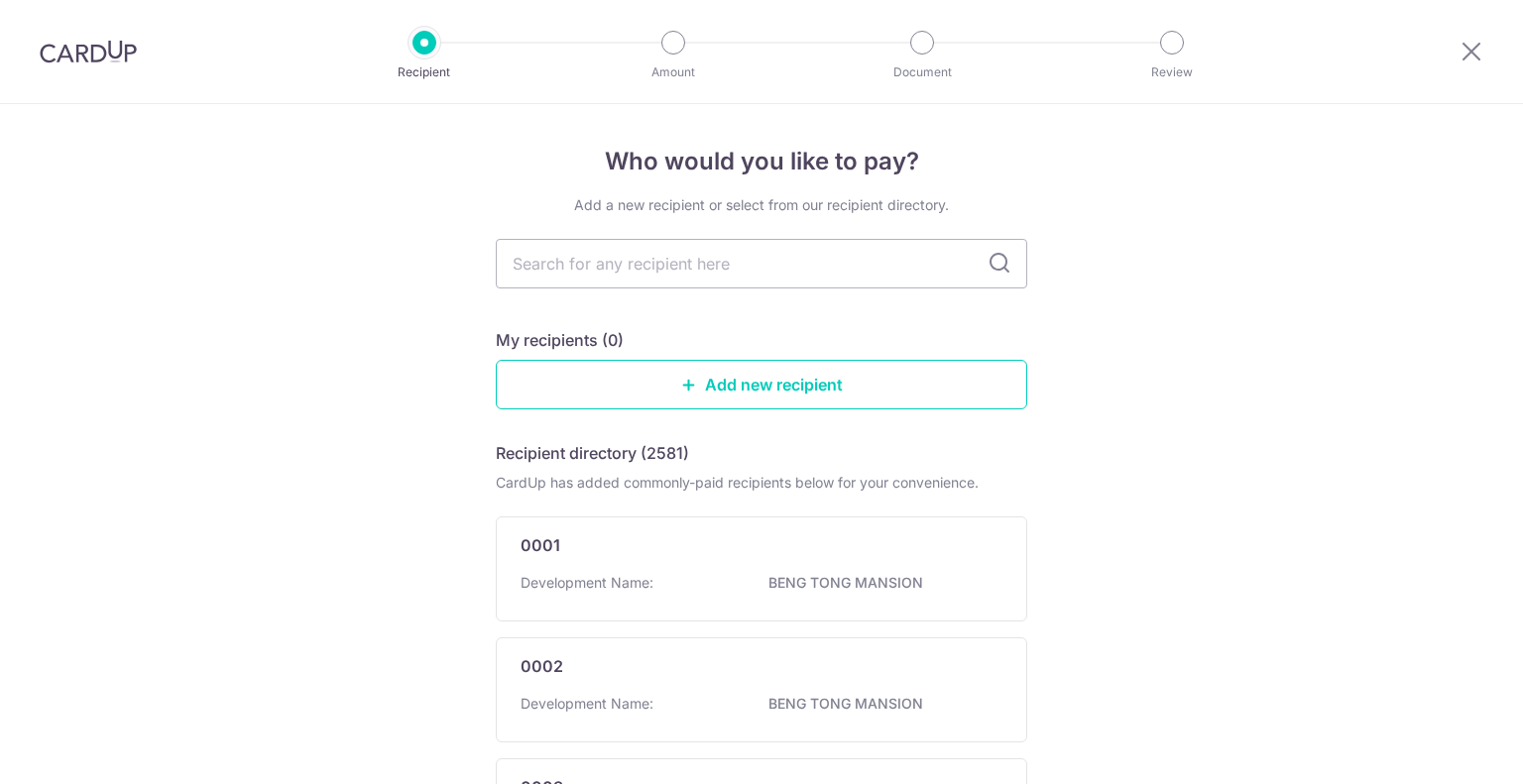 scroll, scrollTop: 0, scrollLeft: 0, axis: both 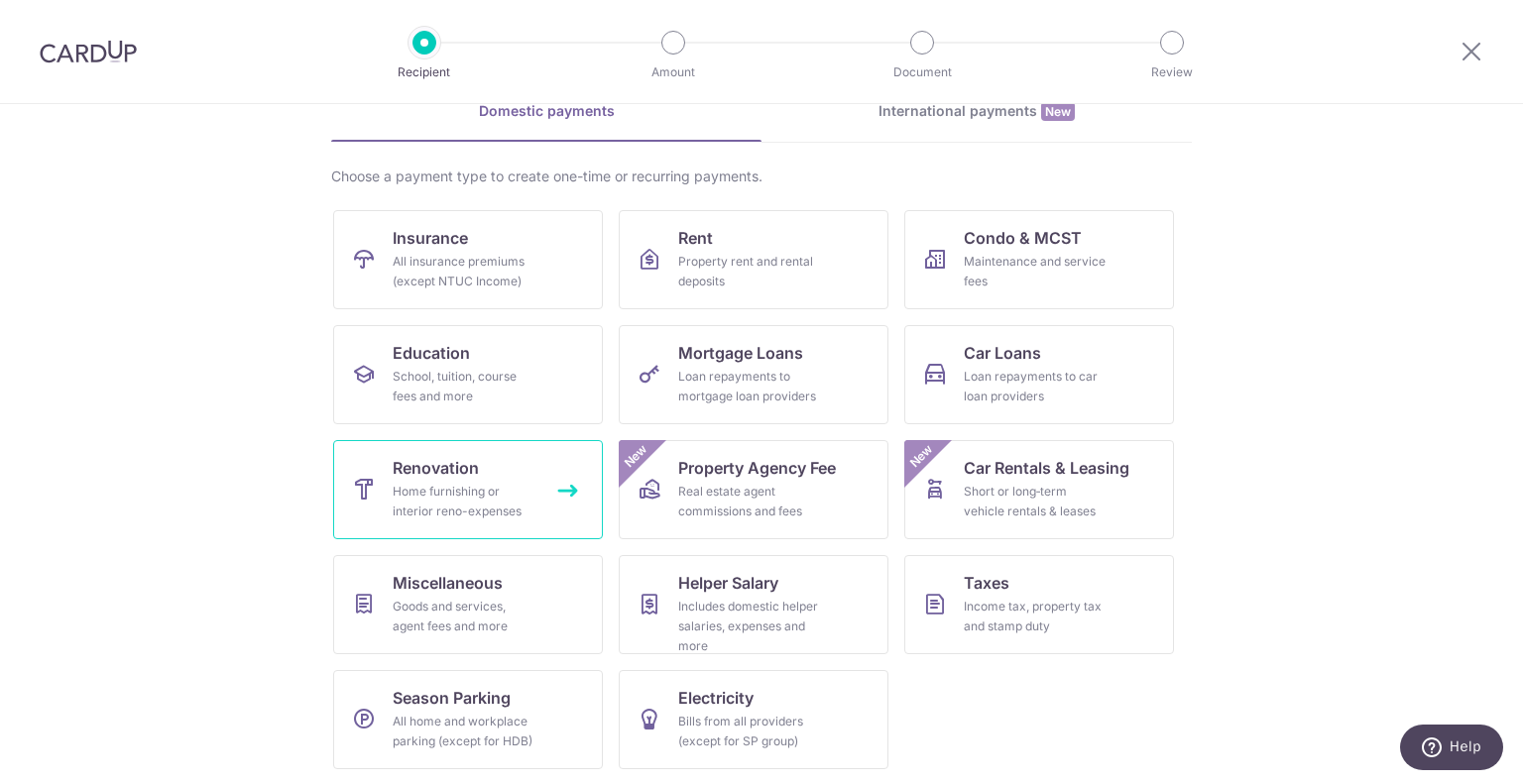 click on "Renovation Home furnishing or interior reno-expenses" at bounding box center [468, 490] 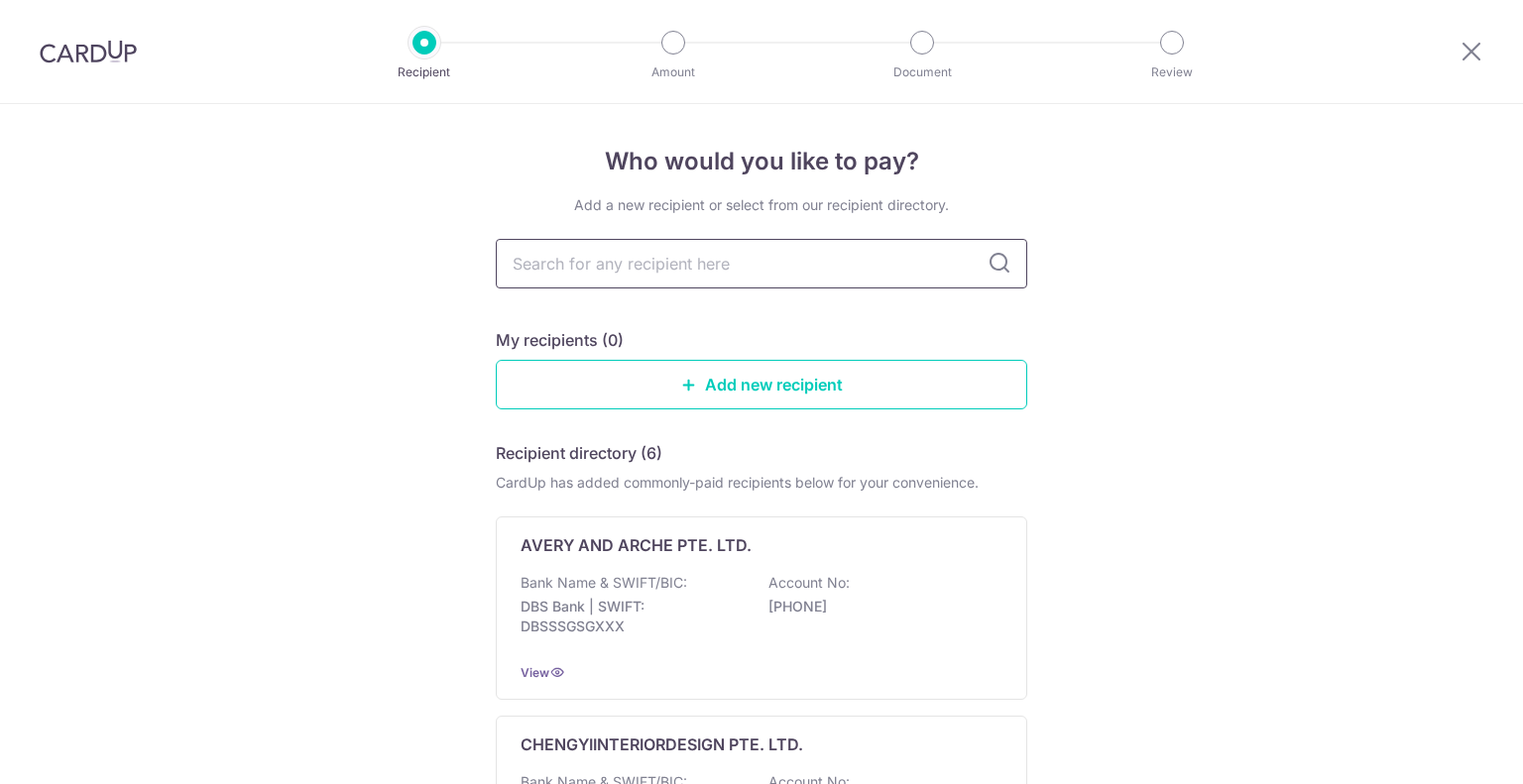 scroll, scrollTop: 0, scrollLeft: 0, axis: both 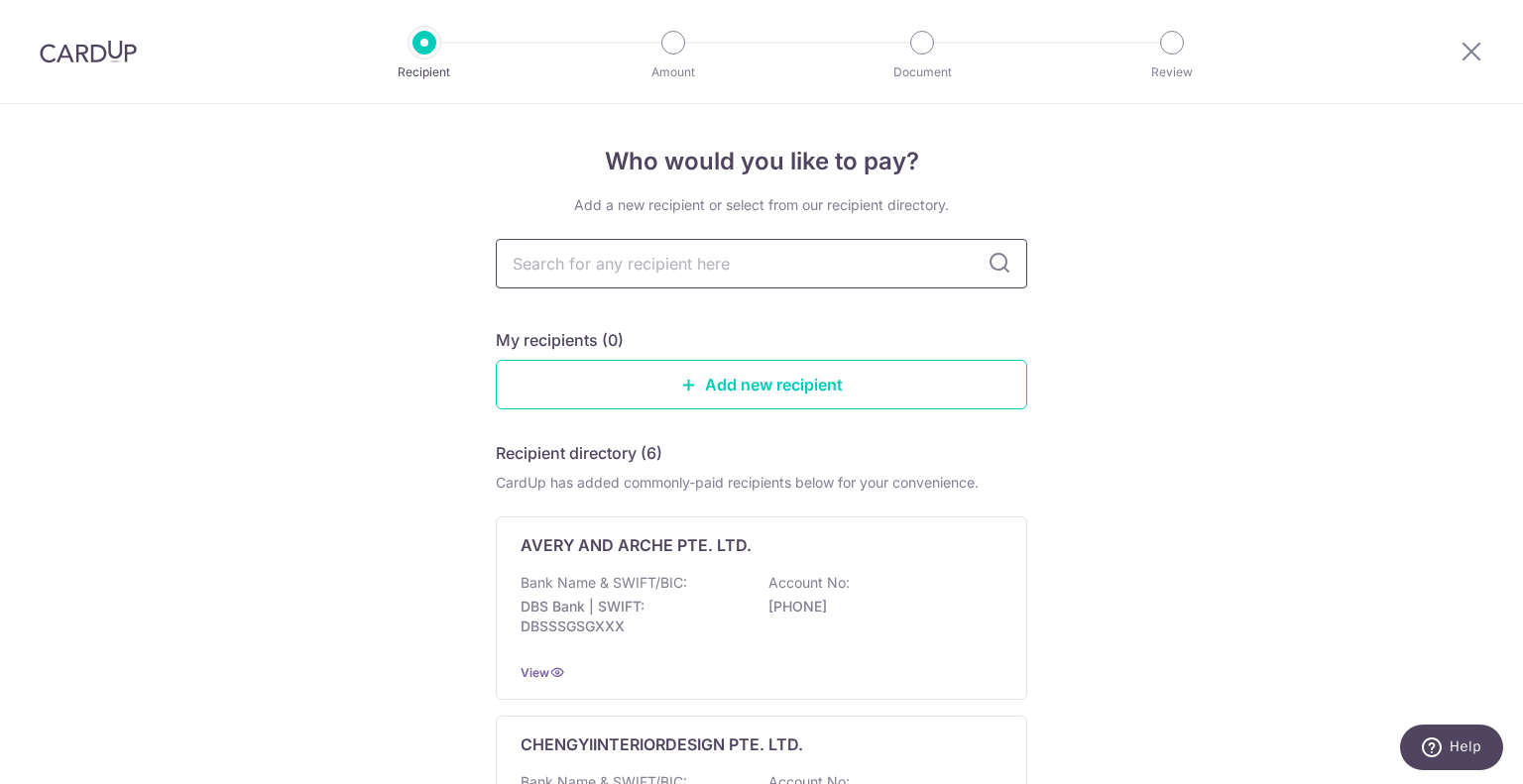 click at bounding box center [762, 264] 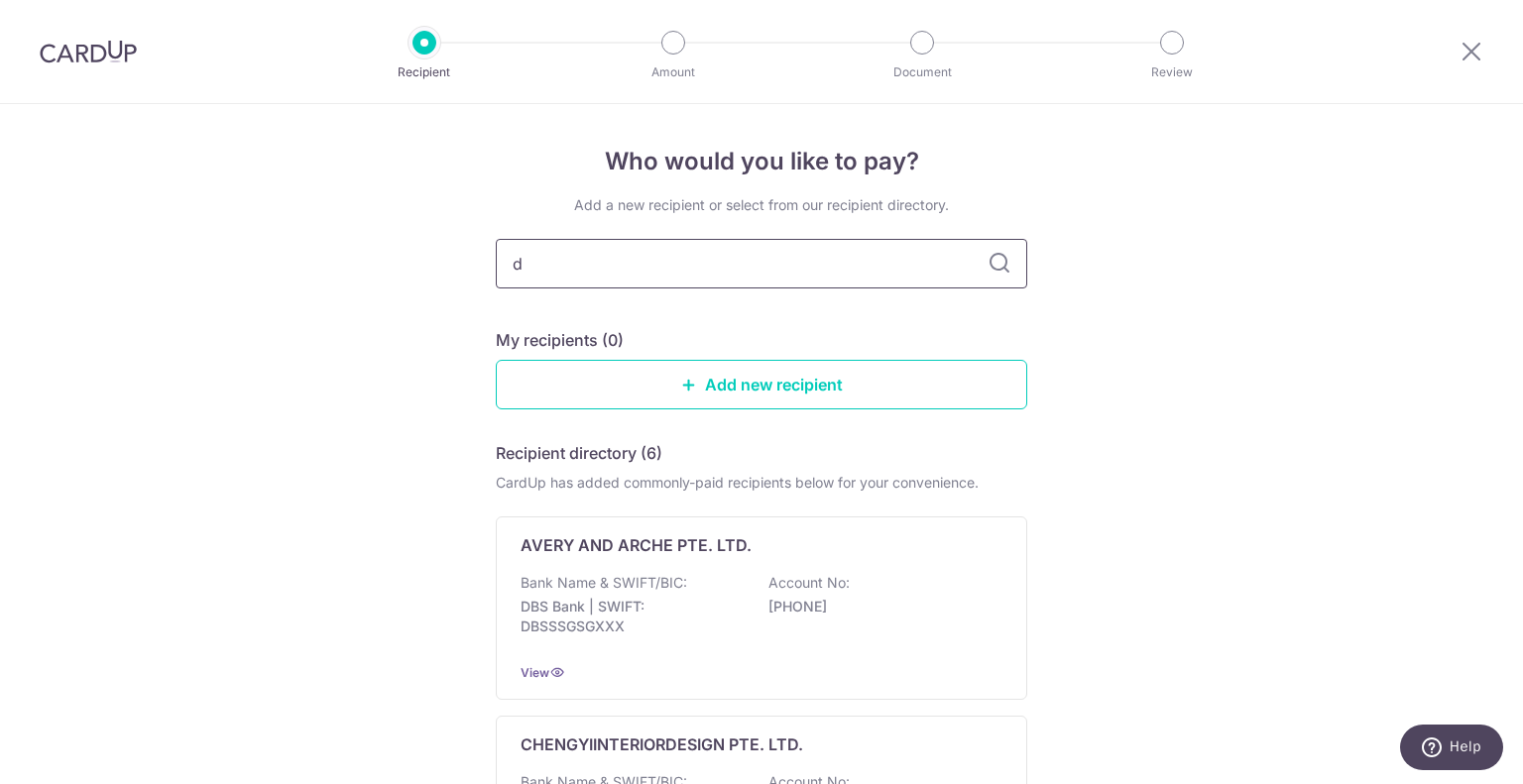 type 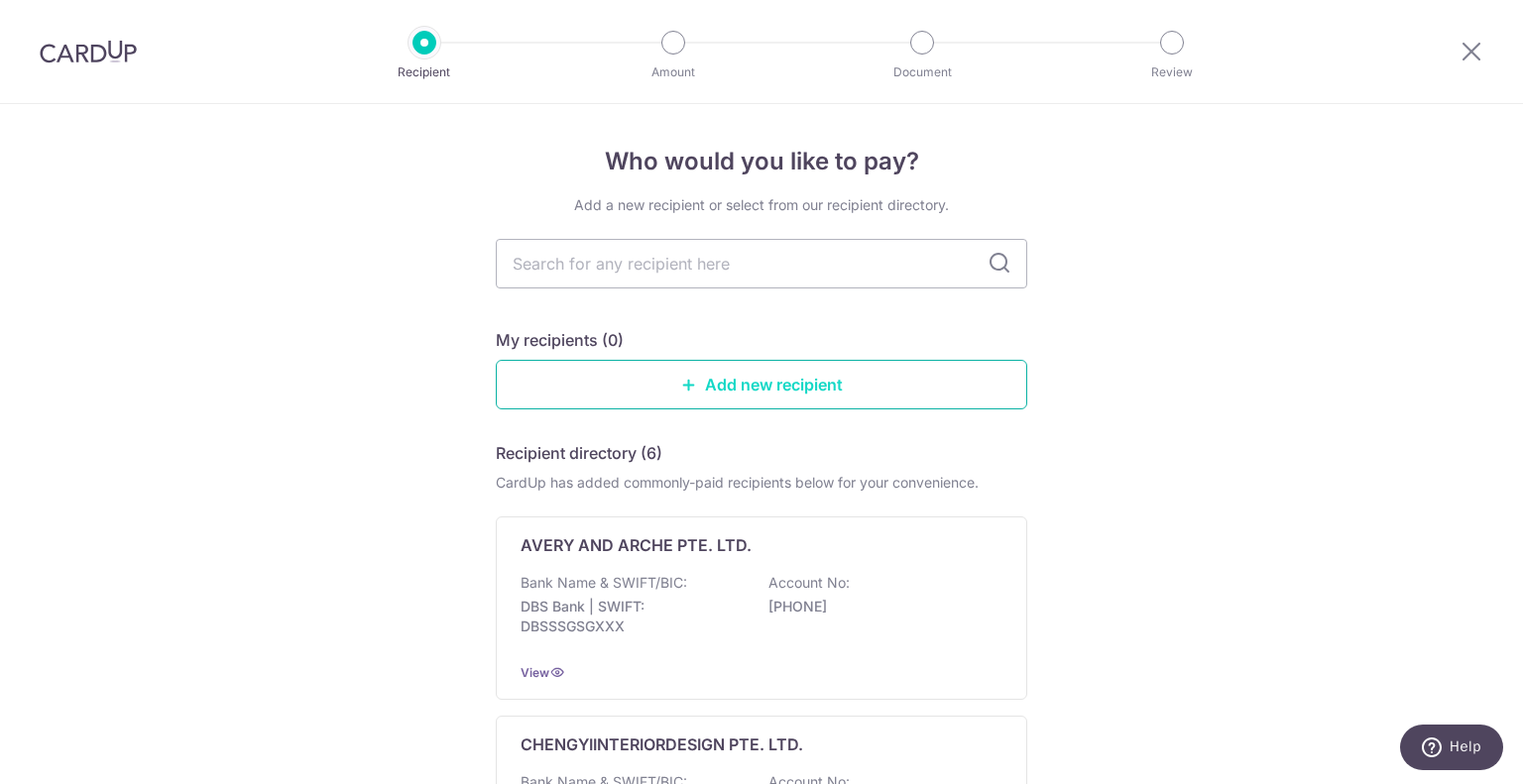 click on "Add new recipient" at bounding box center [762, 385] 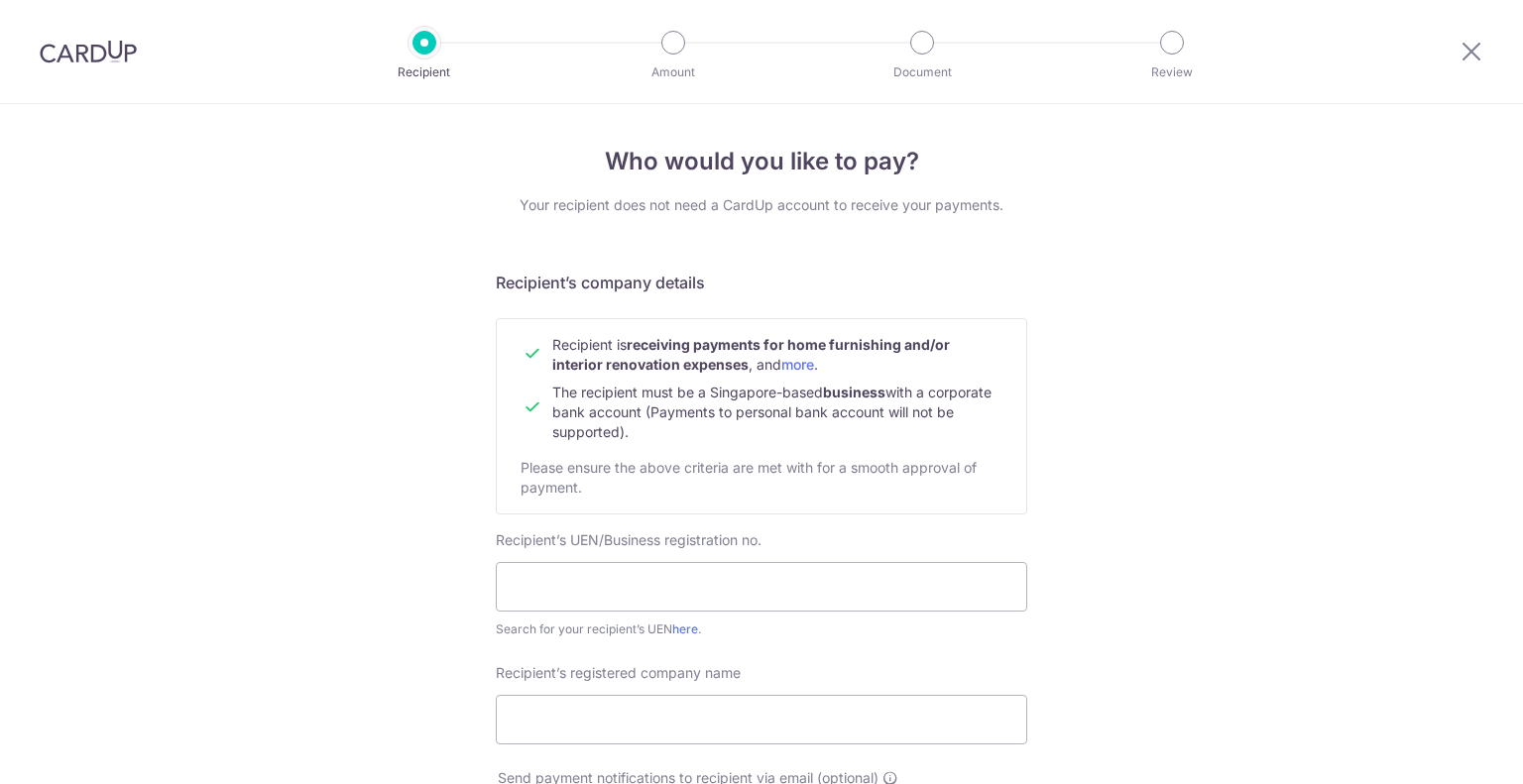 scroll, scrollTop: 0, scrollLeft: 0, axis: both 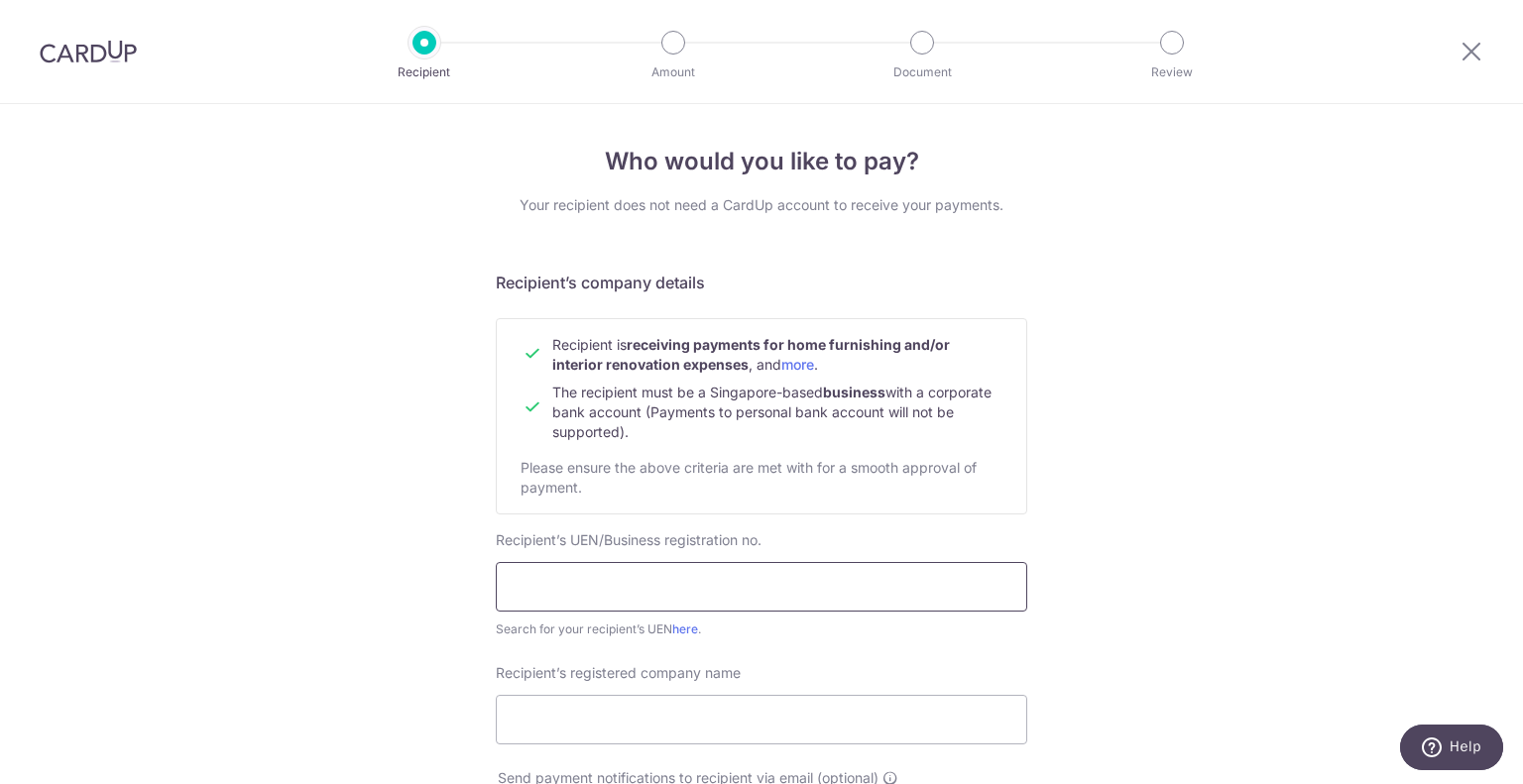 click at bounding box center [762, 587] 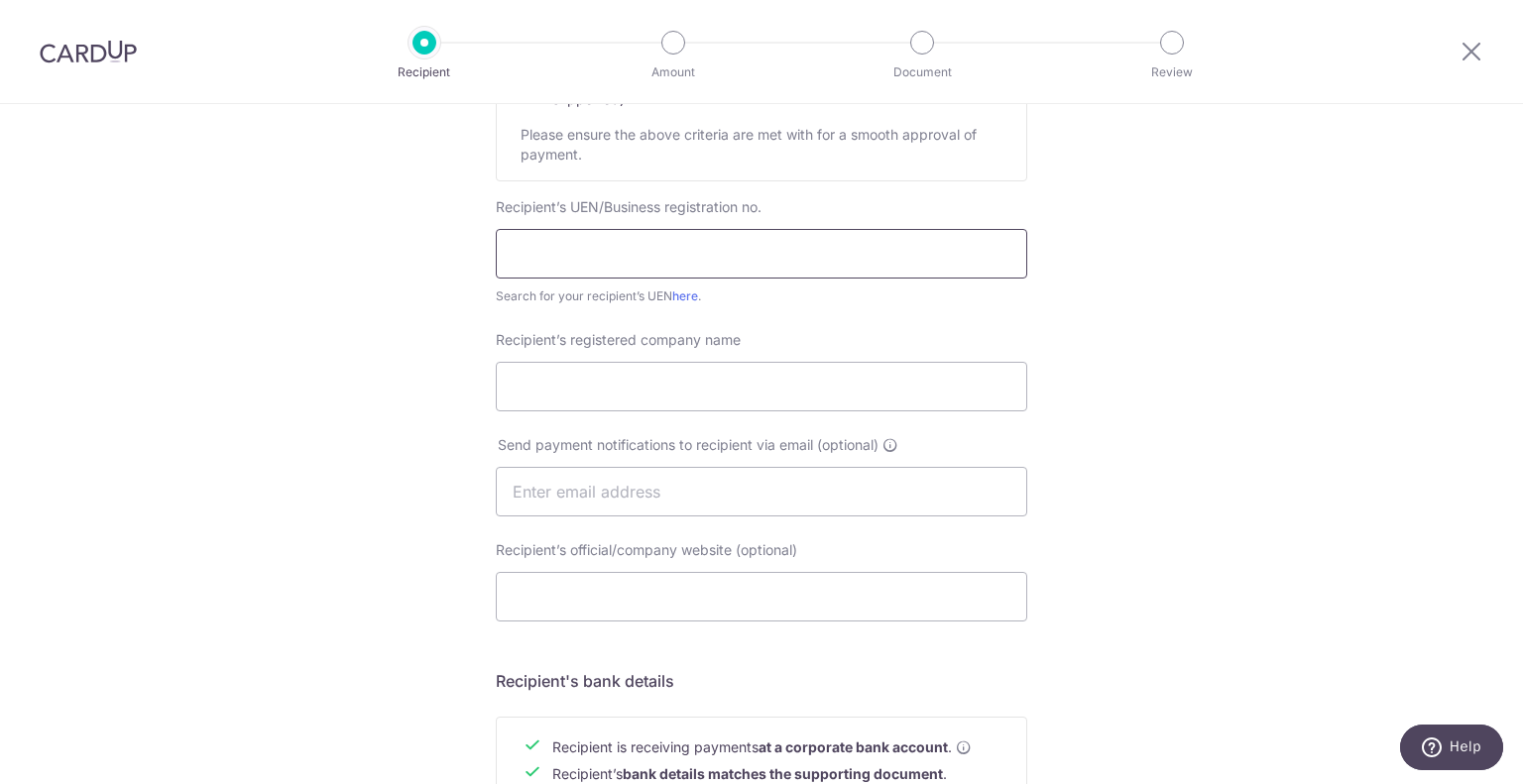 scroll, scrollTop: 297, scrollLeft: 0, axis: vertical 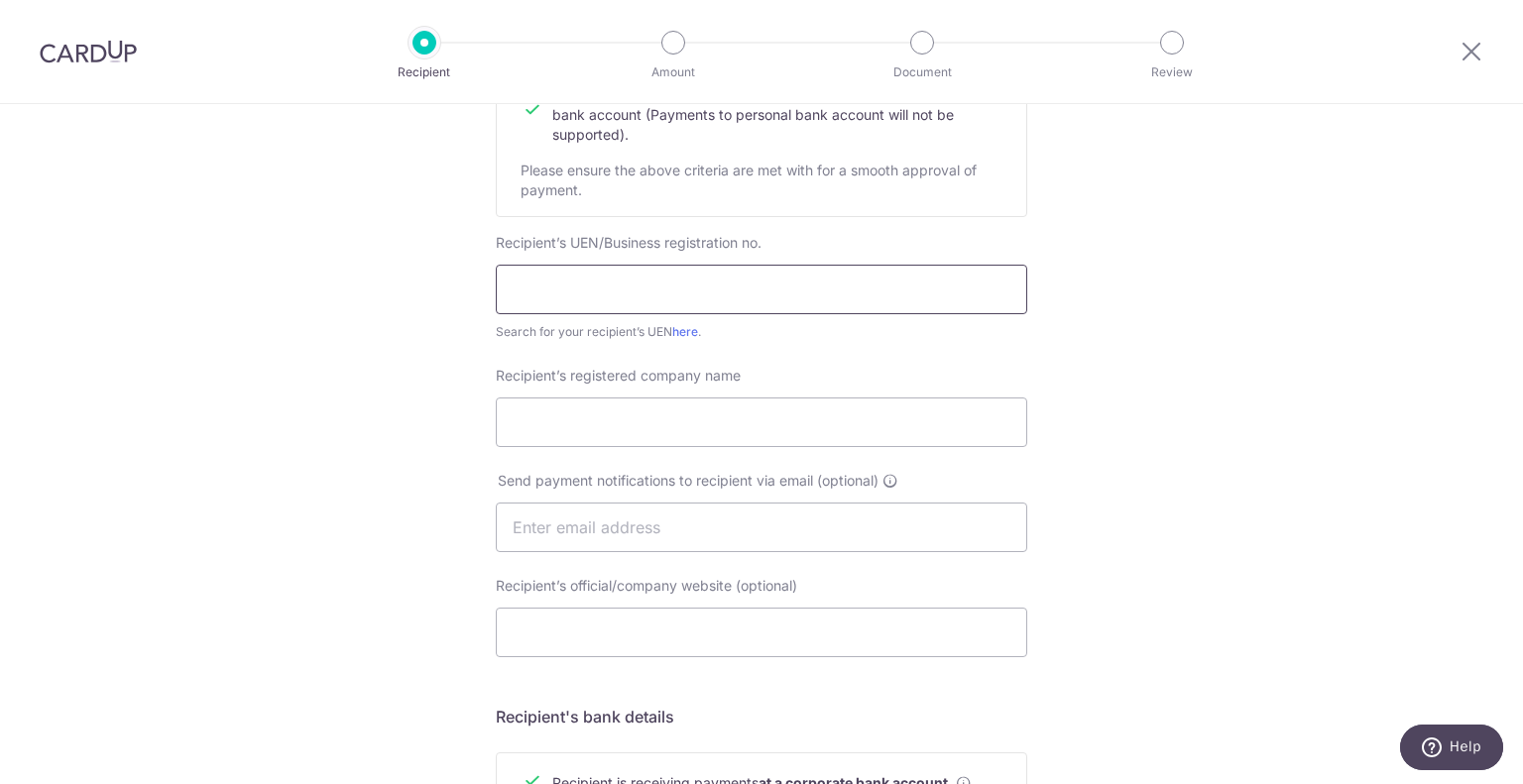 click at bounding box center (762, 289) 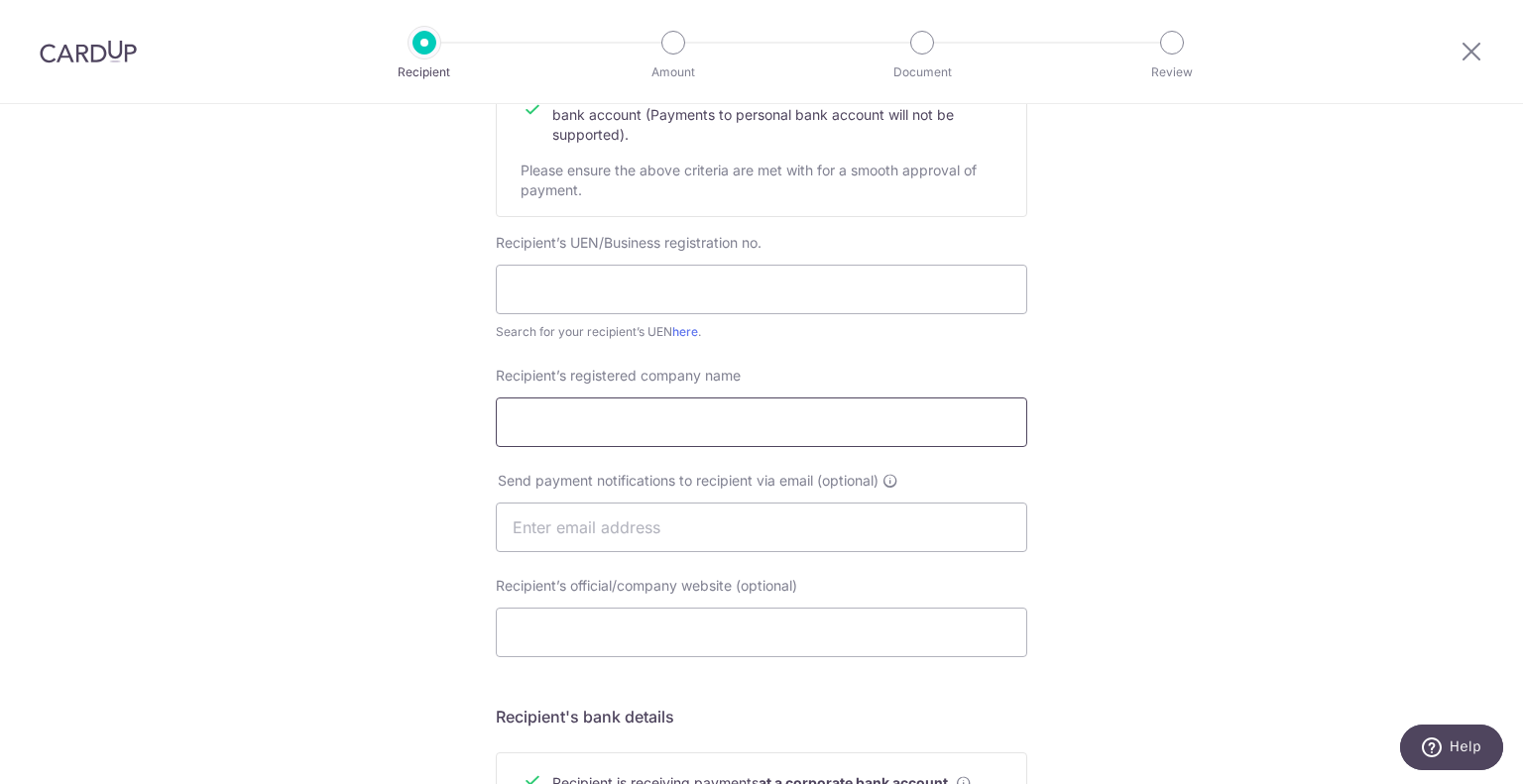 click on "Recipient’s registered company name" at bounding box center (762, 422) 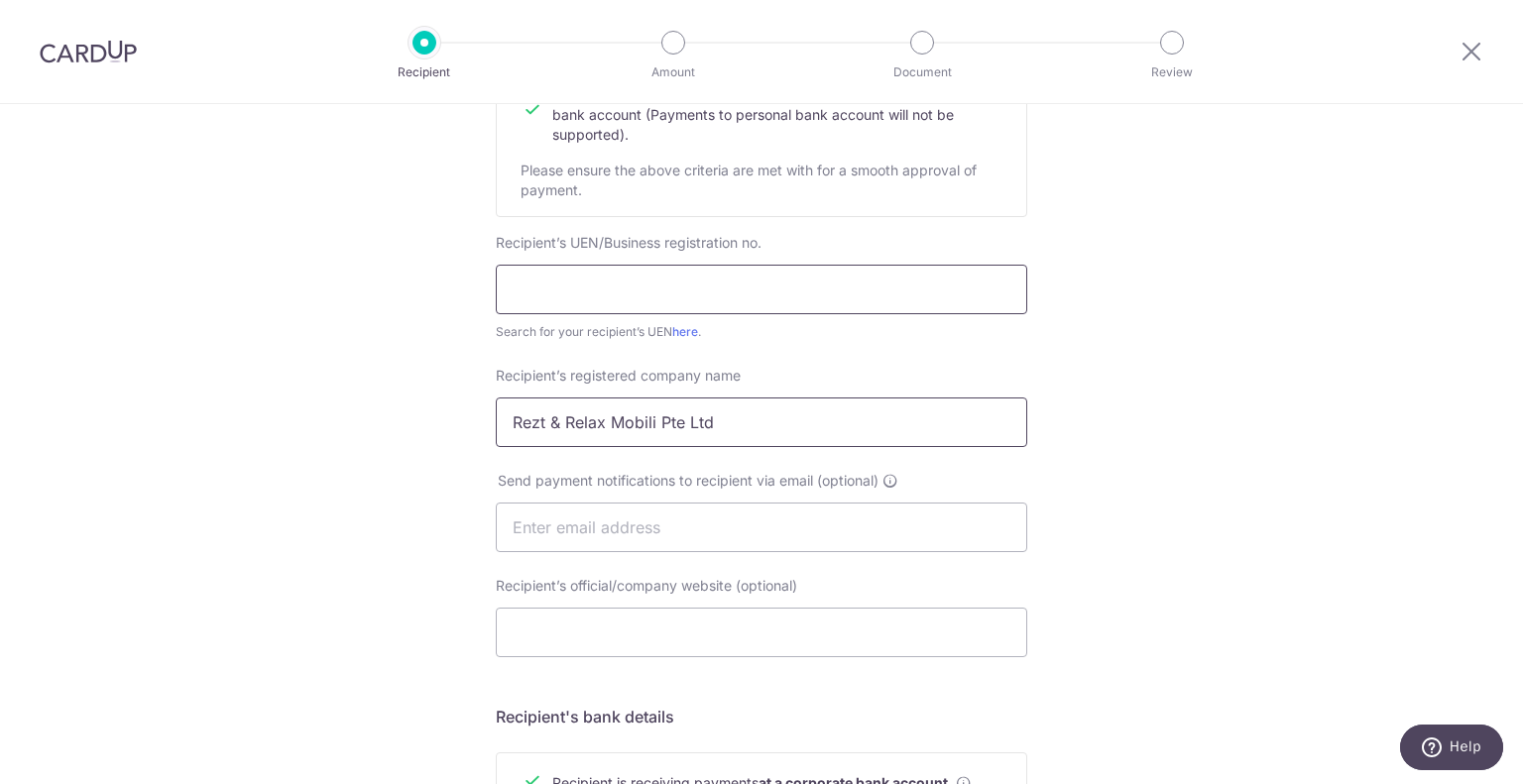 type on "Rezt & Relax Mobili Pte Ltd" 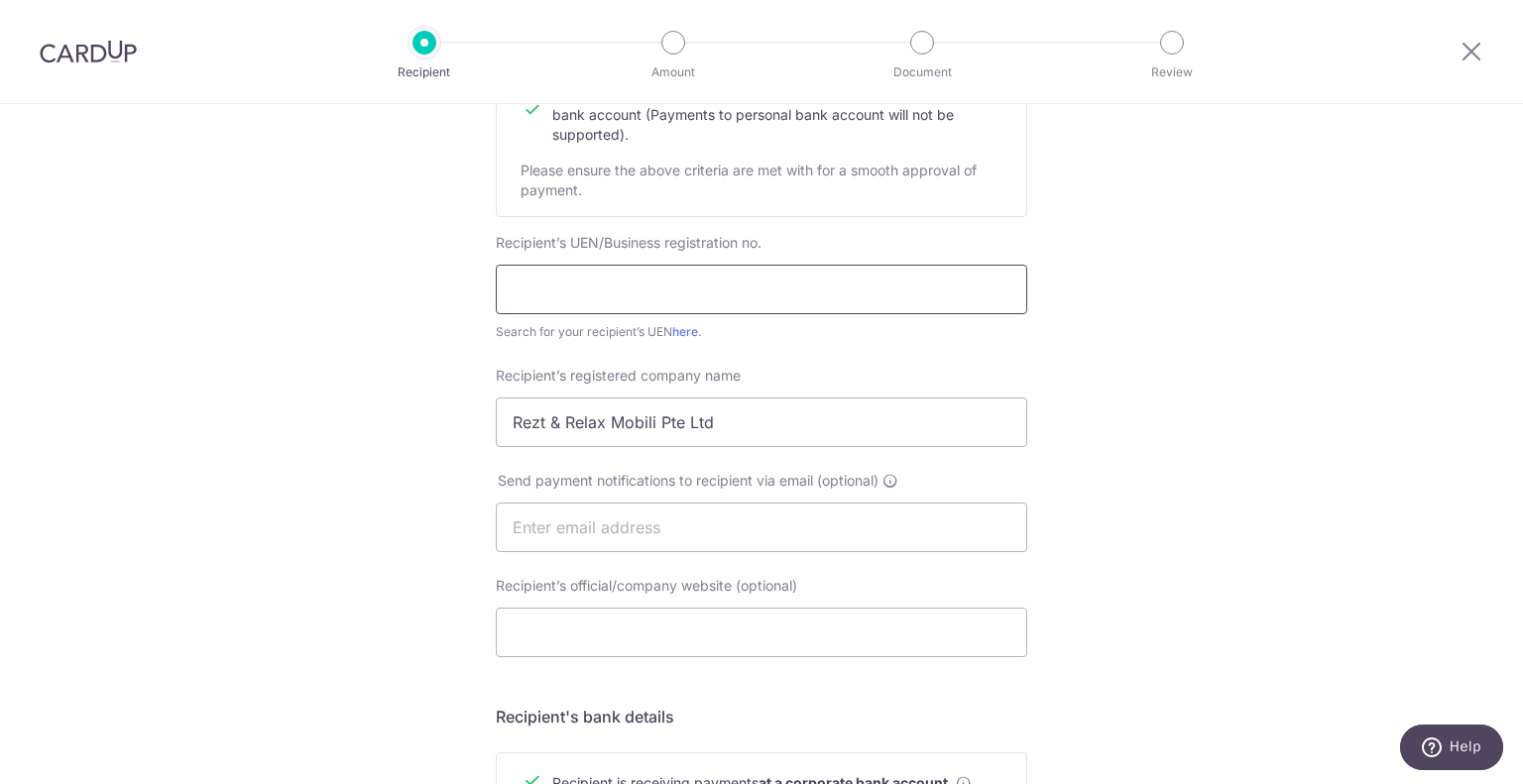 click at bounding box center (762, 289) 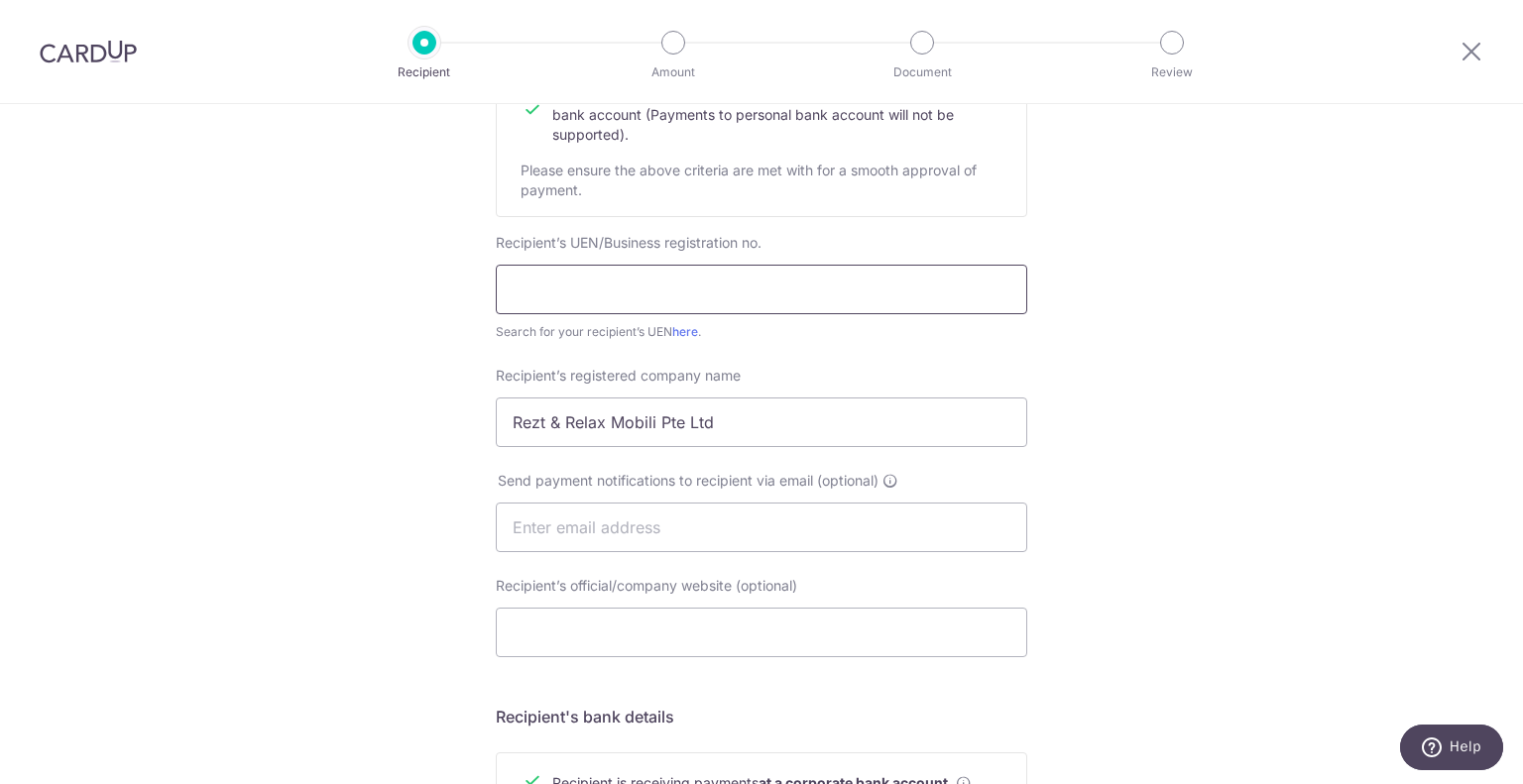 paste on "200010019GUOB" 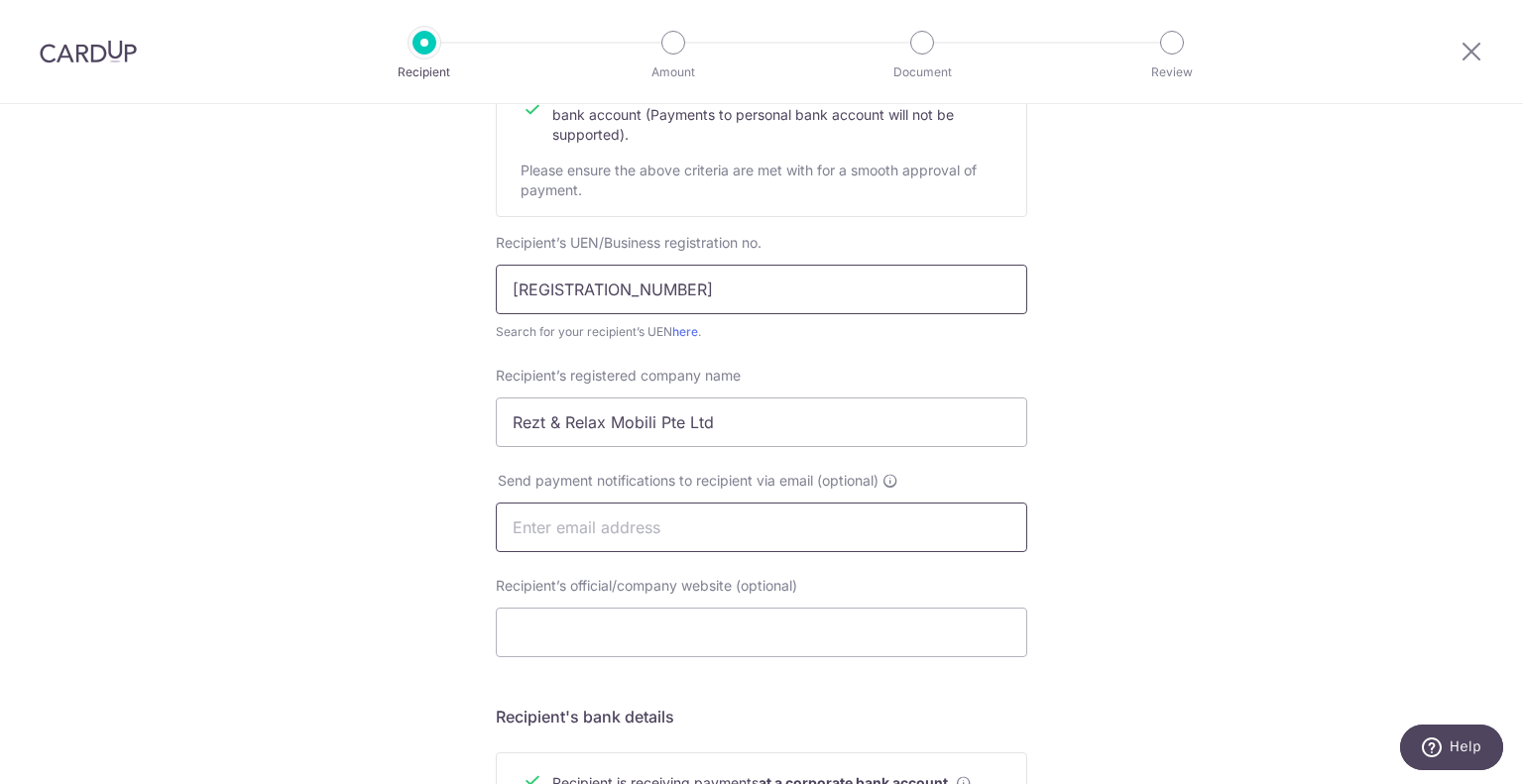 type on "200010019GUOB" 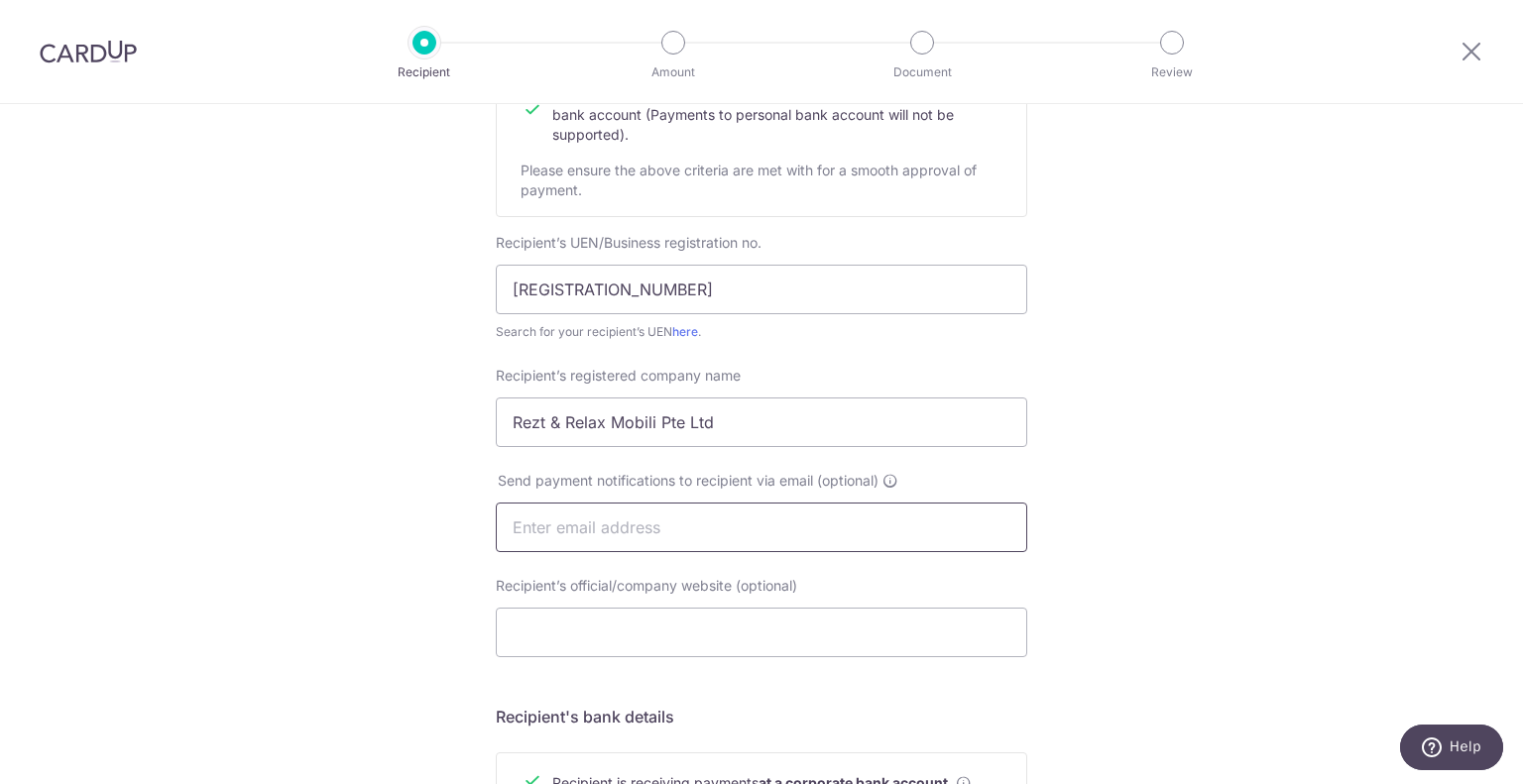 click at bounding box center (762, 527) 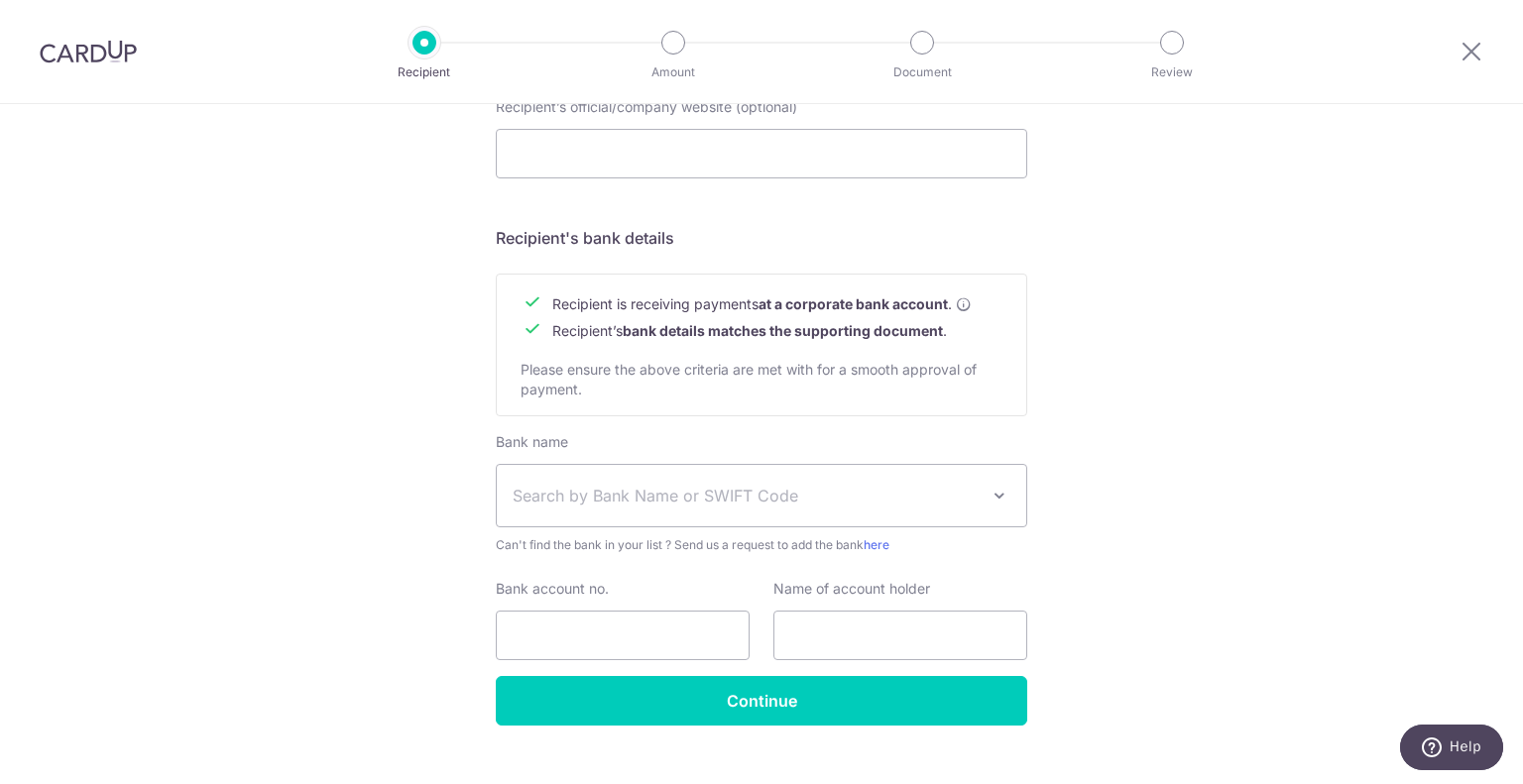 scroll, scrollTop: 793, scrollLeft: 0, axis: vertical 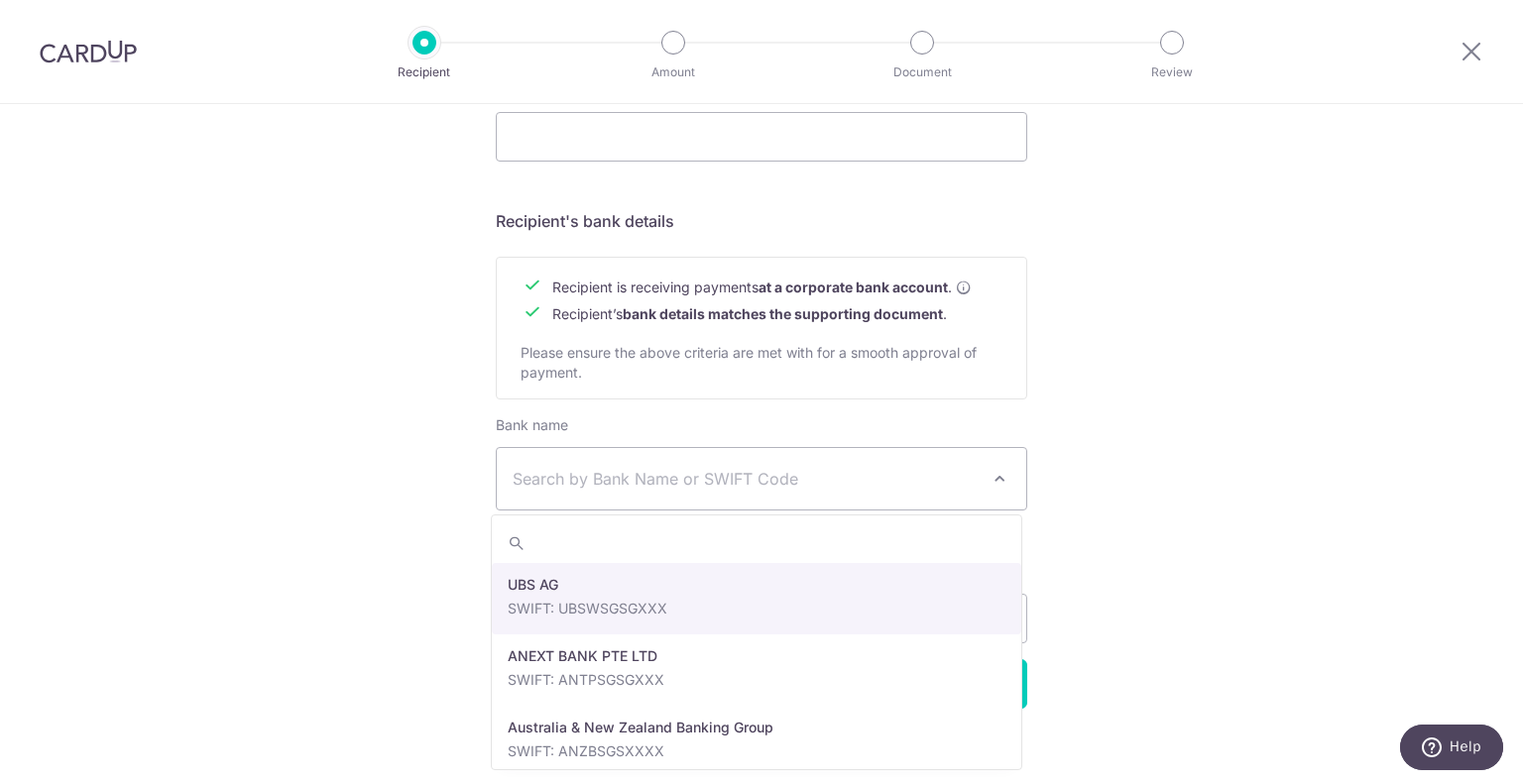 click on "Search by Bank Name or SWIFT Code" at bounding box center (746, 479) 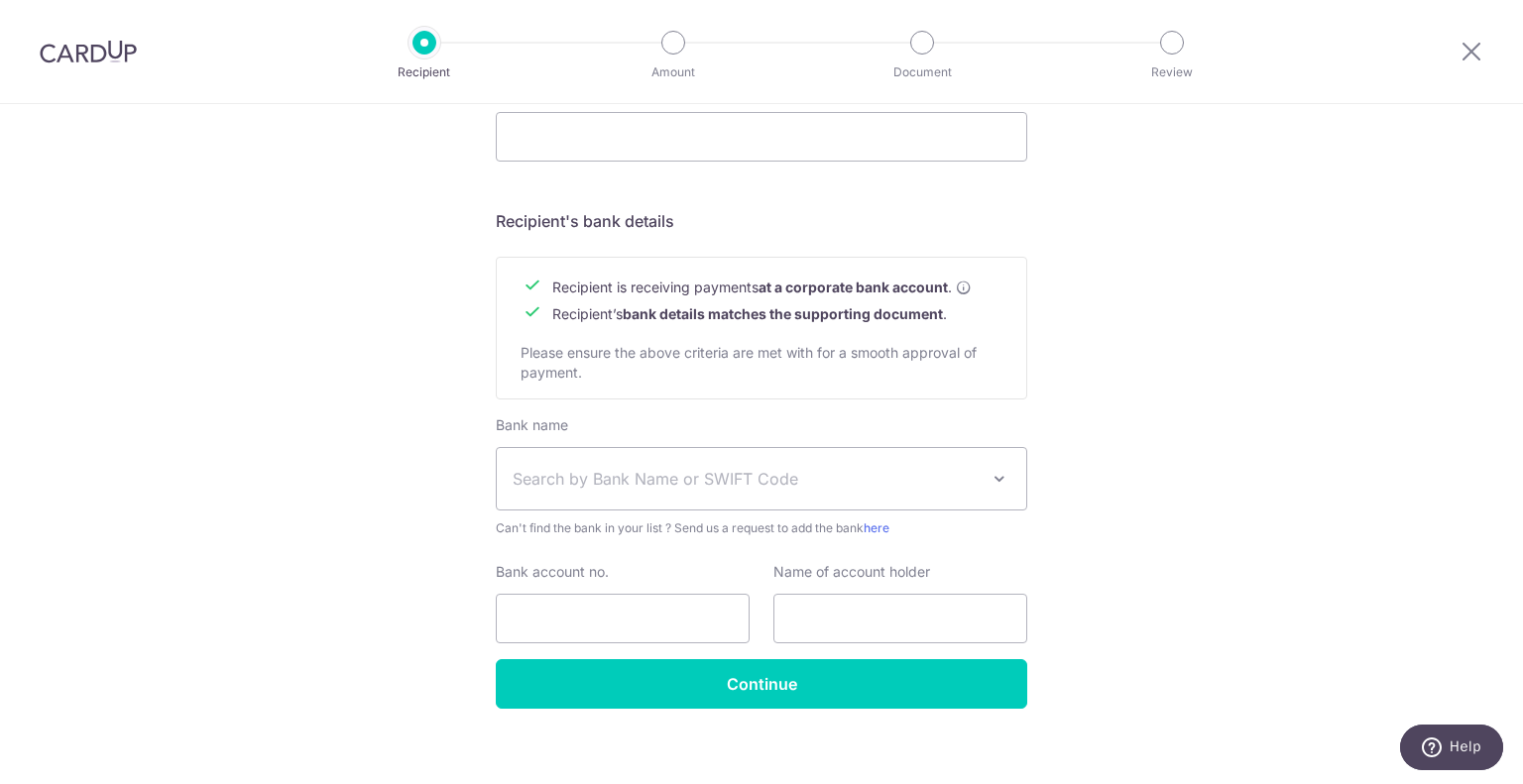 click on "Who would you like to pay?
Your recipient does not need a CardUp account to receive your payments.
Recipient’s company details
Recipient is  receiving payments for home furnishing and/or interior renovation expenses , and  more .
The recipient must be a Singapore-based  business  with a corporate bank account (Payments to personal bank account will not be supported).
Please ensure the above criteria are met with for a smooth approval of payment.
Recipient’s UEN/Business registration no.
200010019GUOB
Search for your recipient’s UEN  here .
." at bounding box center (762, 56) 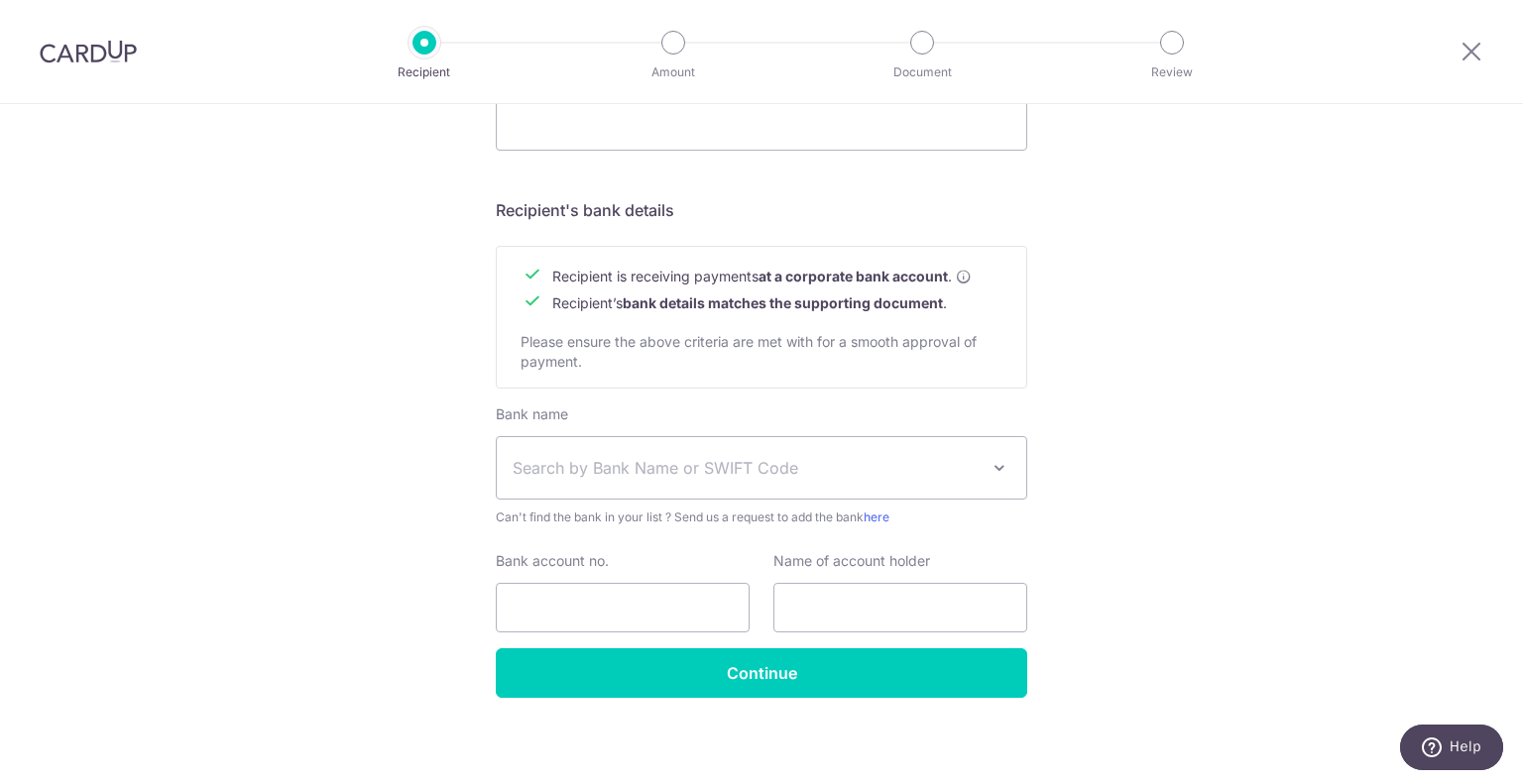 scroll, scrollTop: 809, scrollLeft: 0, axis: vertical 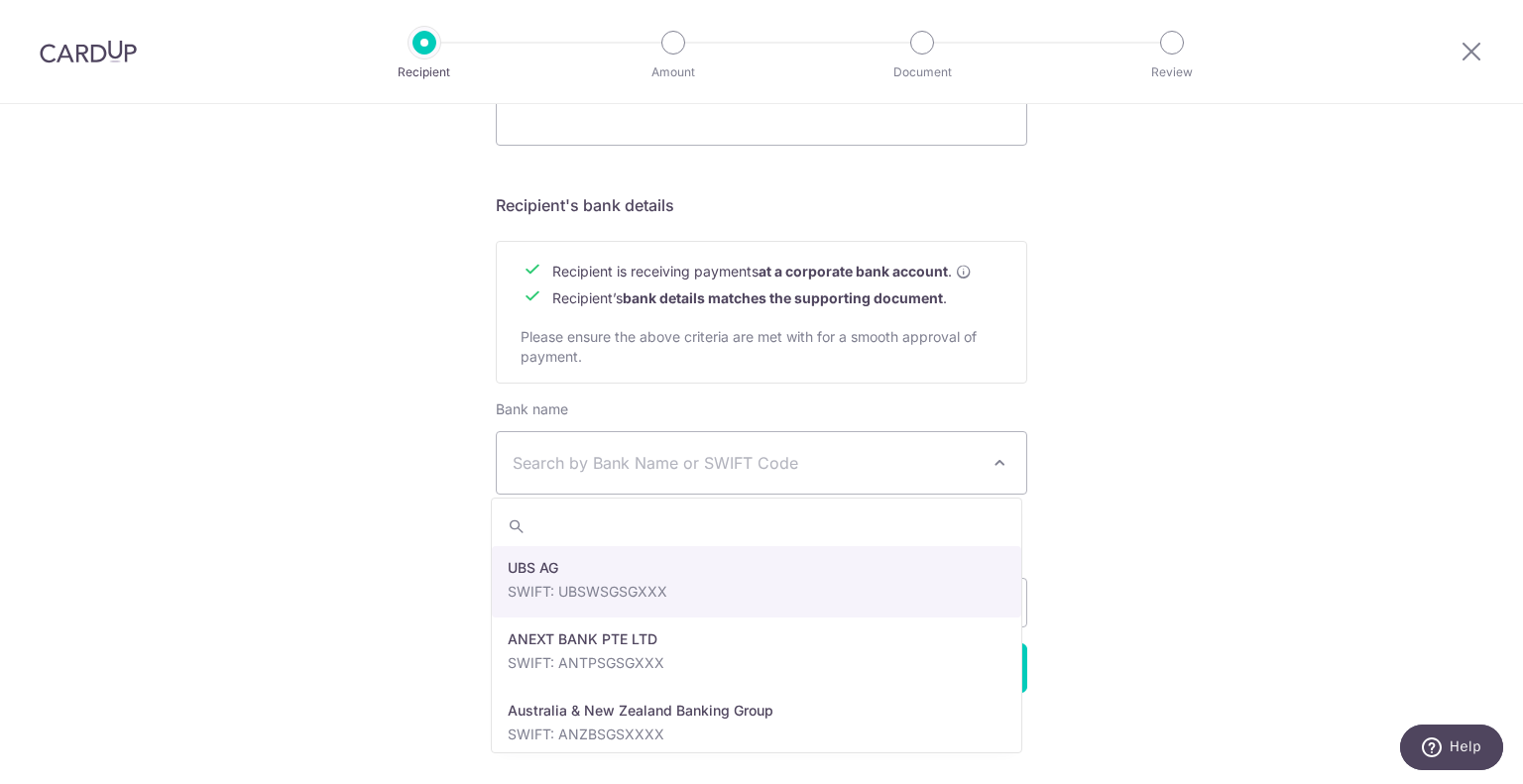 click on "Search by Bank Name or SWIFT Code" at bounding box center [746, 463] 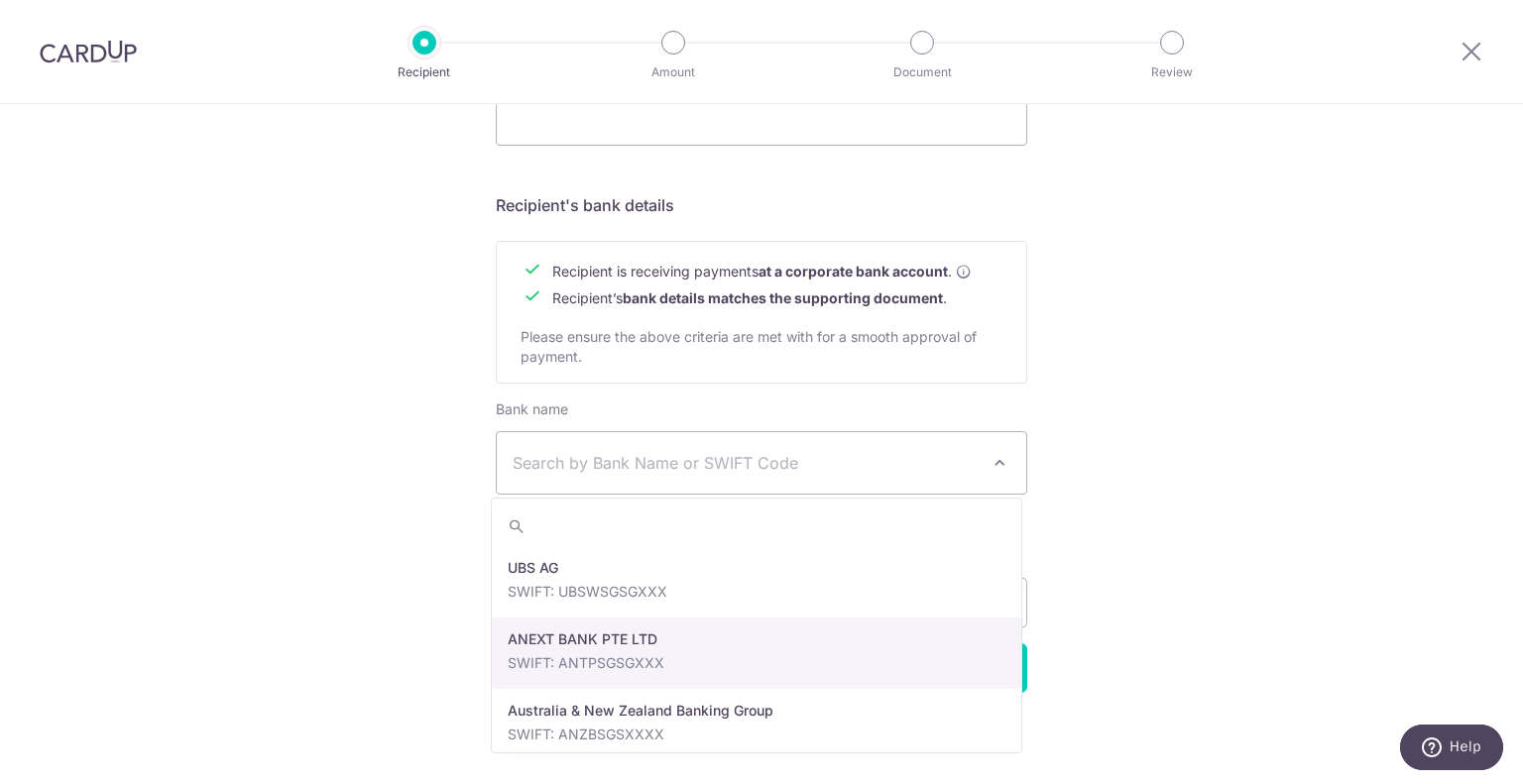 click on "Who would you like to pay?
Your recipient does not need a CardUp account to receive your payments.
Recipient’s company details
Recipient is  receiving payments for home furnishing and/or interior renovation expenses , and  more .
The recipient must be a Singapore-based  business  with a corporate bank account (Payments to personal bank account will not be supported).
Please ensure the above criteria are met with for a smooth approval of payment.
Recipient’s UEN/Business registration no.
200010019GUOB
Search for your recipient’s UEN  here .
." at bounding box center (762, 41) 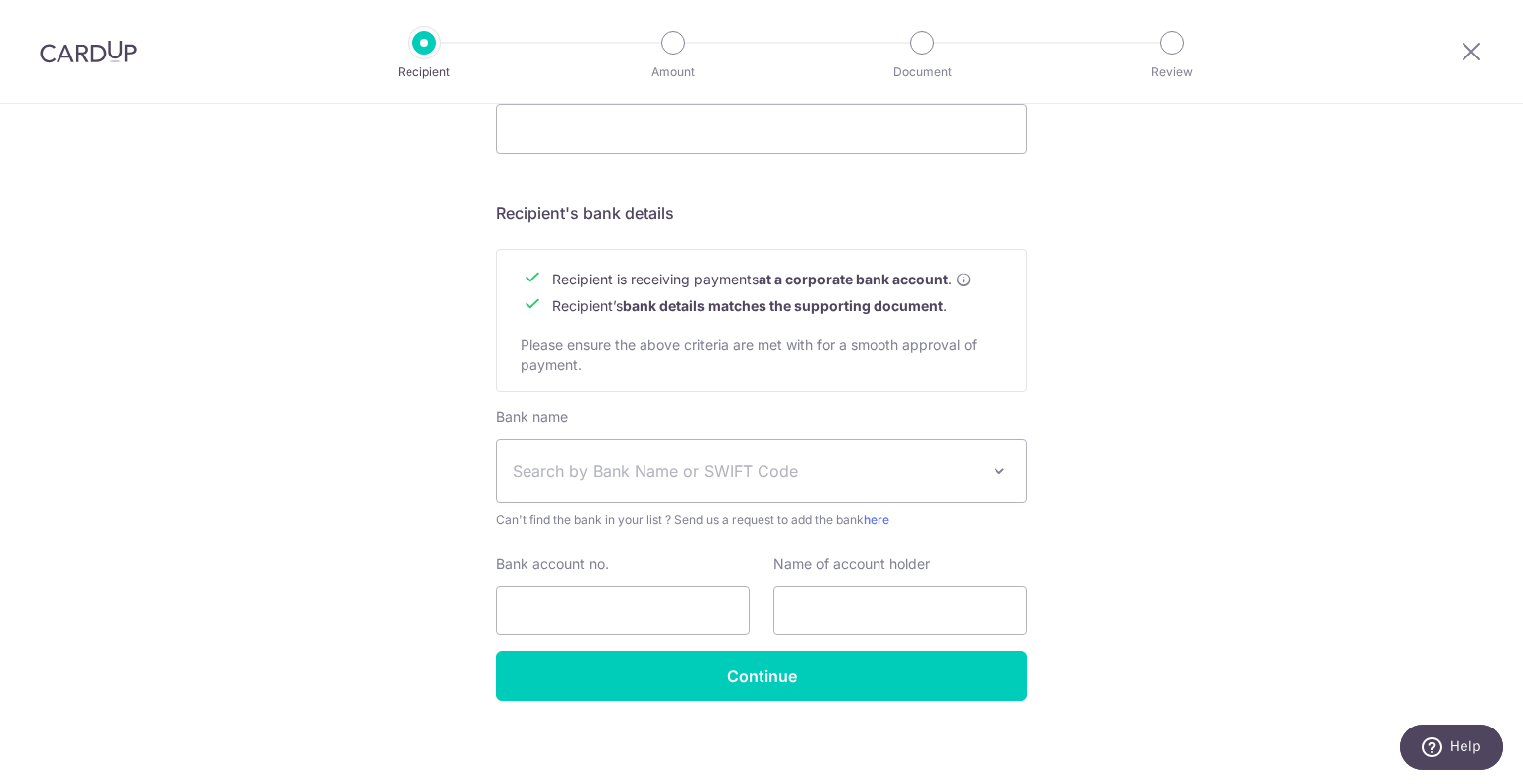 scroll, scrollTop: 809, scrollLeft: 0, axis: vertical 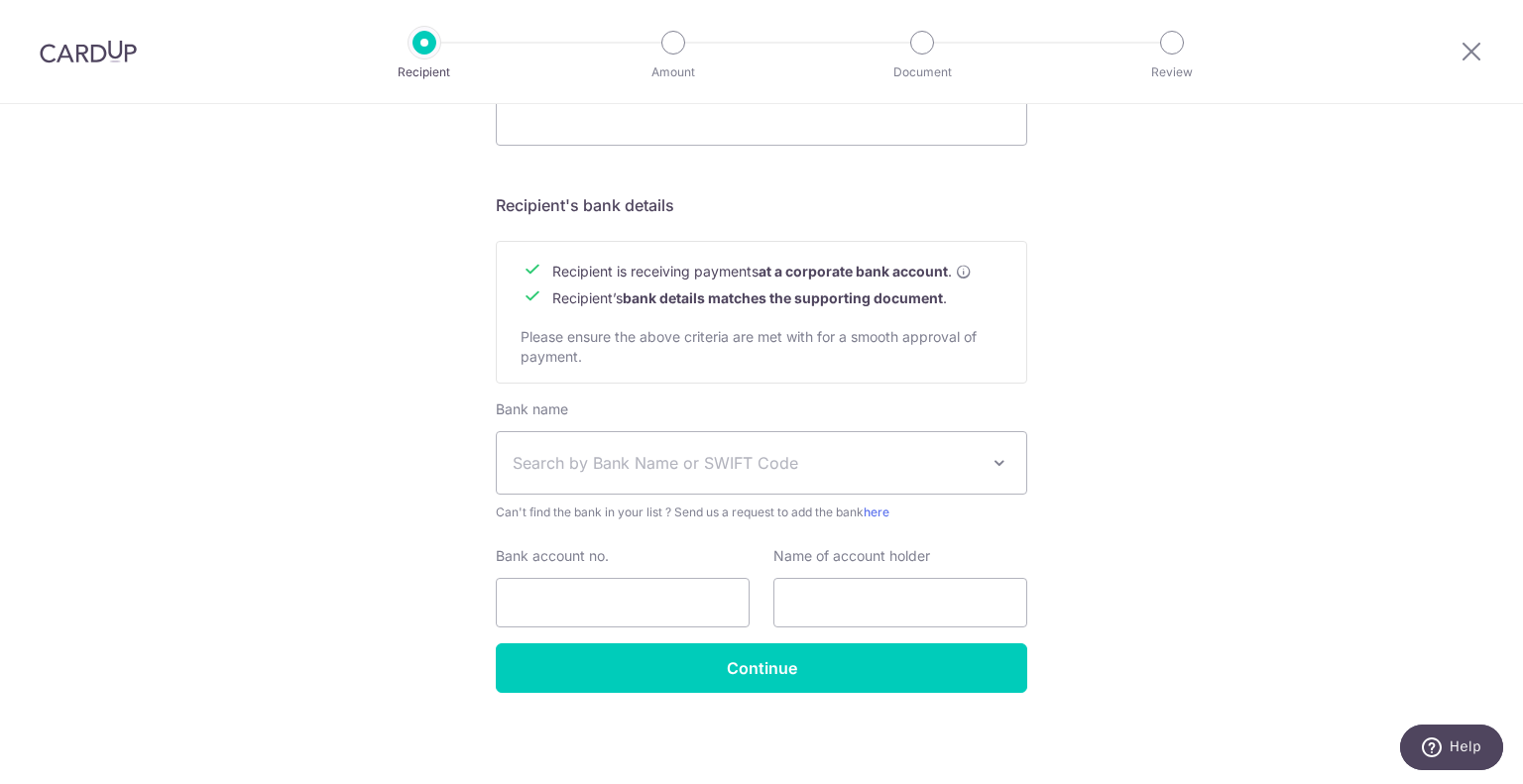 click on "Search by Bank Name or SWIFT Code" at bounding box center (746, 463) 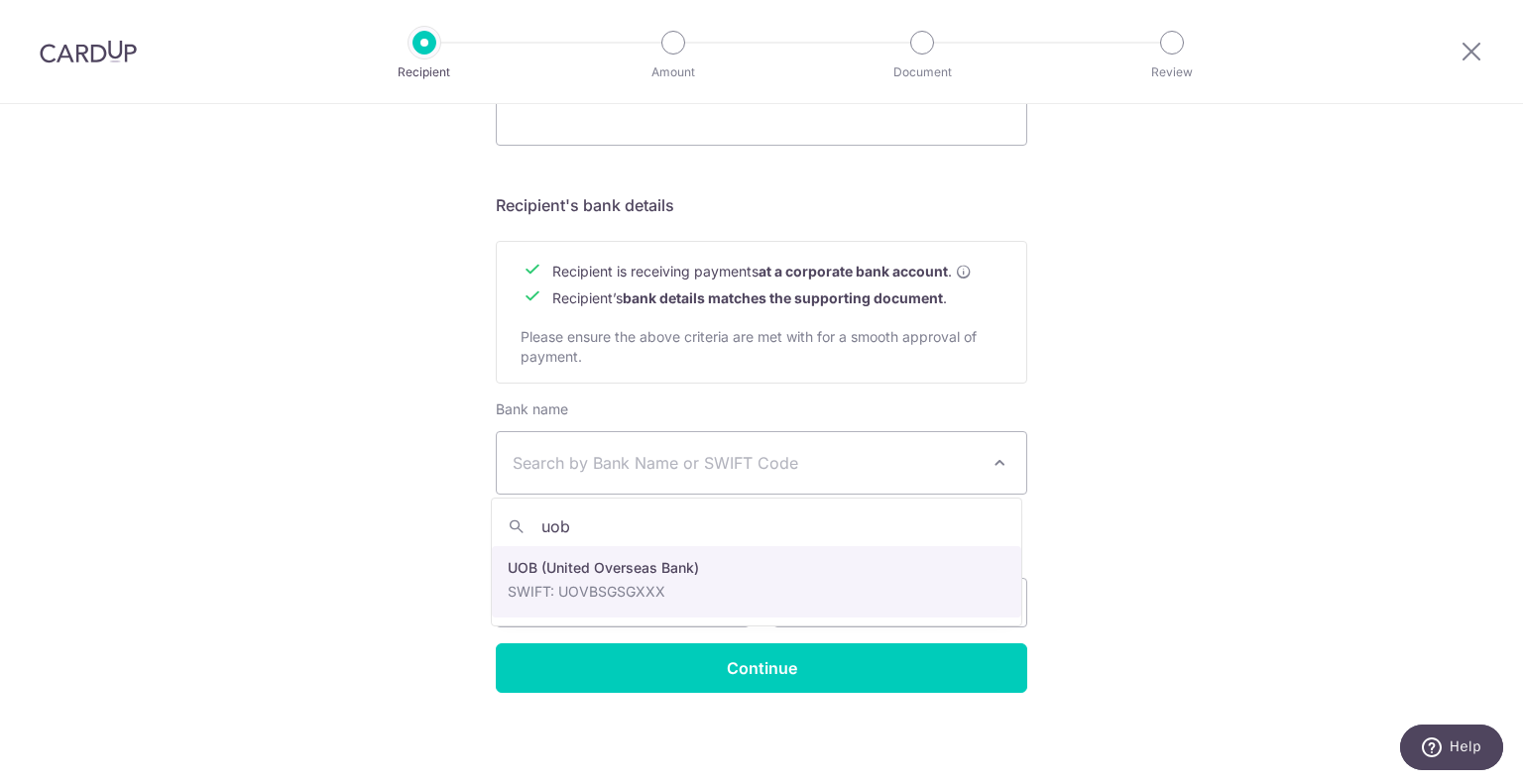 type on "uob" 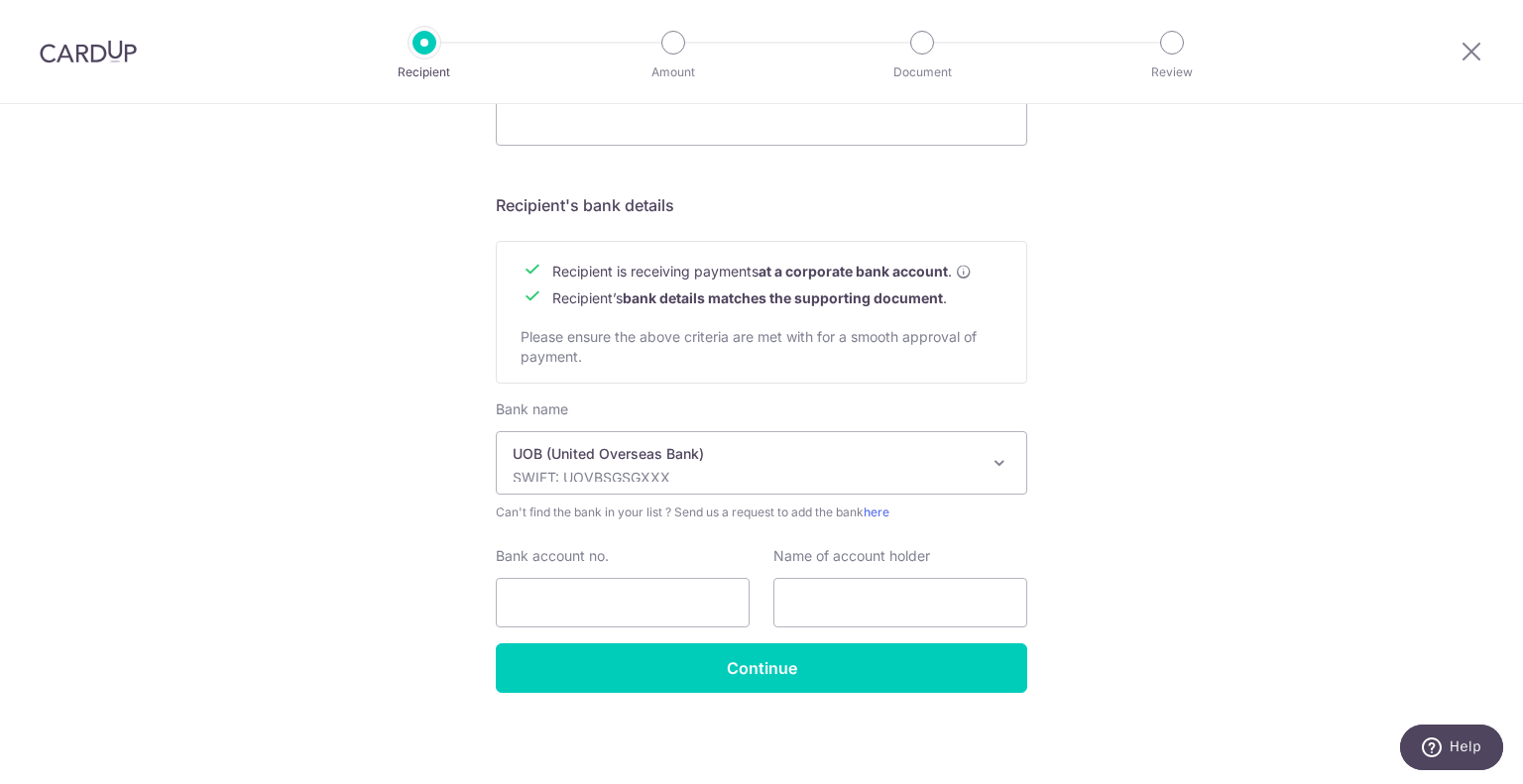click on "UOB (United Overseas Bank) SWIFT: UOVBSGSGXXX" at bounding box center (746, 463) 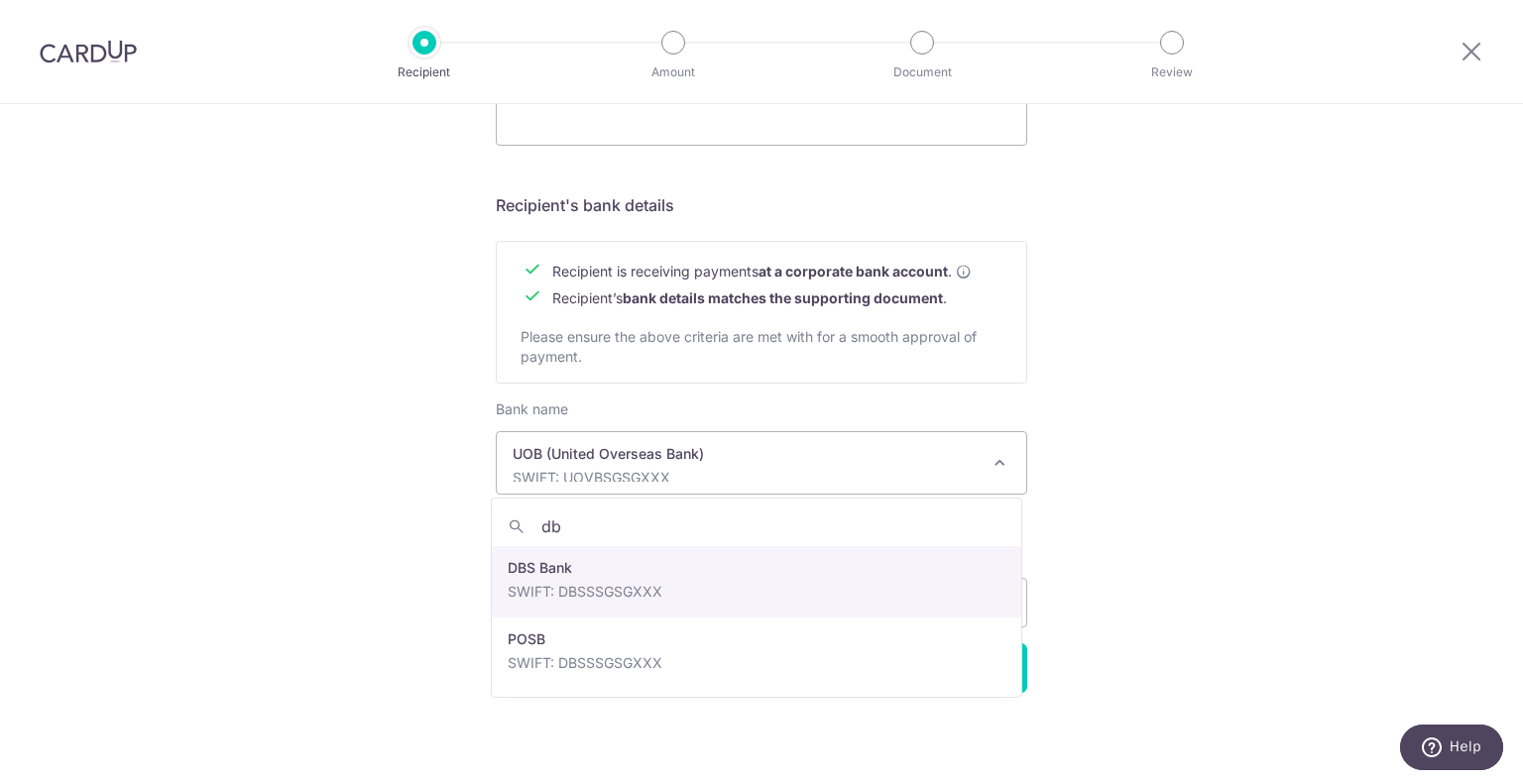 scroll, scrollTop: 0, scrollLeft: 0, axis: both 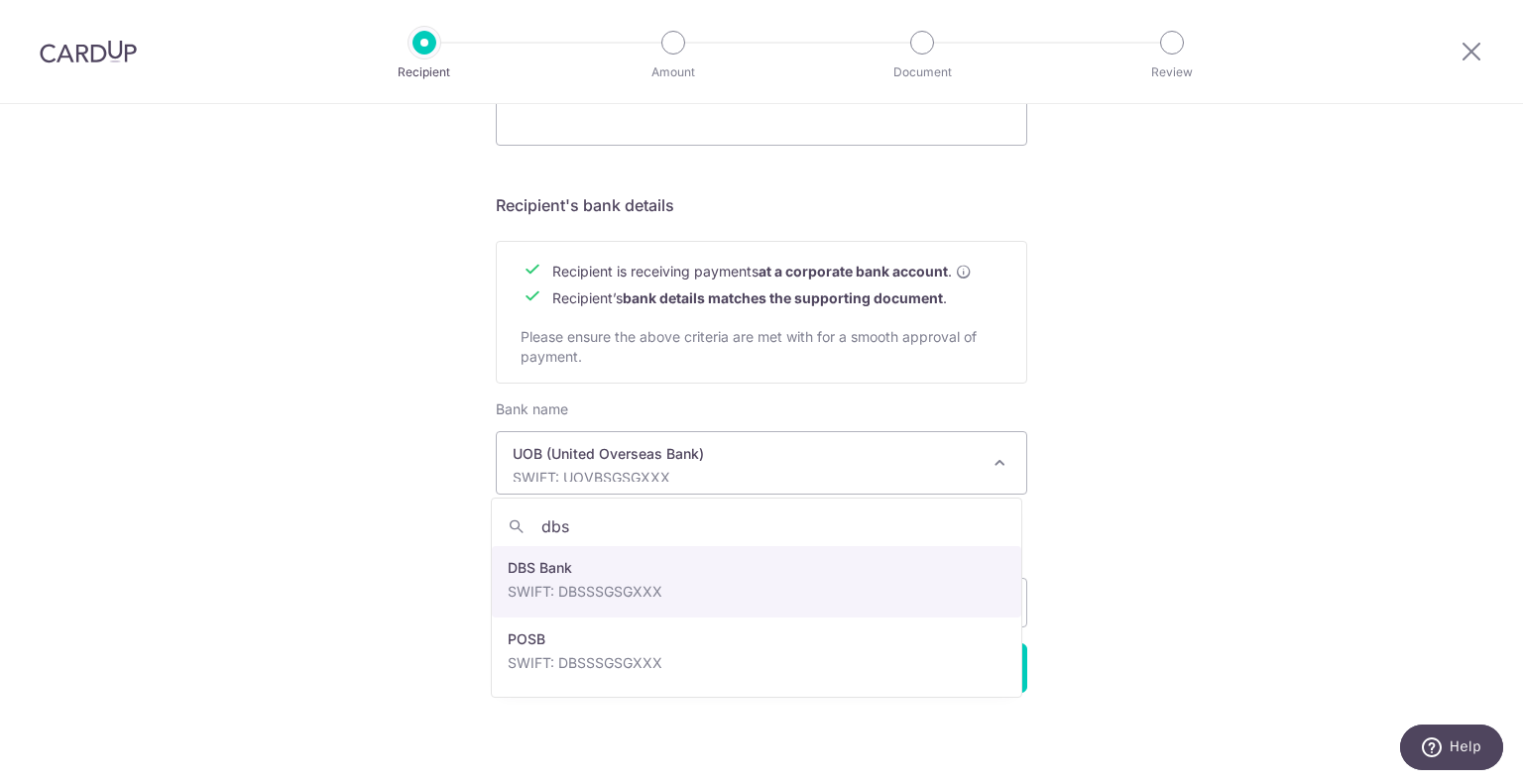type on "dbs" 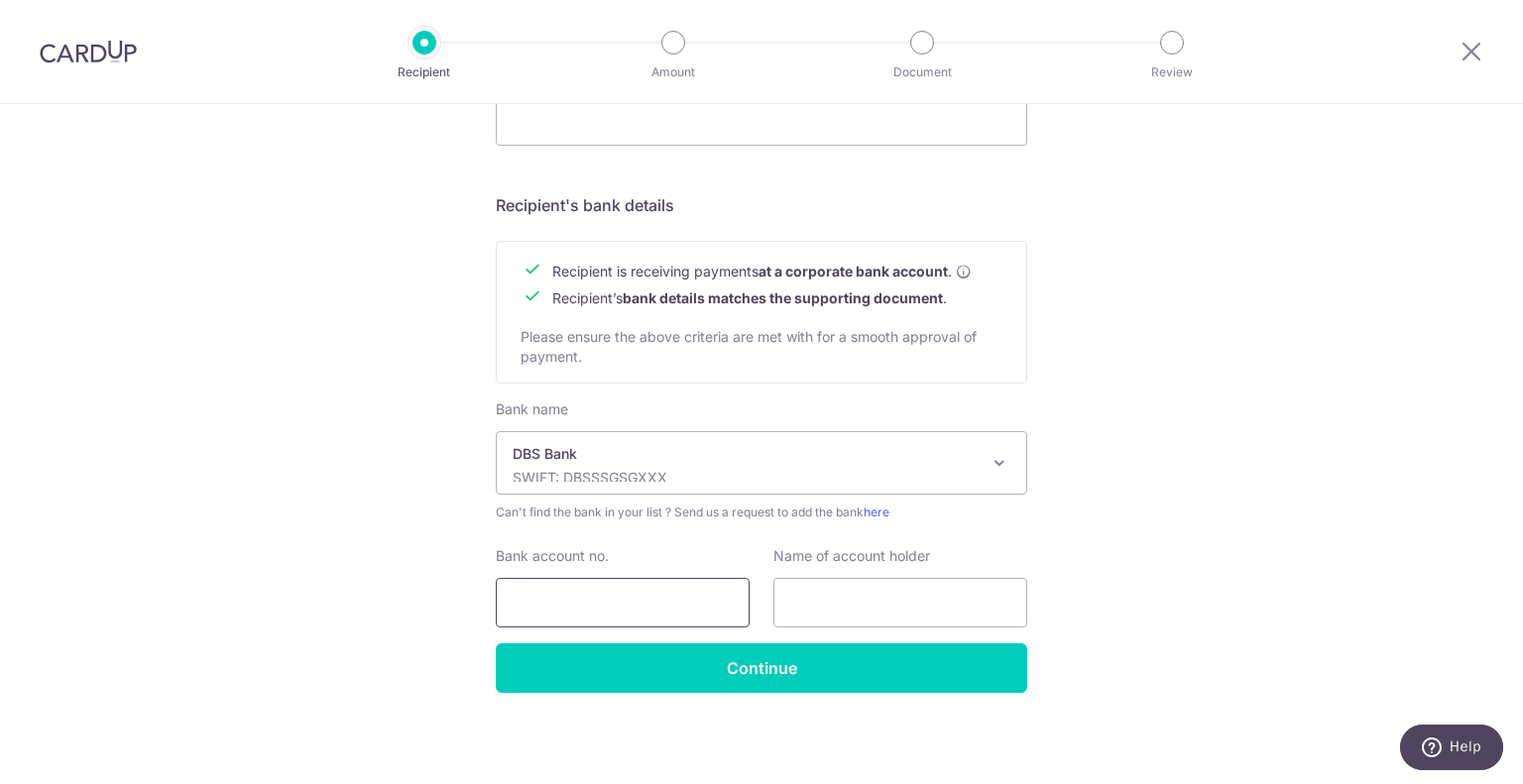 click on "Bank account no." at bounding box center (623, 603) 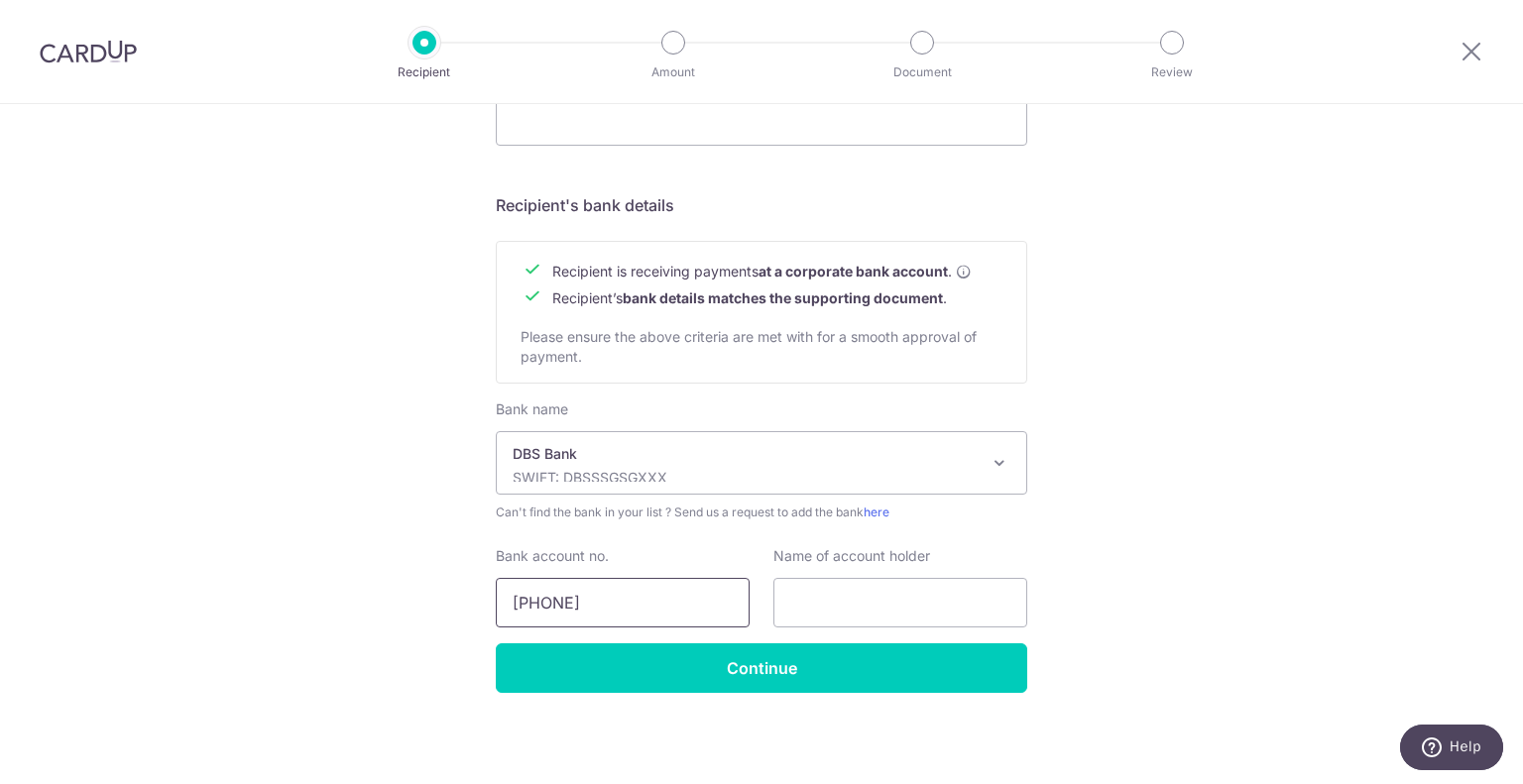 click on "027-903522-6" at bounding box center (623, 603) 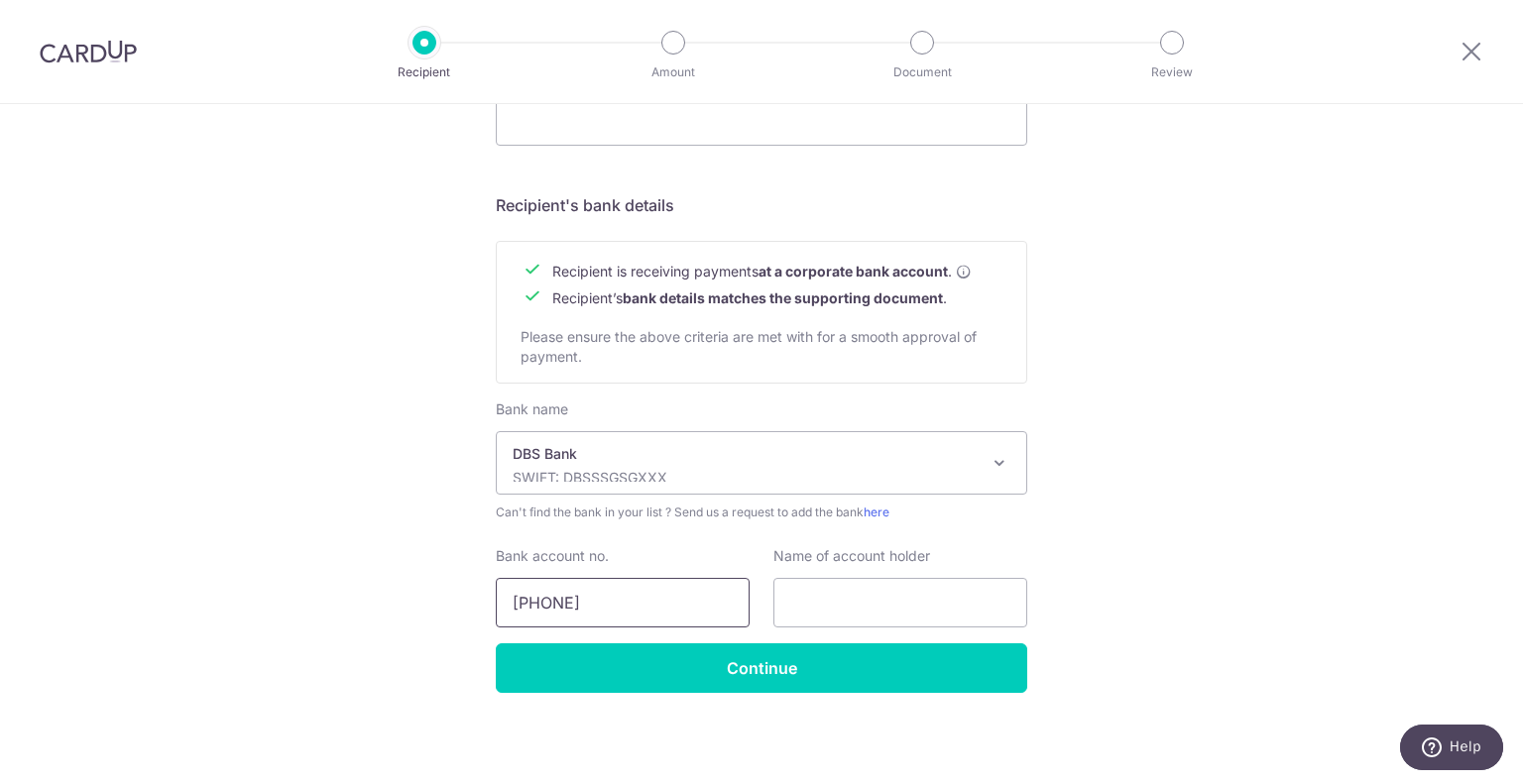 click on "027-9035226" at bounding box center (623, 603) 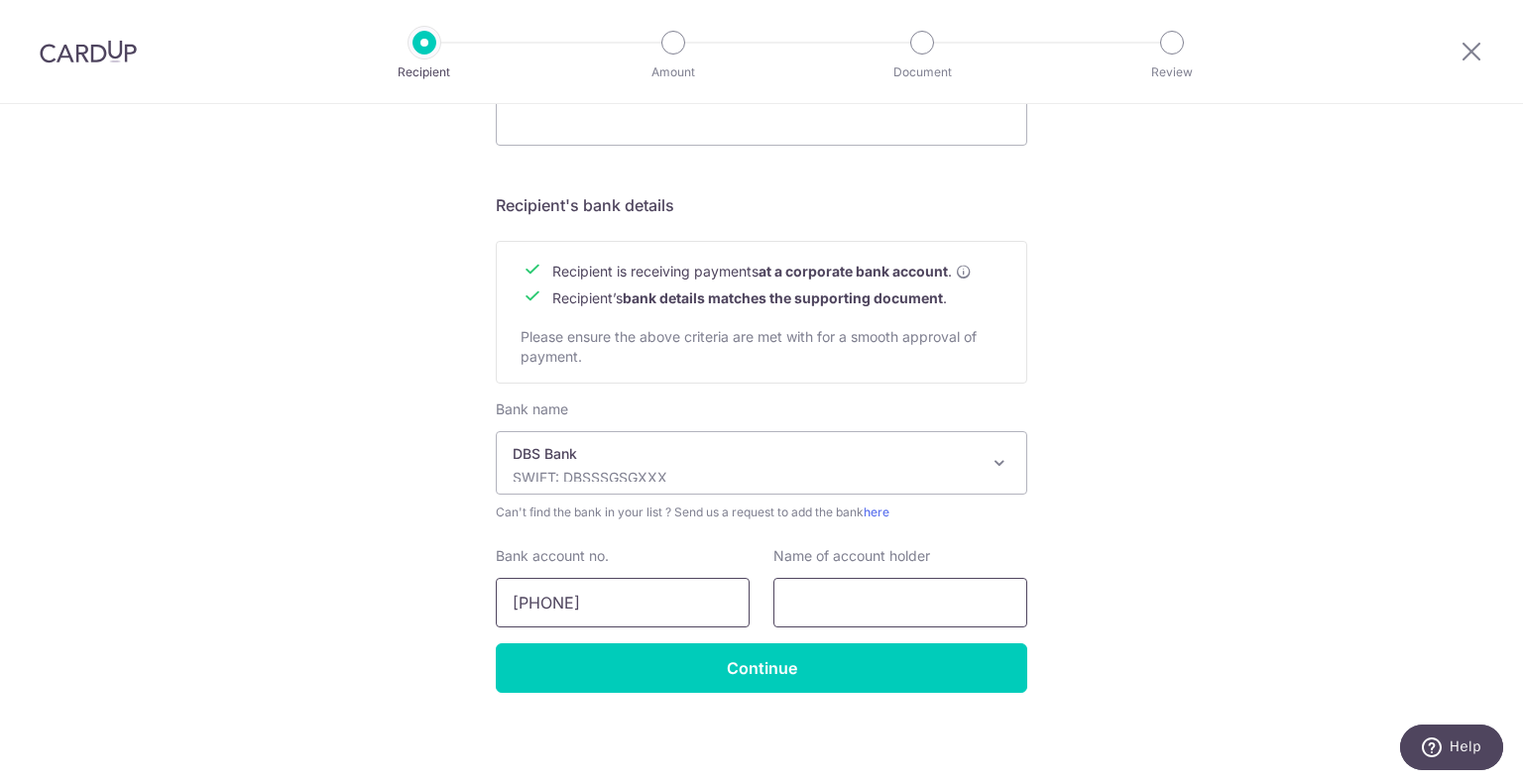 type on "0279035226" 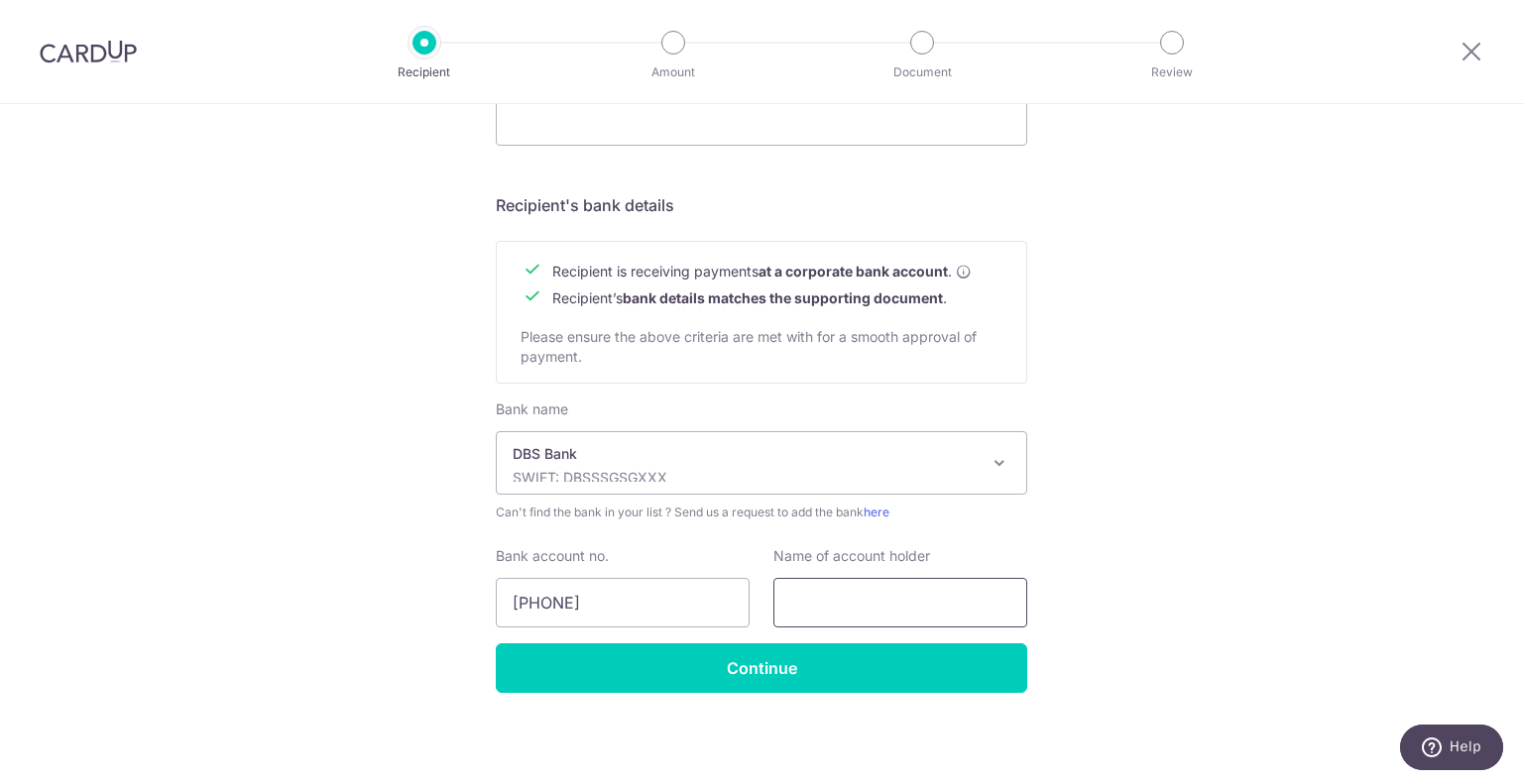 click at bounding box center (900, 603) 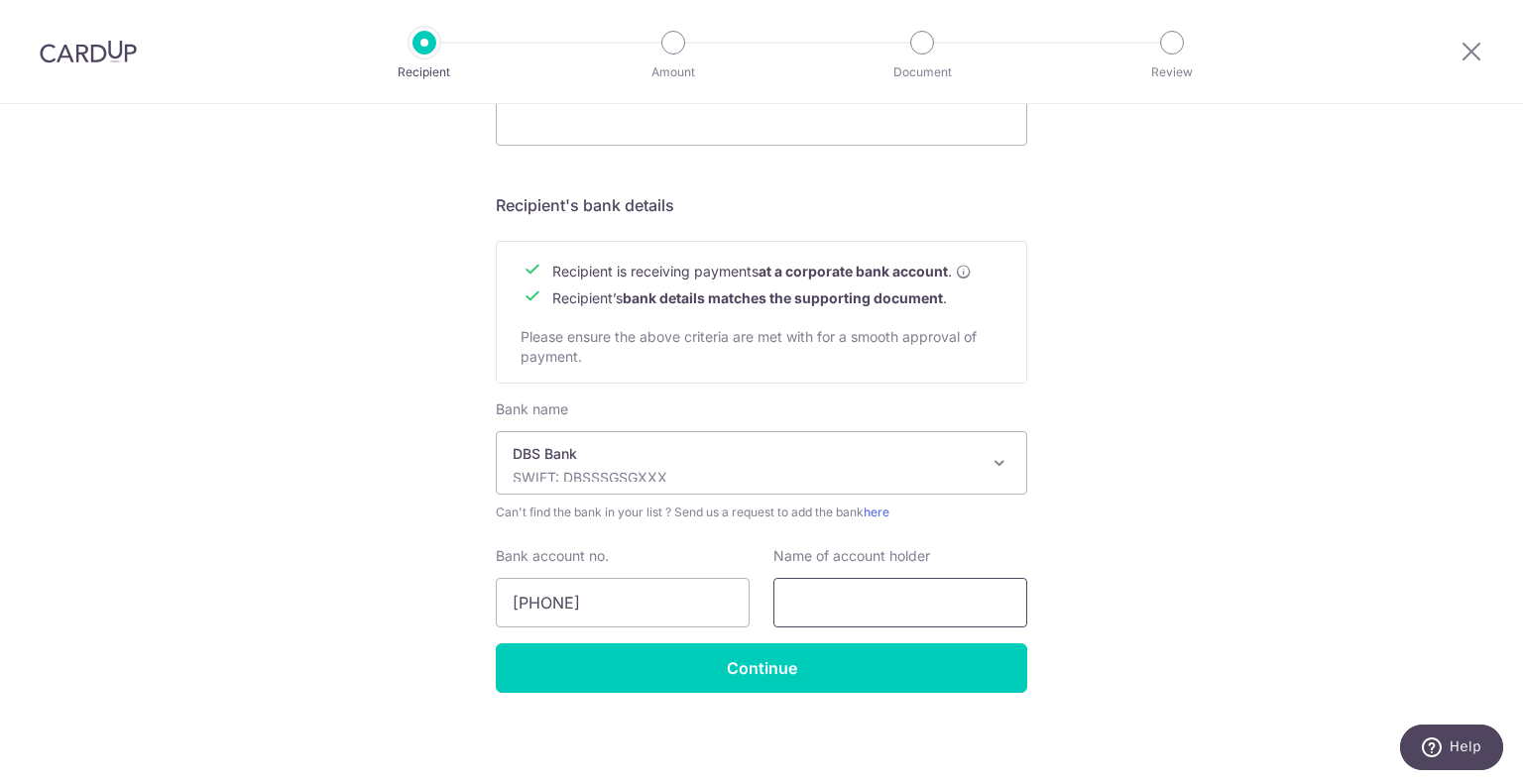 click at bounding box center (900, 603) 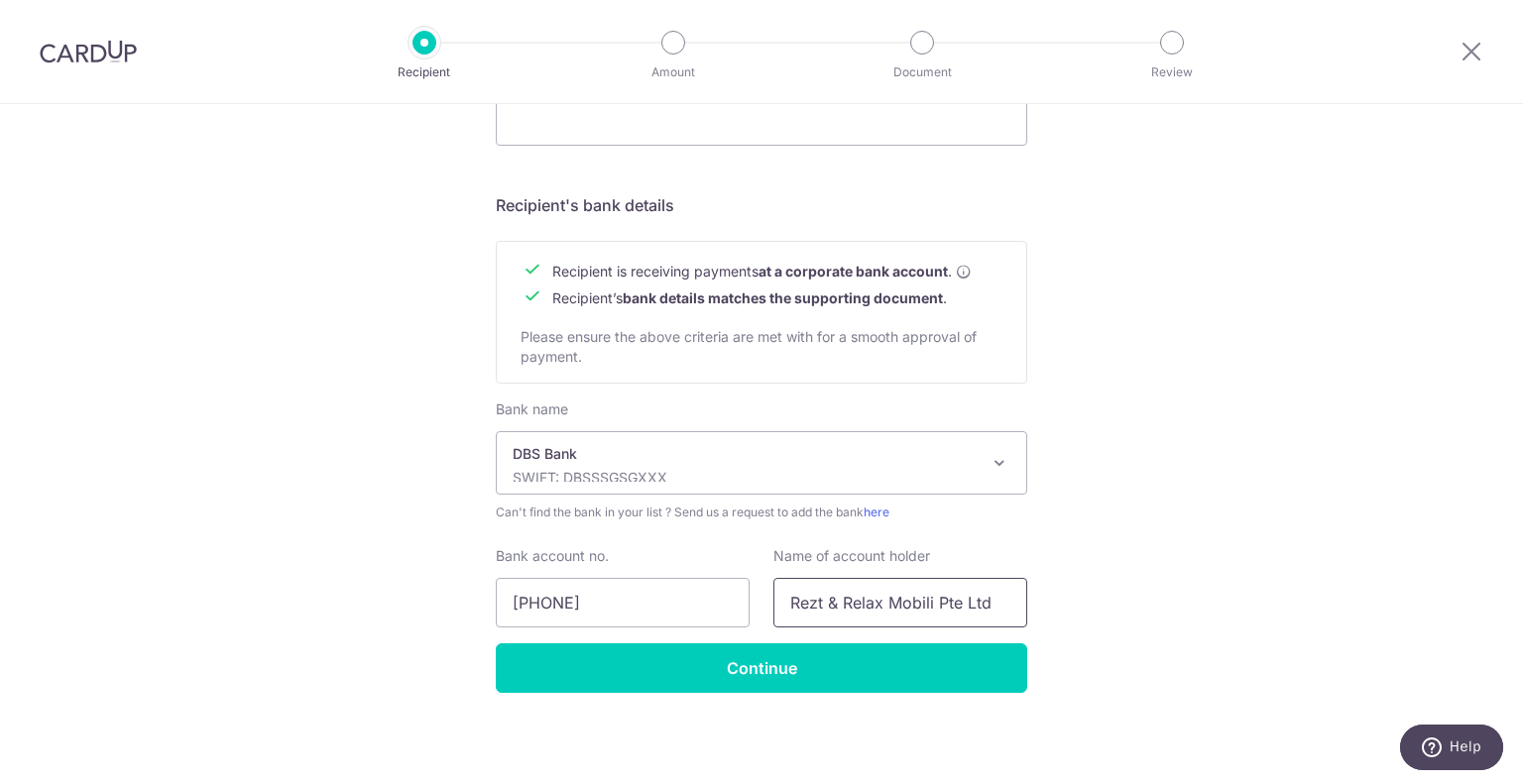 type on "Rezt & Relax Mobili Pte Ltd" 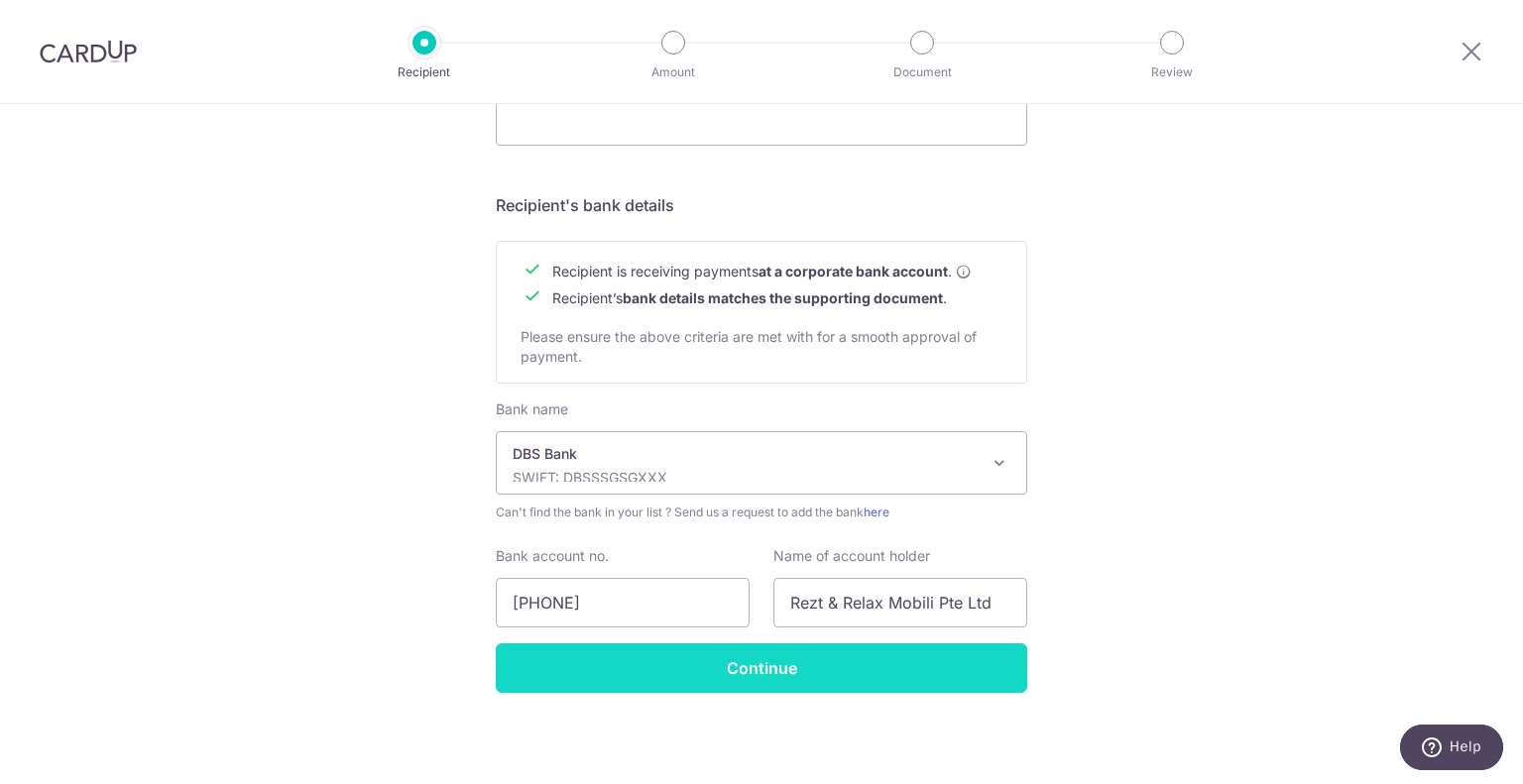 click on "Continue" at bounding box center [762, 668] 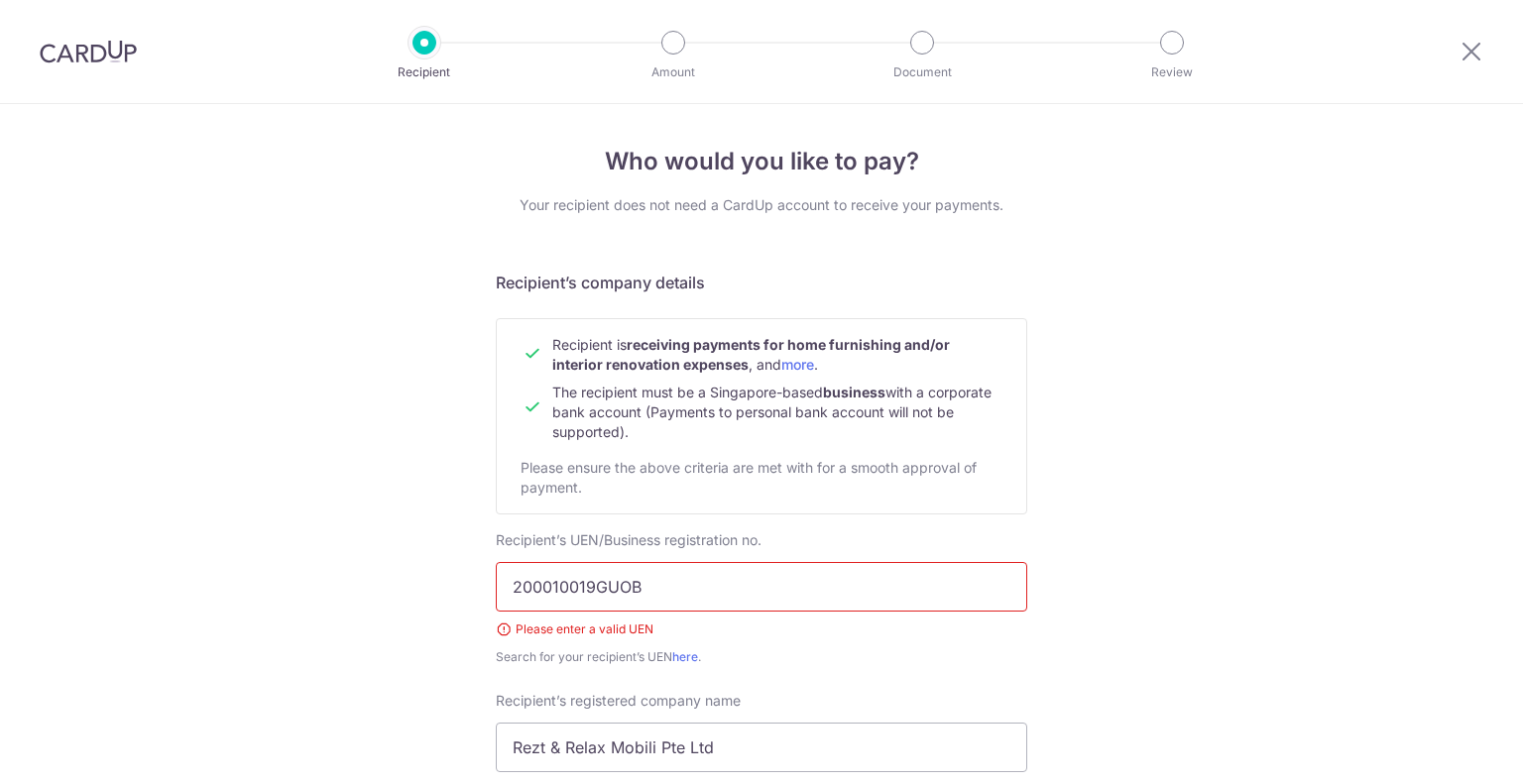 scroll, scrollTop: 0, scrollLeft: 0, axis: both 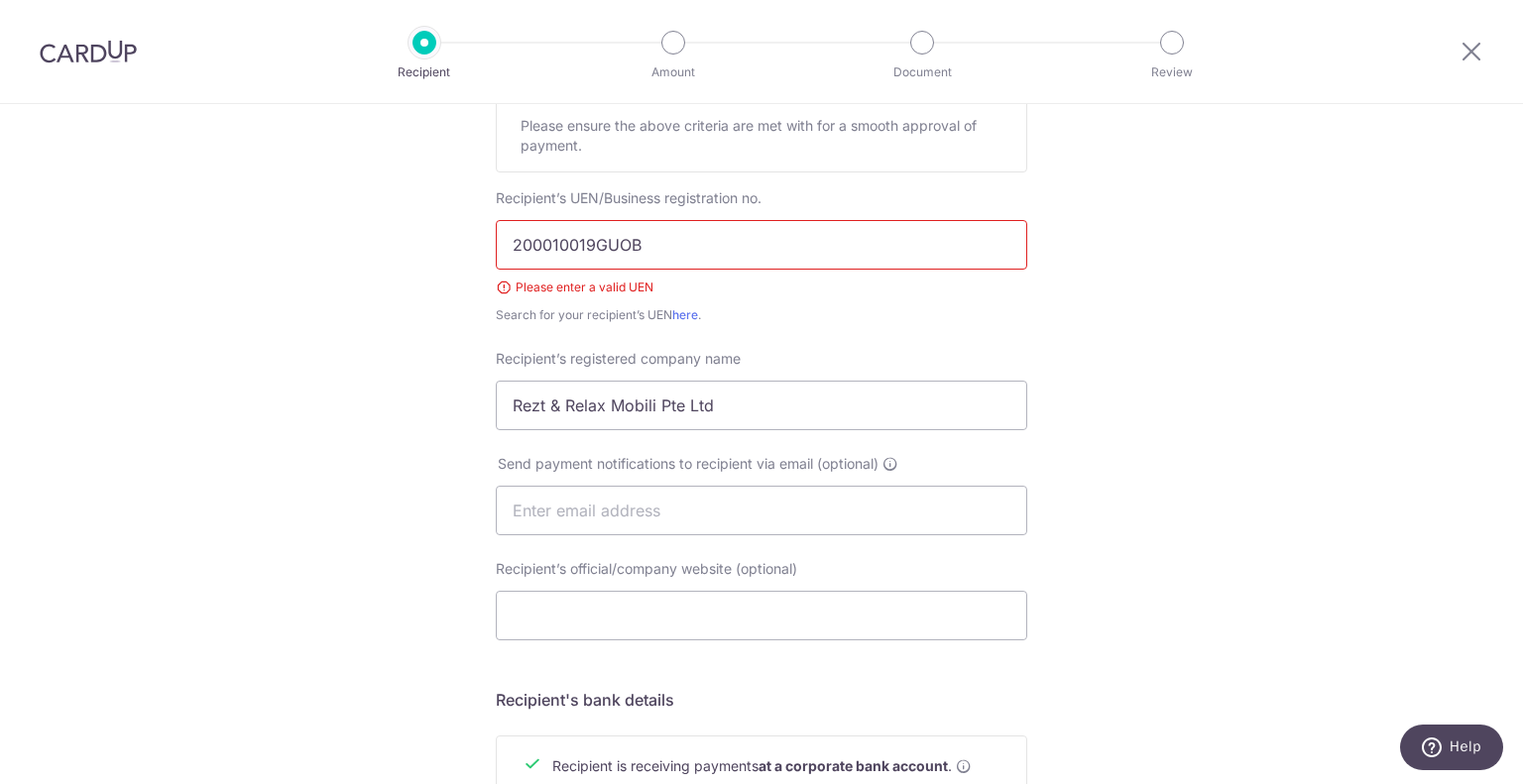 click on "200010019GUOB" at bounding box center [762, 245] 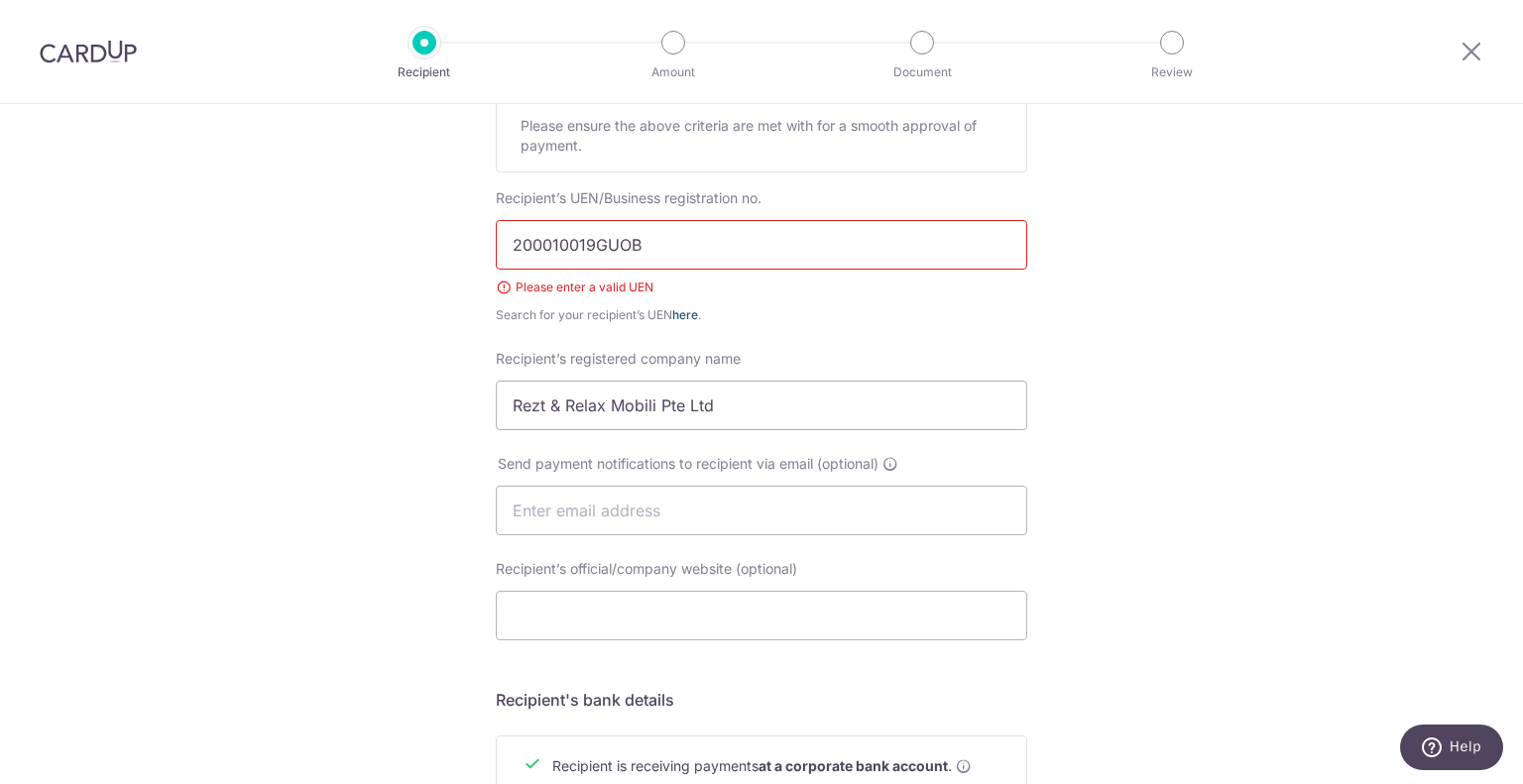 click on "here" at bounding box center (685, 314) 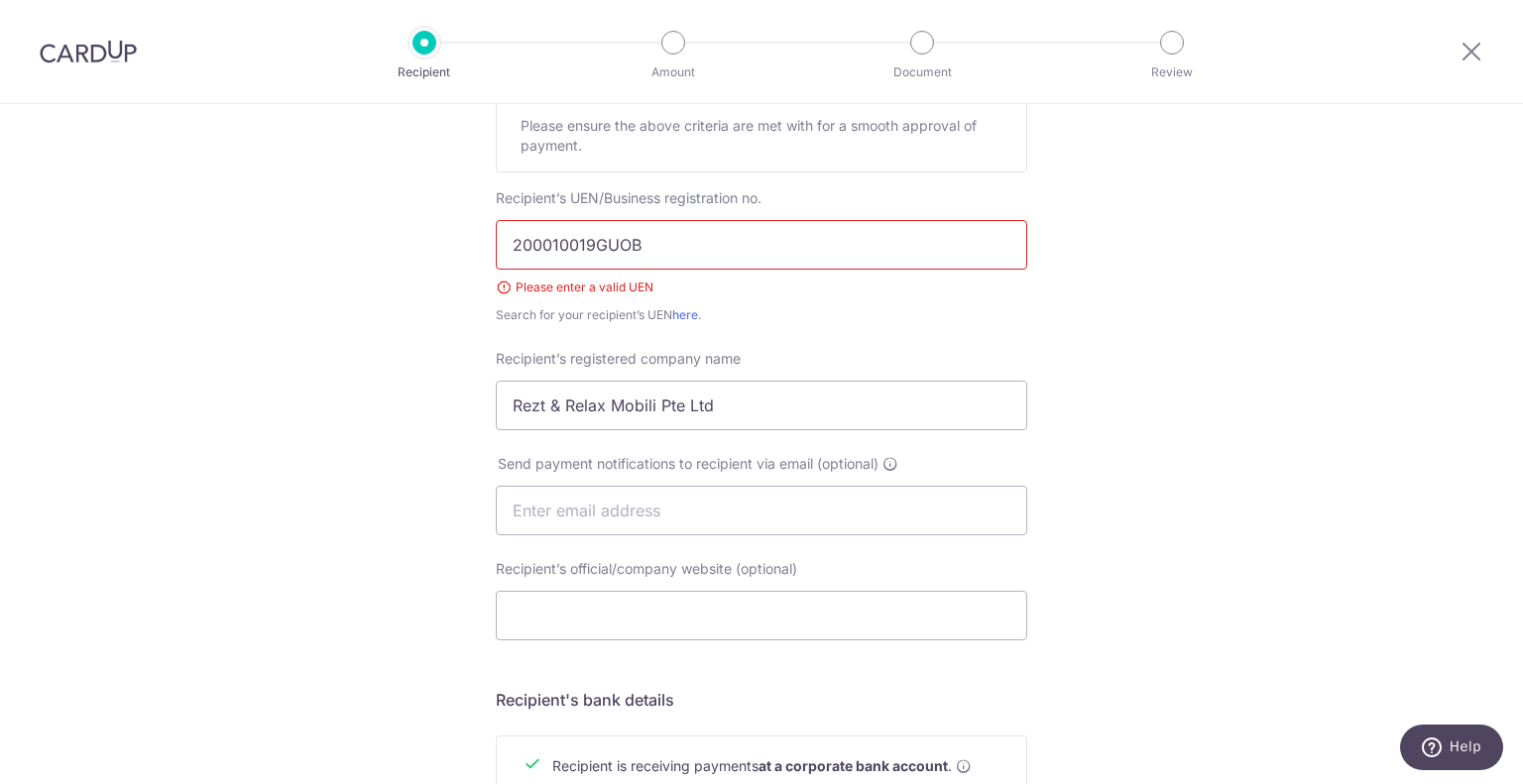 click on "200010019GUOB" at bounding box center (762, 245) 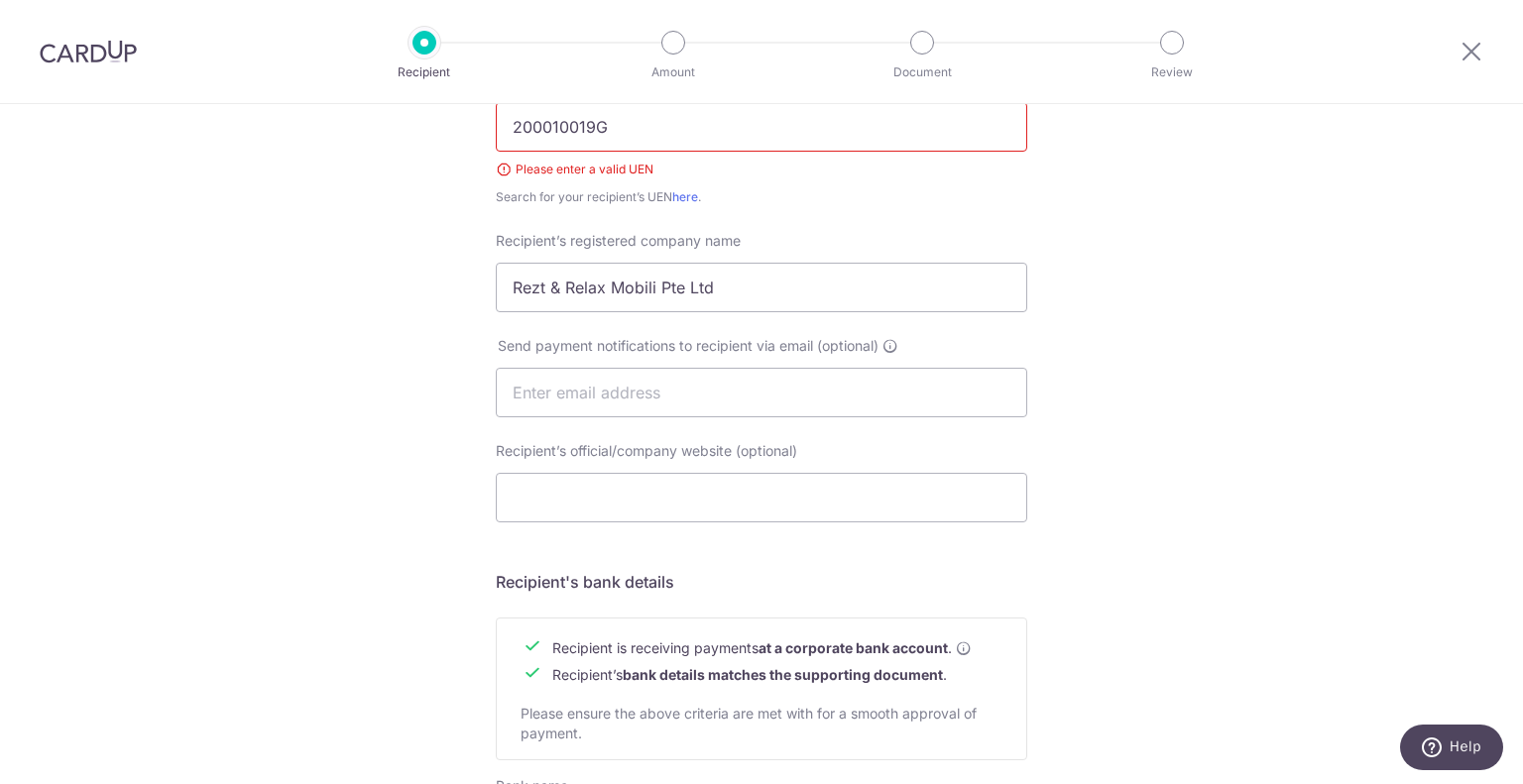 scroll, scrollTop: 540, scrollLeft: 0, axis: vertical 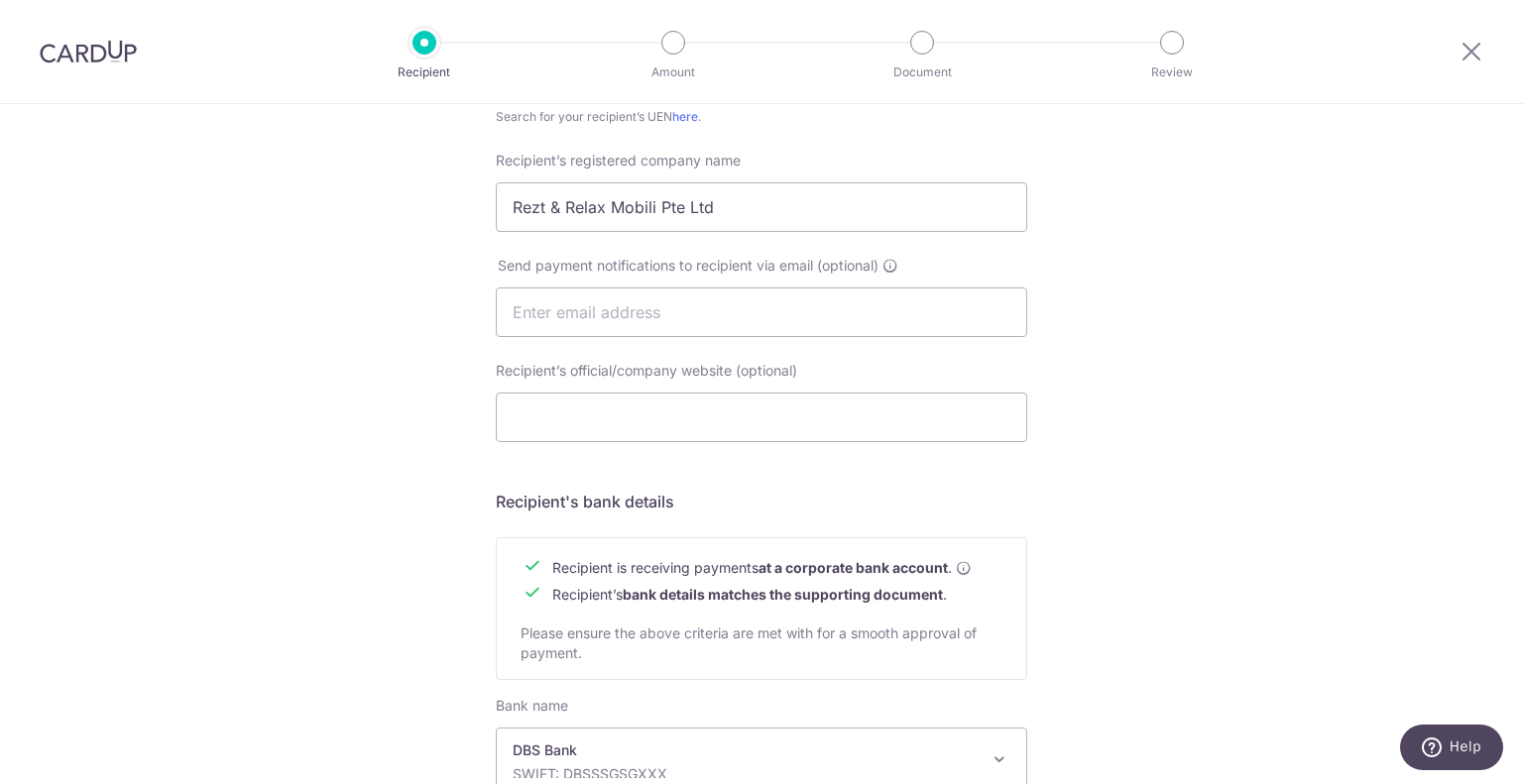 type on "200010019G" 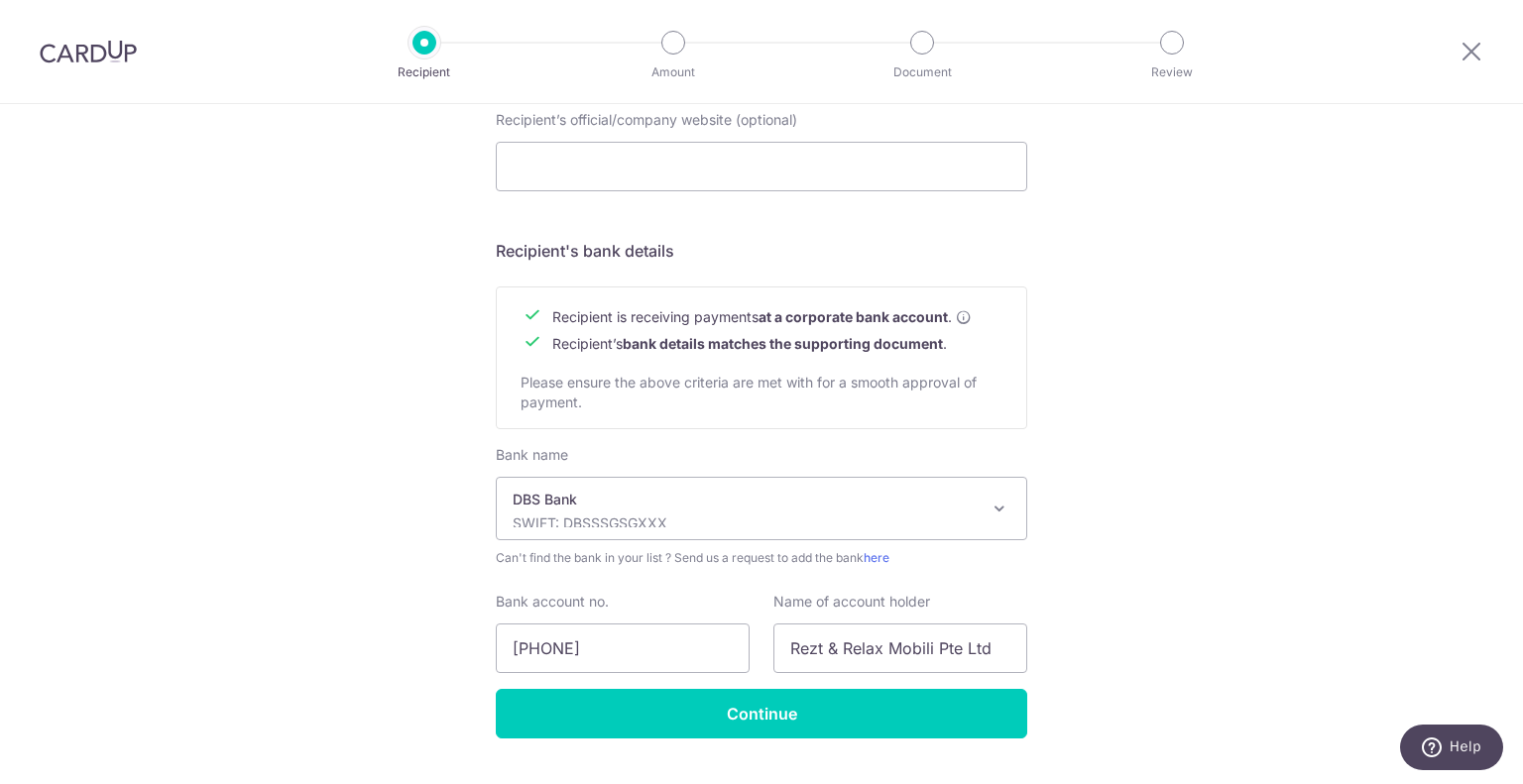 scroll, scrollTop: 837, scrollLeft: 0, axis: vertical 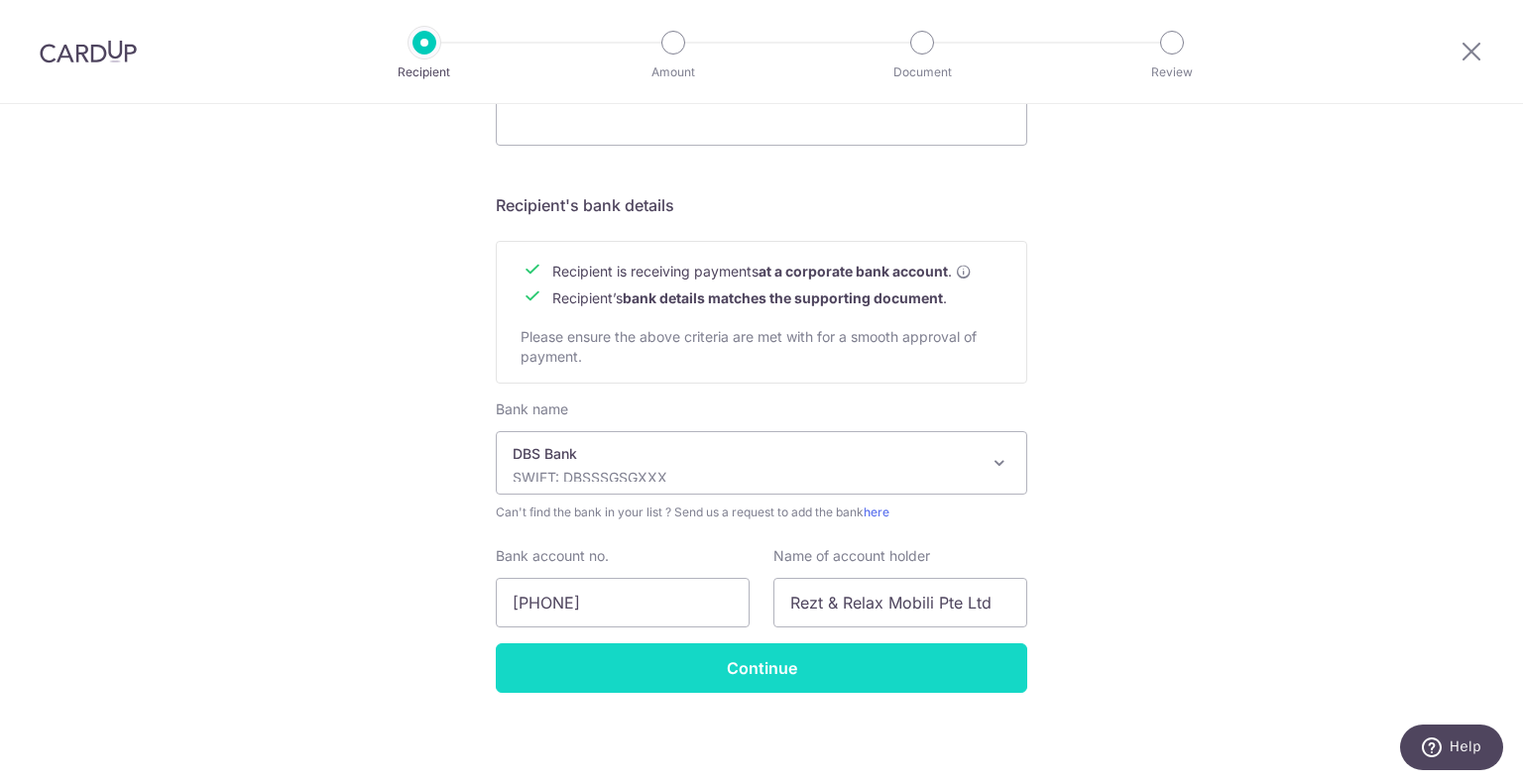 click on "Continue" at bounding box center [762, 668] 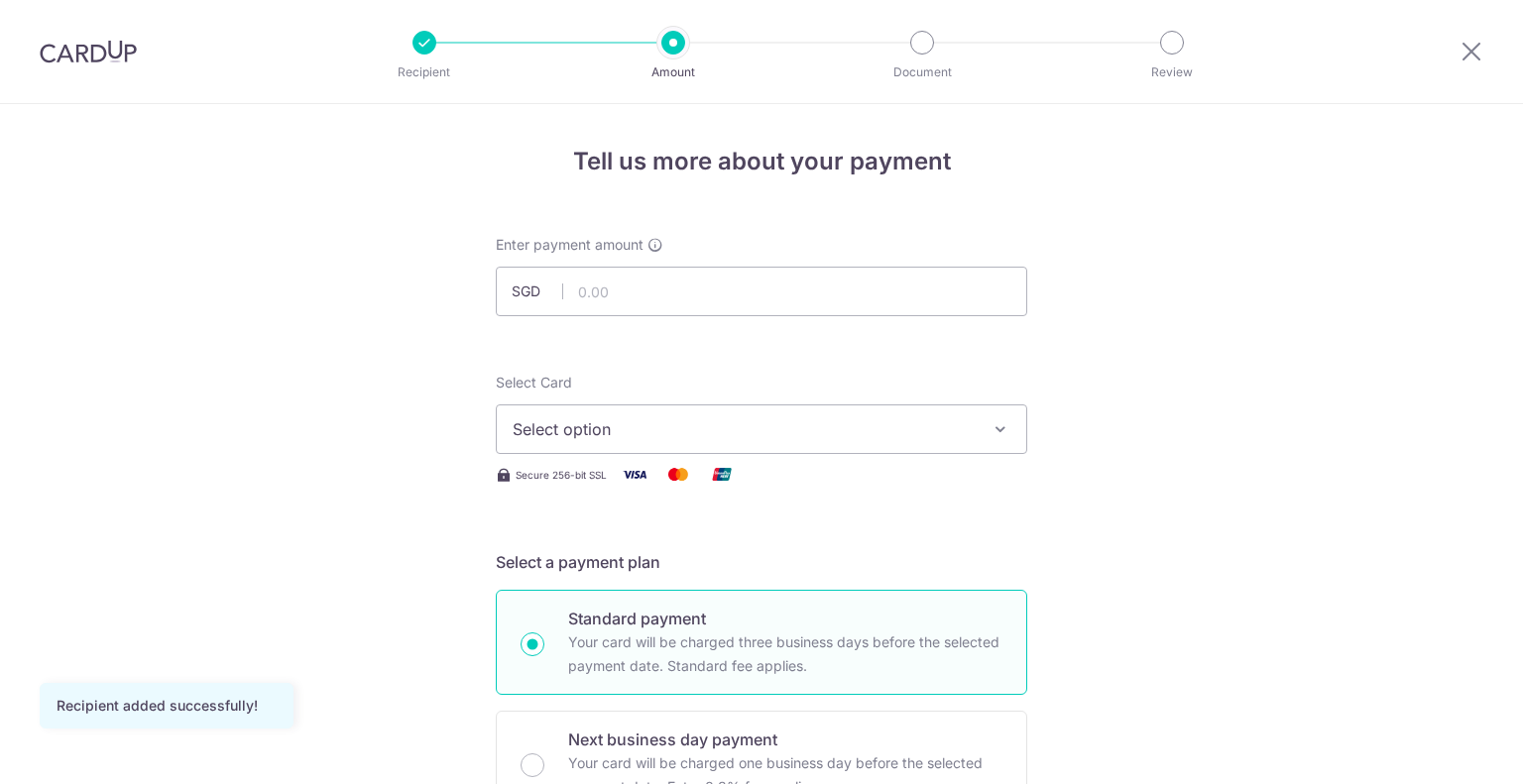 scroll, scrollTop: 0, scrollLeft: 0, axis: both 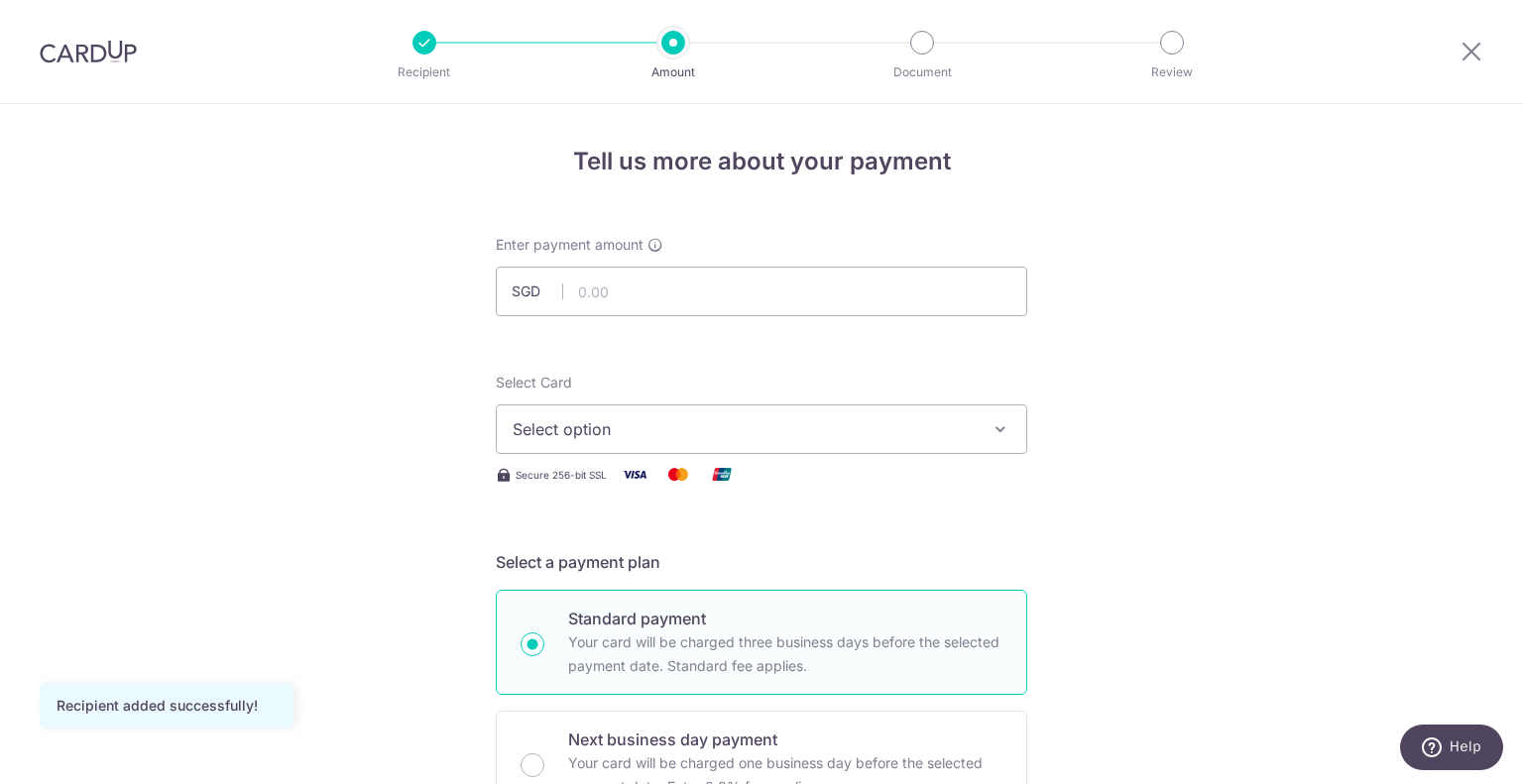 click at bounding box center [88, 52] 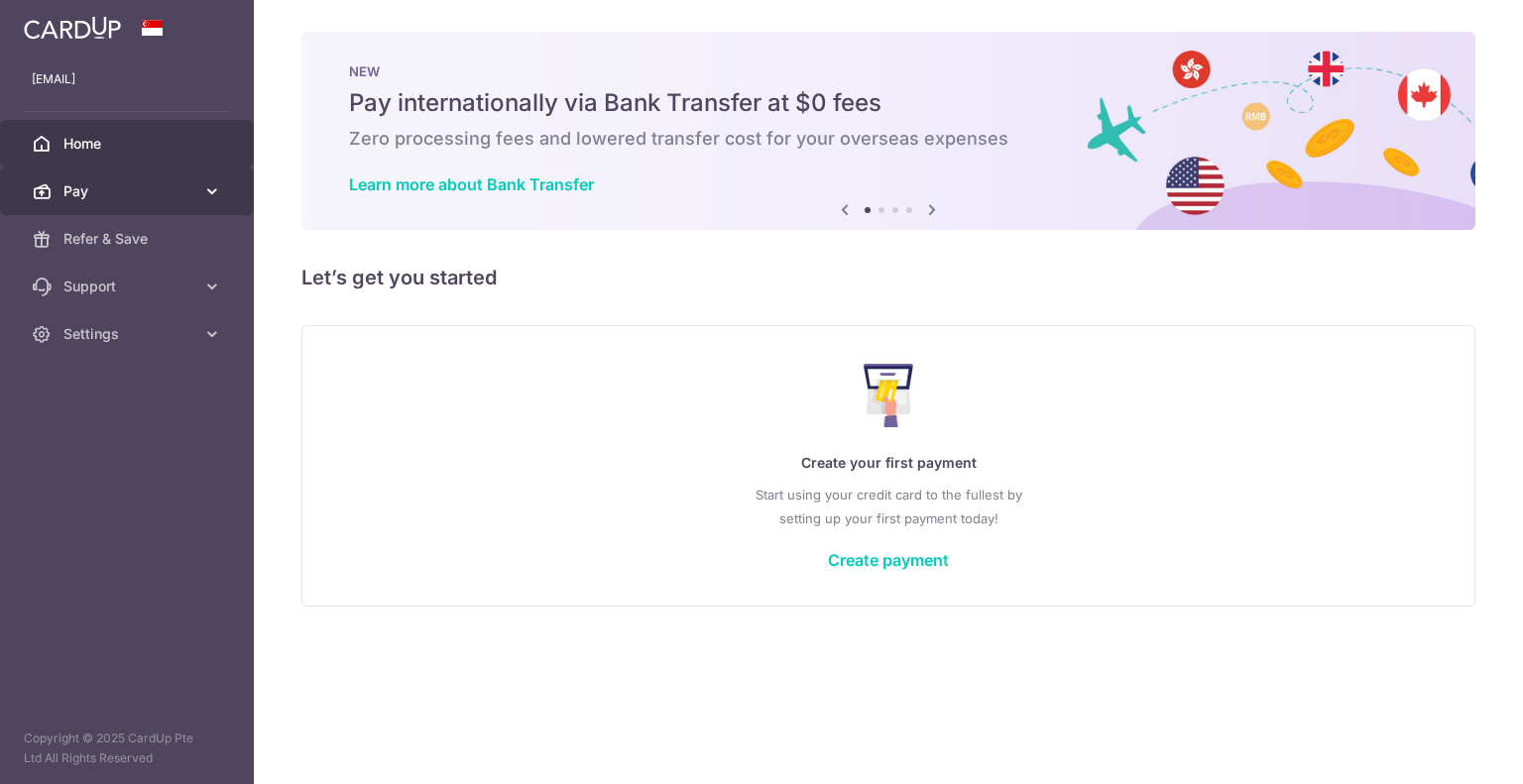 click on "Pay" at bounding box center (129, 191) 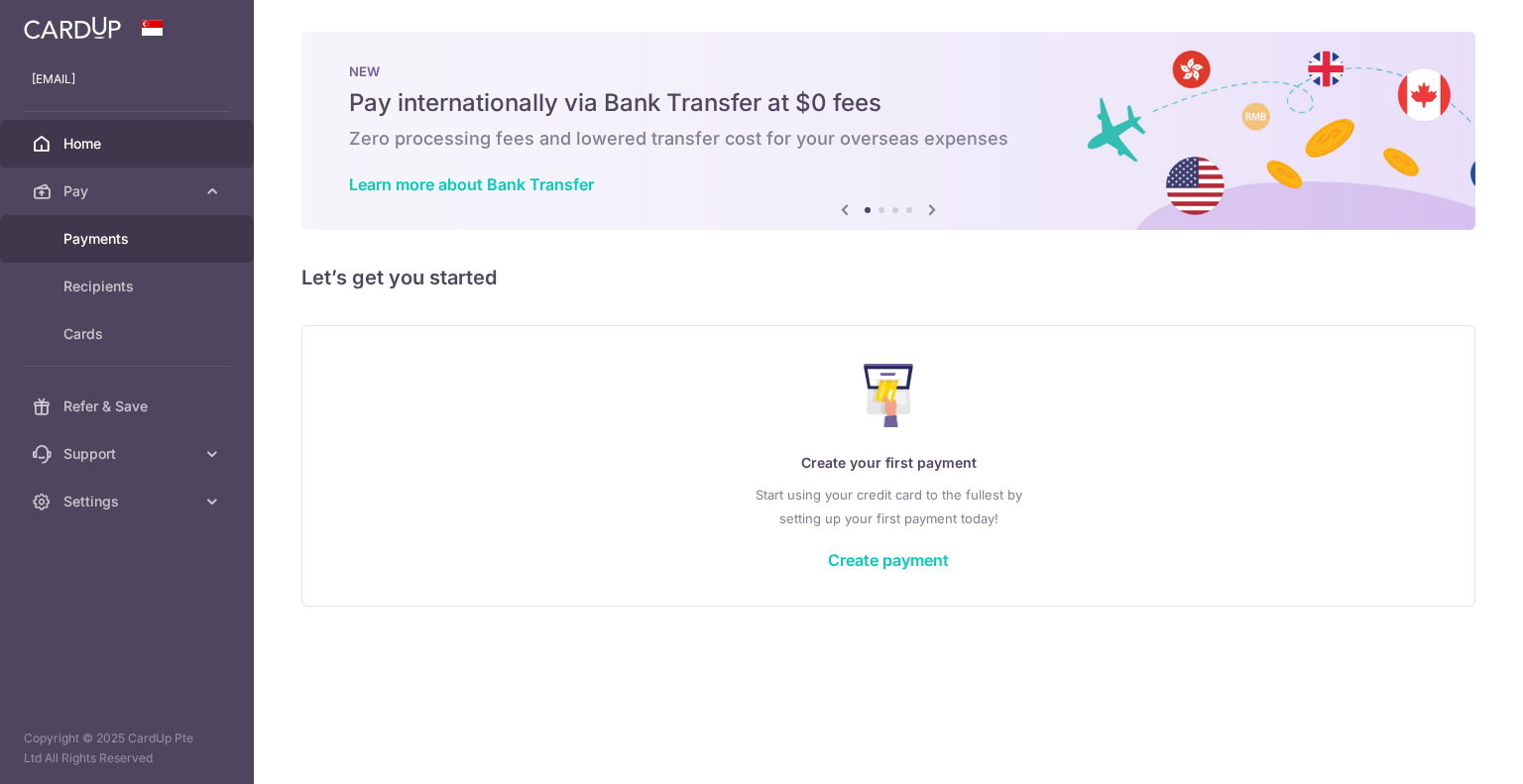 click on "Payments" at bounding box center [129, 239] 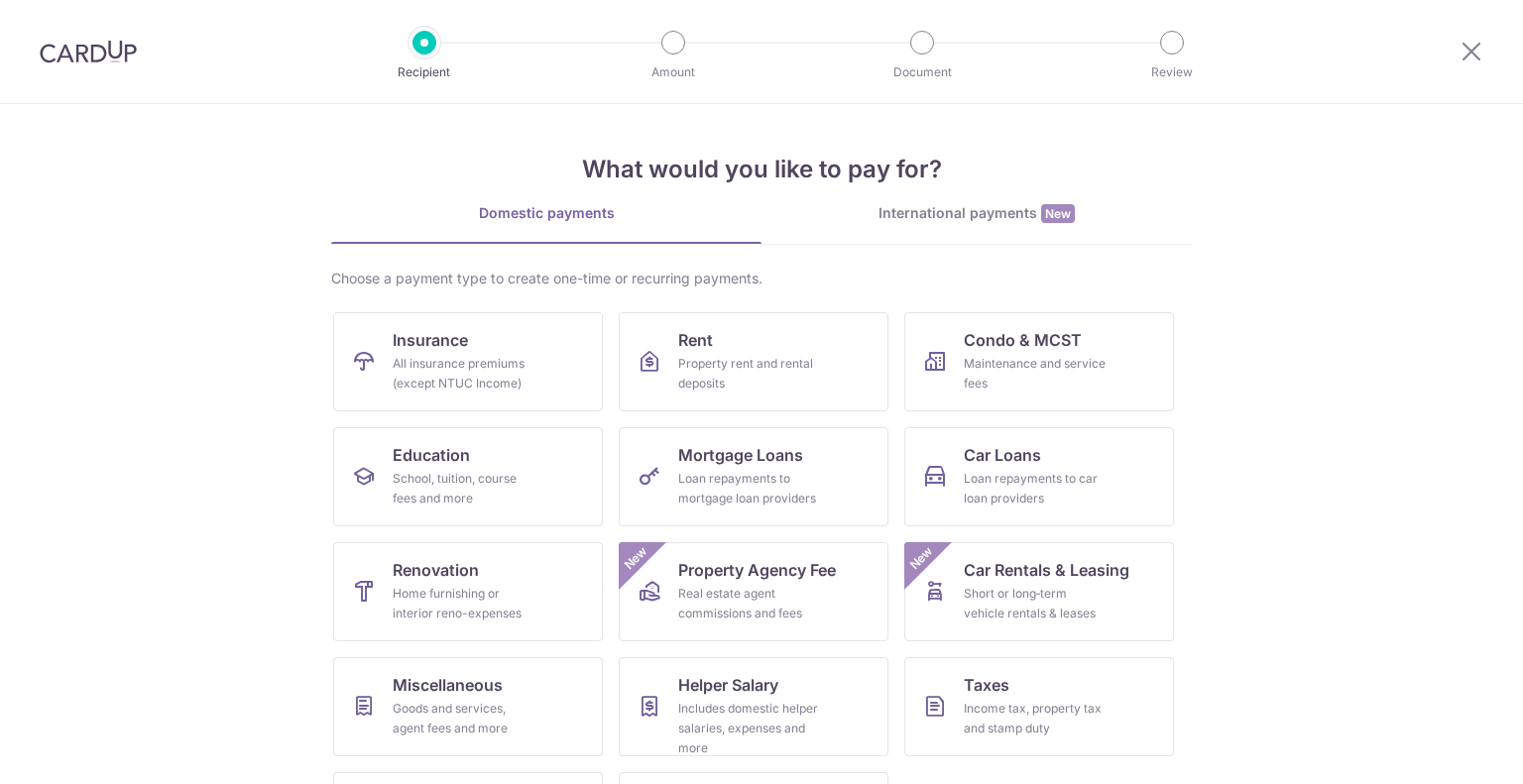 scroll, scrollTop: 0, scrollLeft: 0, axis: both 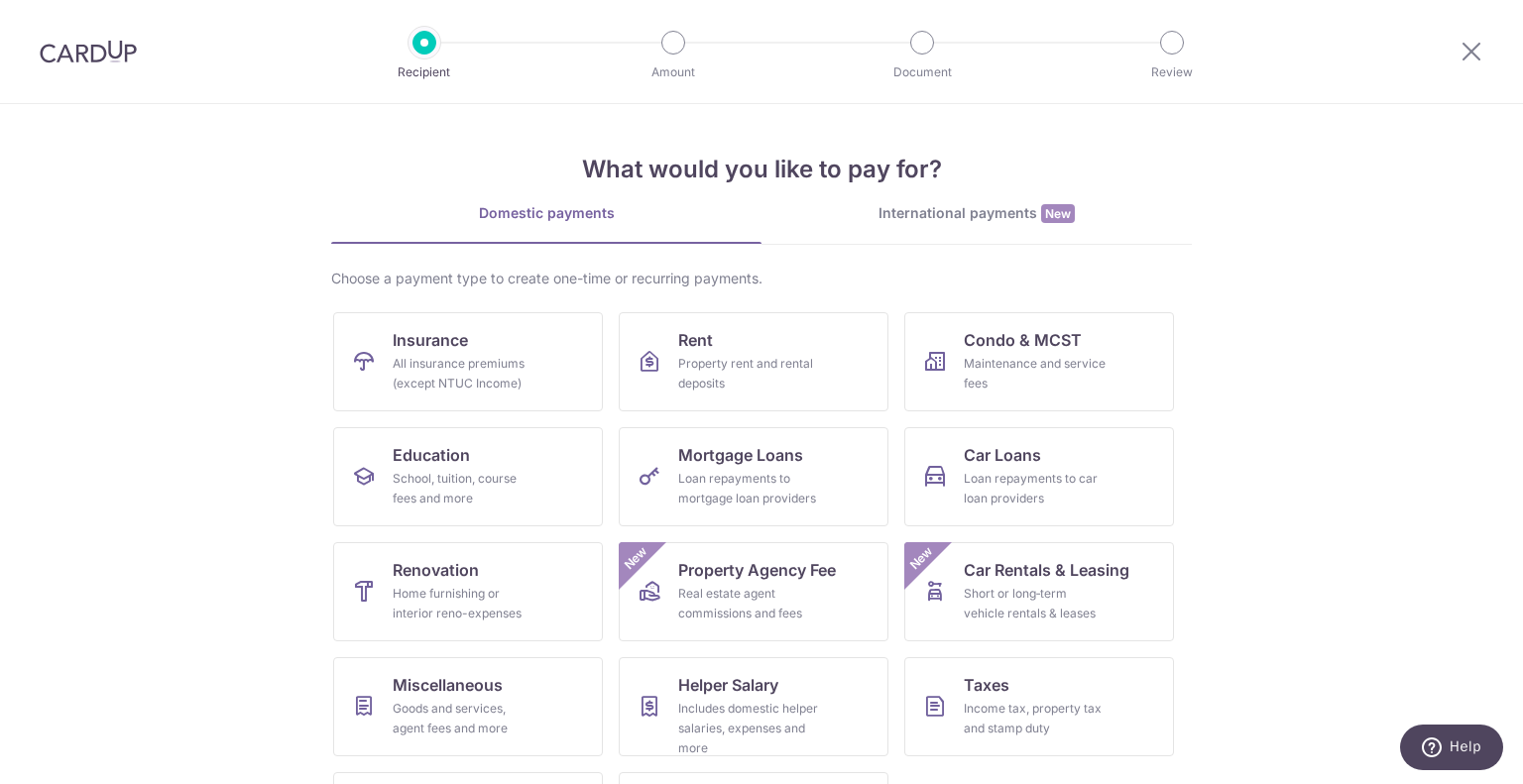 click at bounding box center [88, 52] 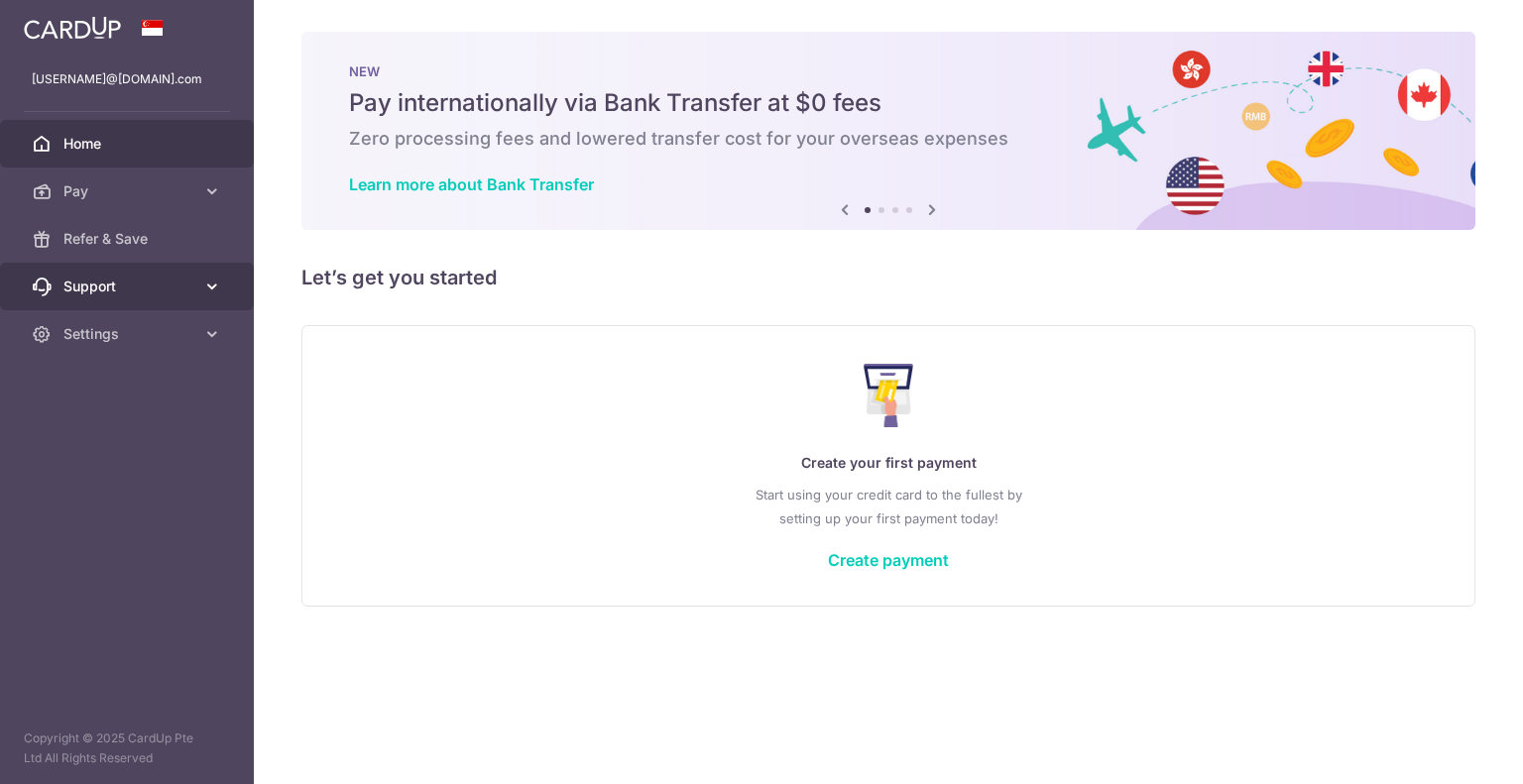 scroll, scrollTop: 0, scrollLeft: 0, axis: both 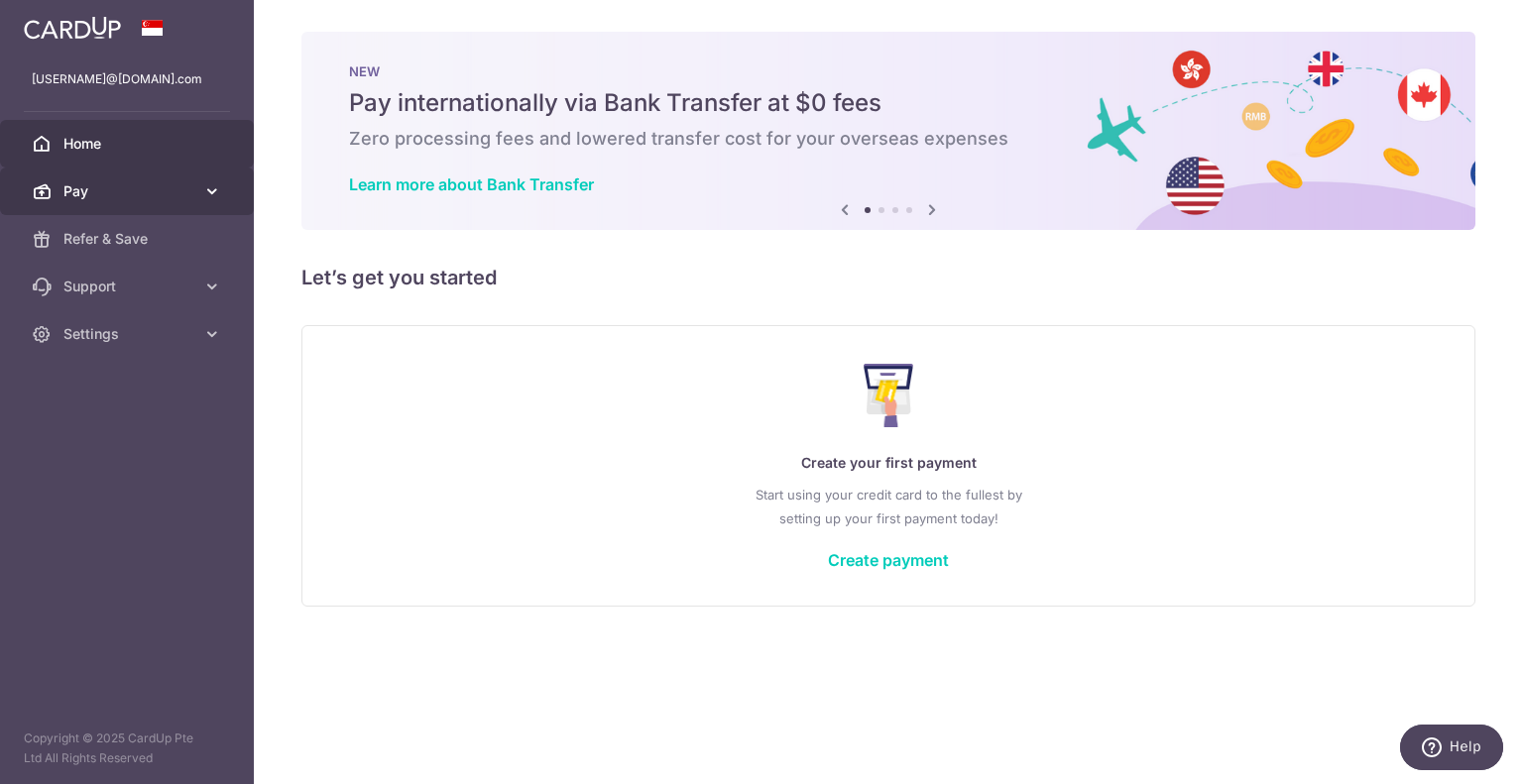 click on "Pay" at bounding box center [129, 191] 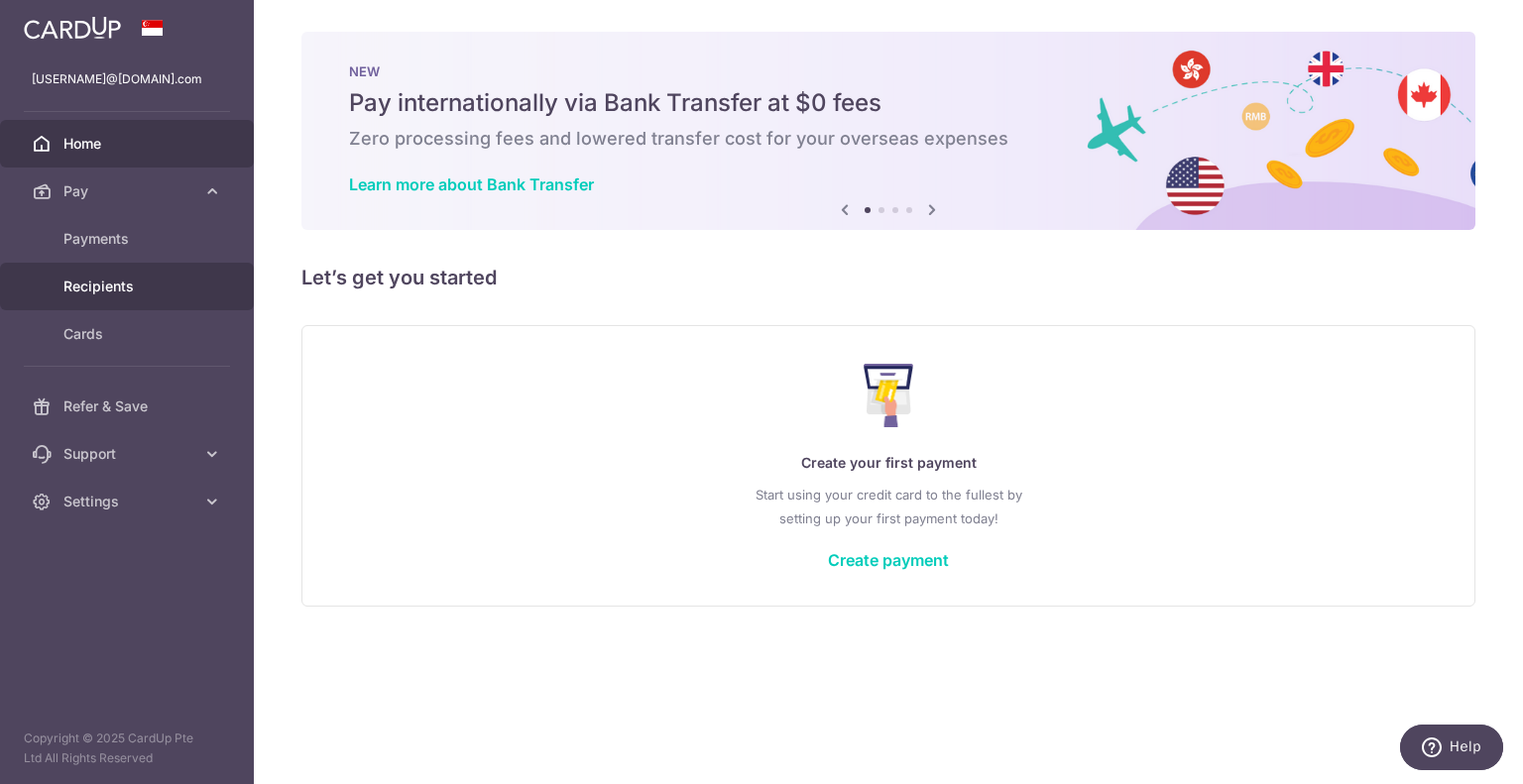 click on "Recipients" at bounding box center [129, 286] 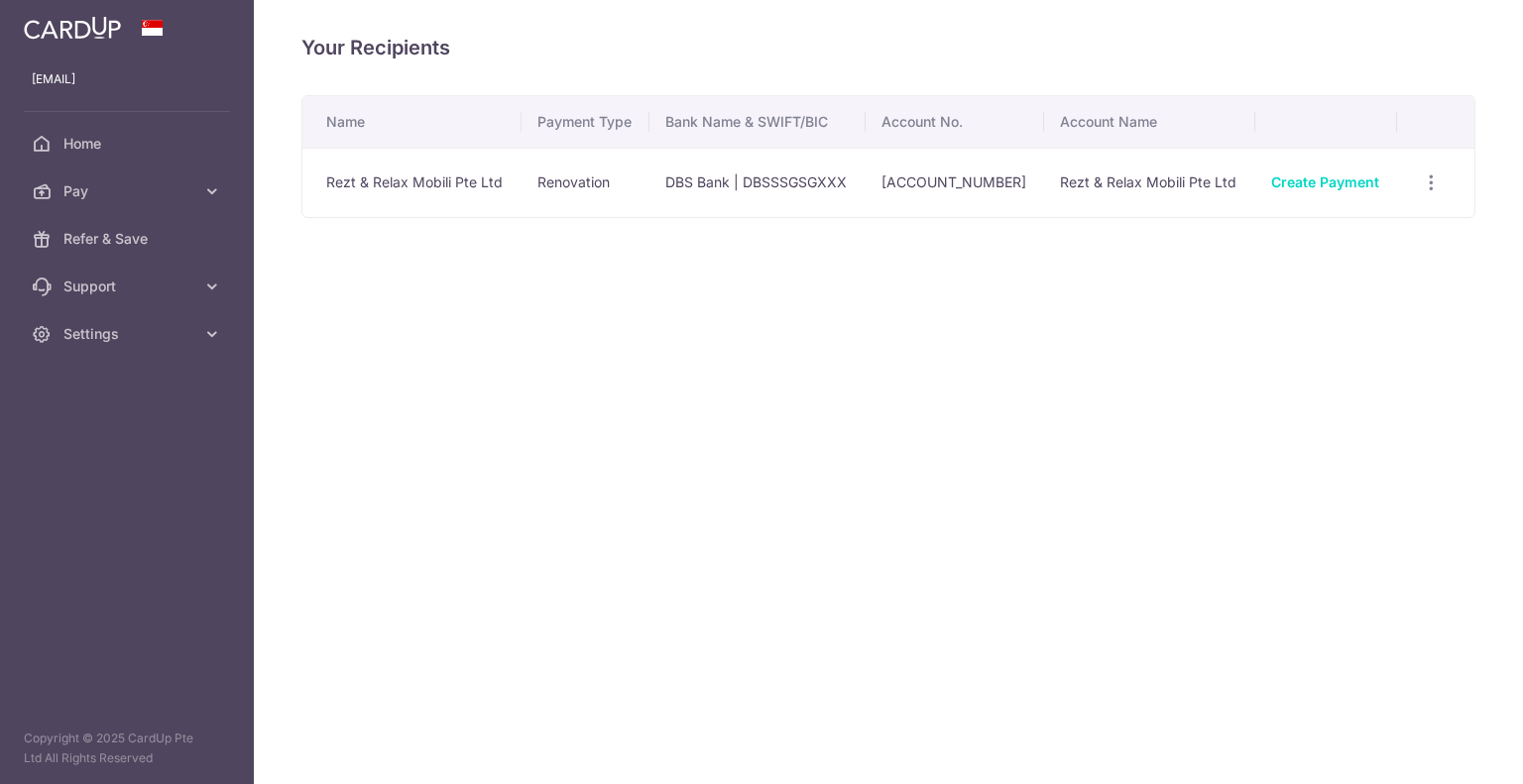 scroll, scrollTop: 0, scrollLeft: 0, axis: both 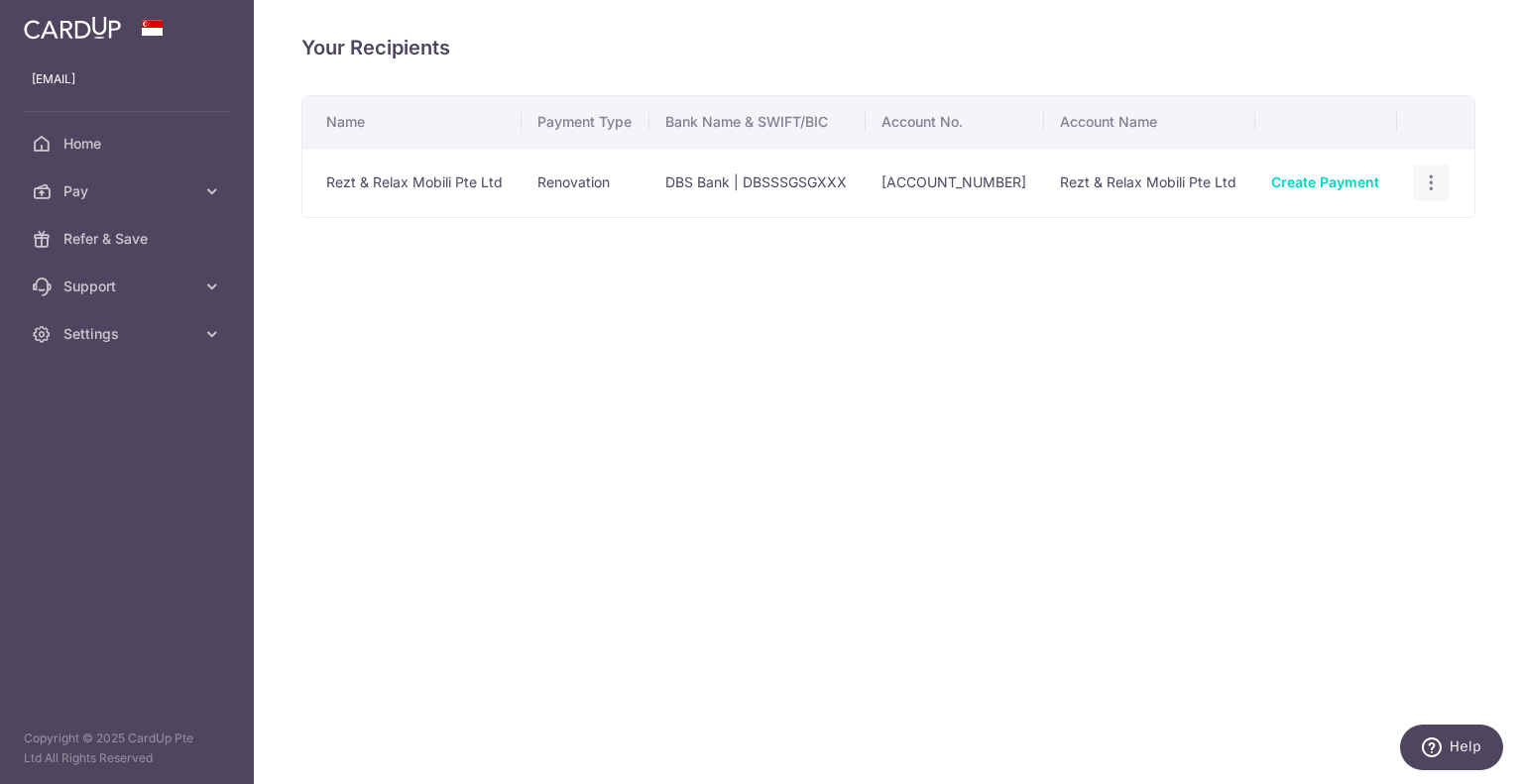 click at bounding box center [1431, 182] 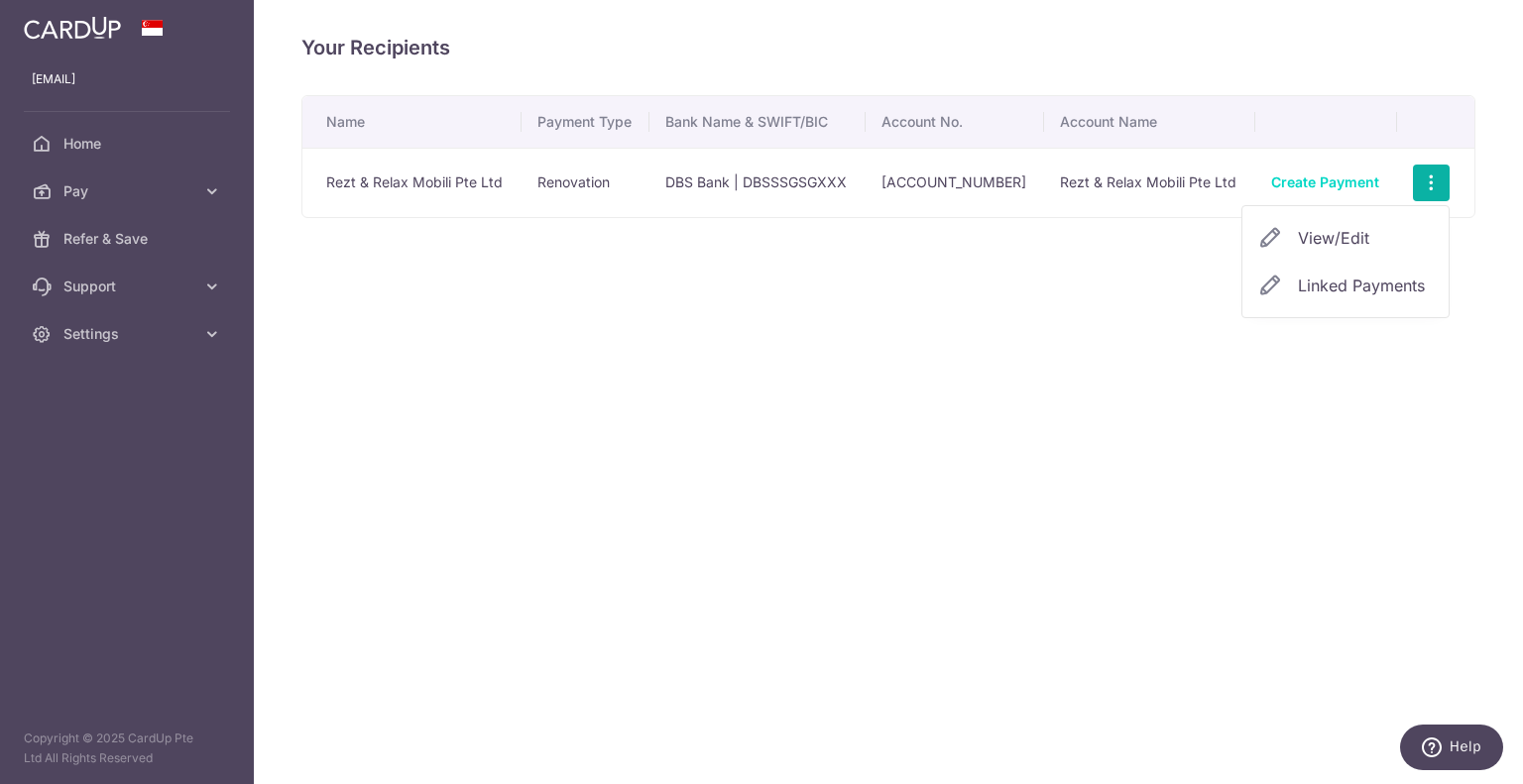 click on "Name
Payment Type
Bank Name & SWIFT/BIC
Account No.
Account Name
Rezt & Relax Mobili Pte Ltd
Renovation
DBS Bank | DBSSSGSGXXX
0279035226
Rezt & Relax Mobili Pte Ltd
Create Payment
View/Edit
Linked Payments" at bounding box center [888, 218] 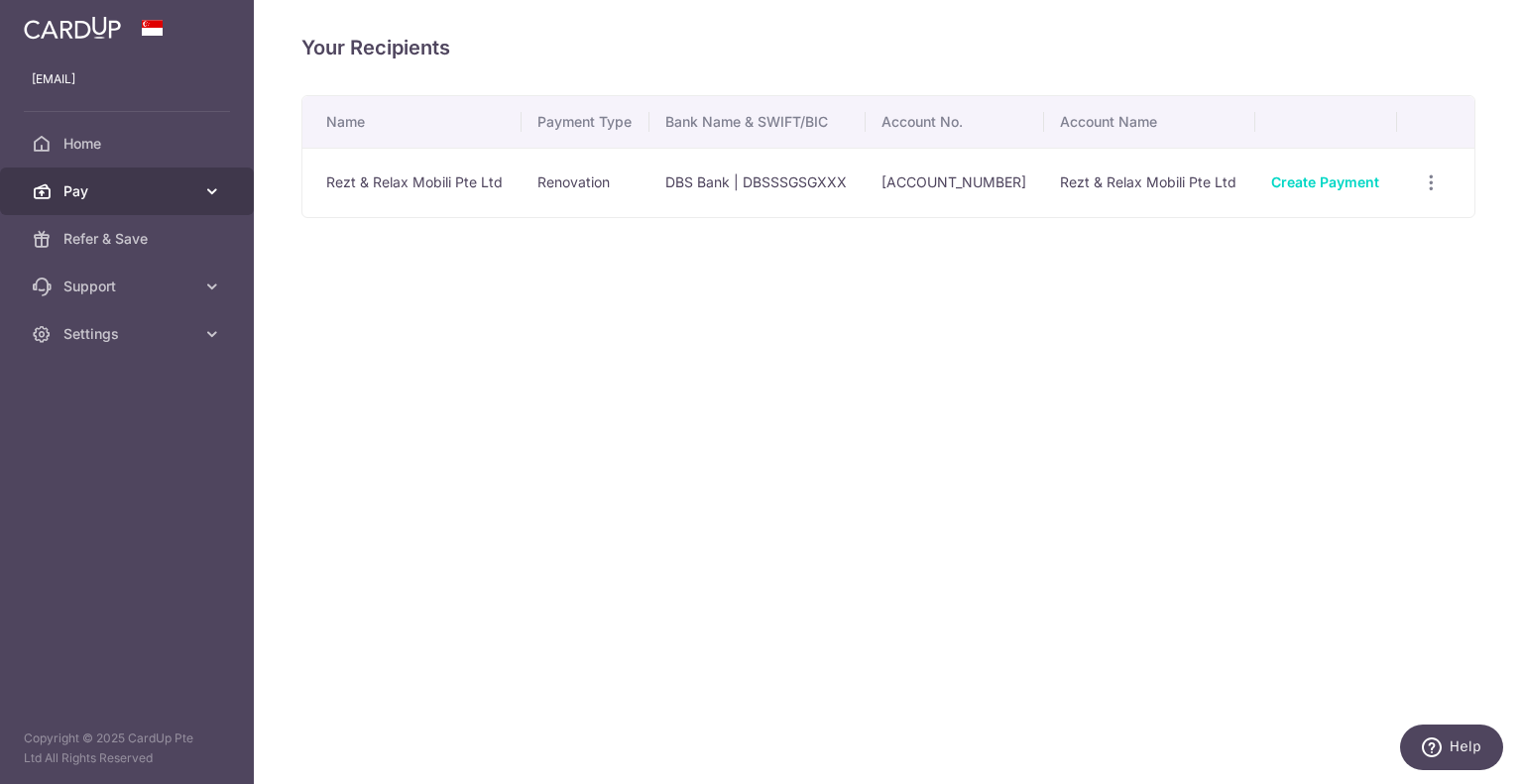 click on "Pay" at bounding box center [129, 191] 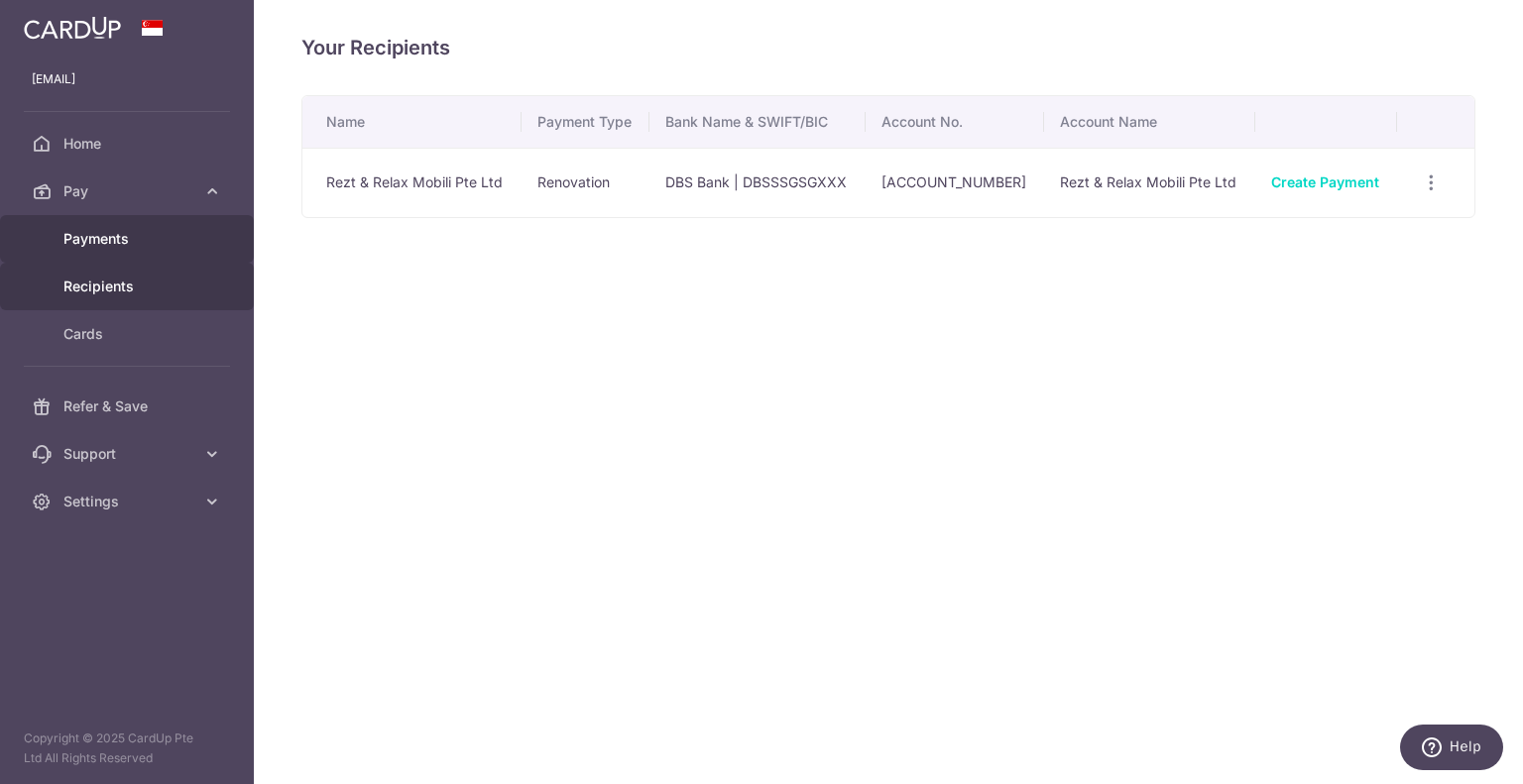click on "Payments" at bounding box center (129, 239) 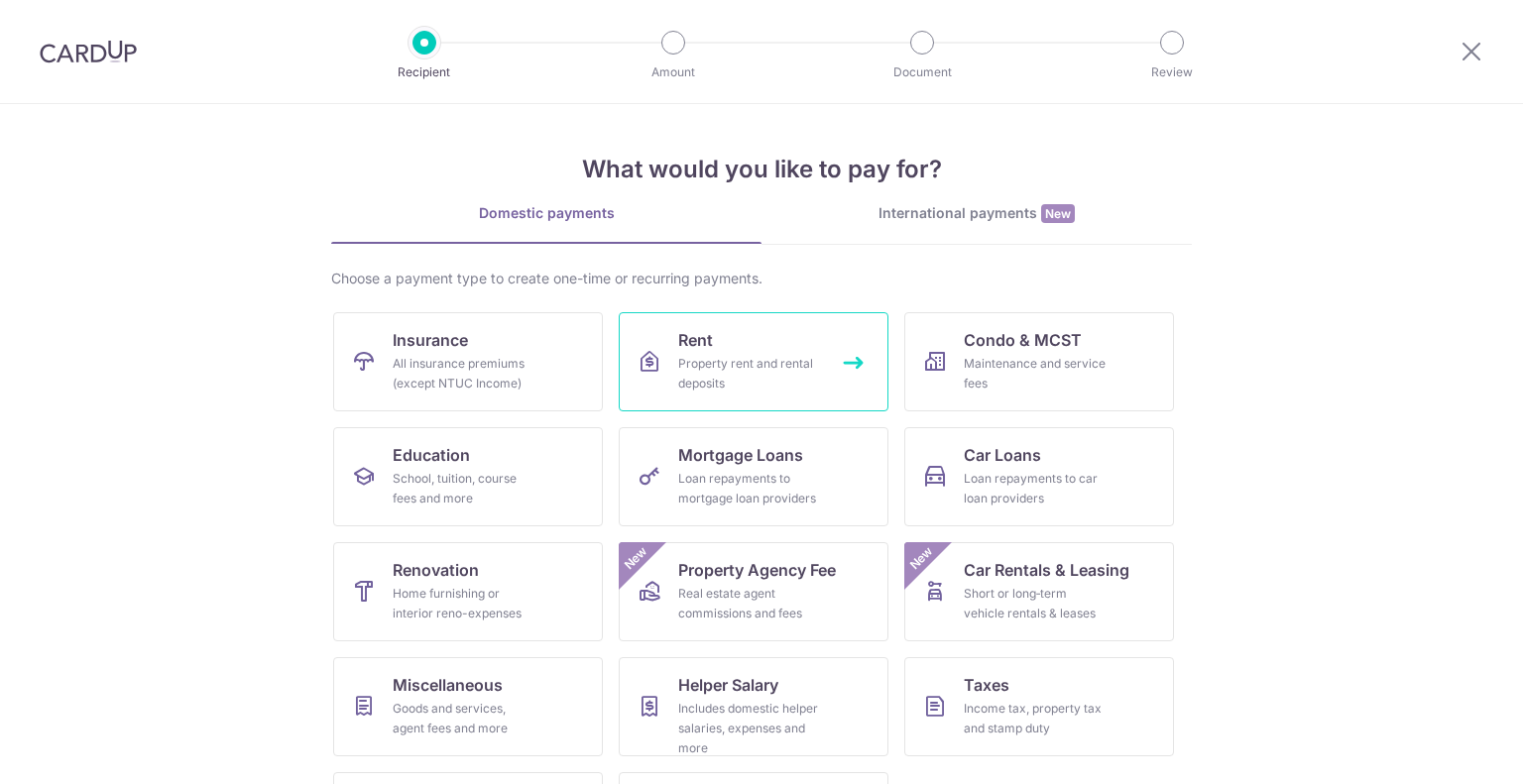 scroll, scrollTop: 0, scrollLeft: 0, axis: both 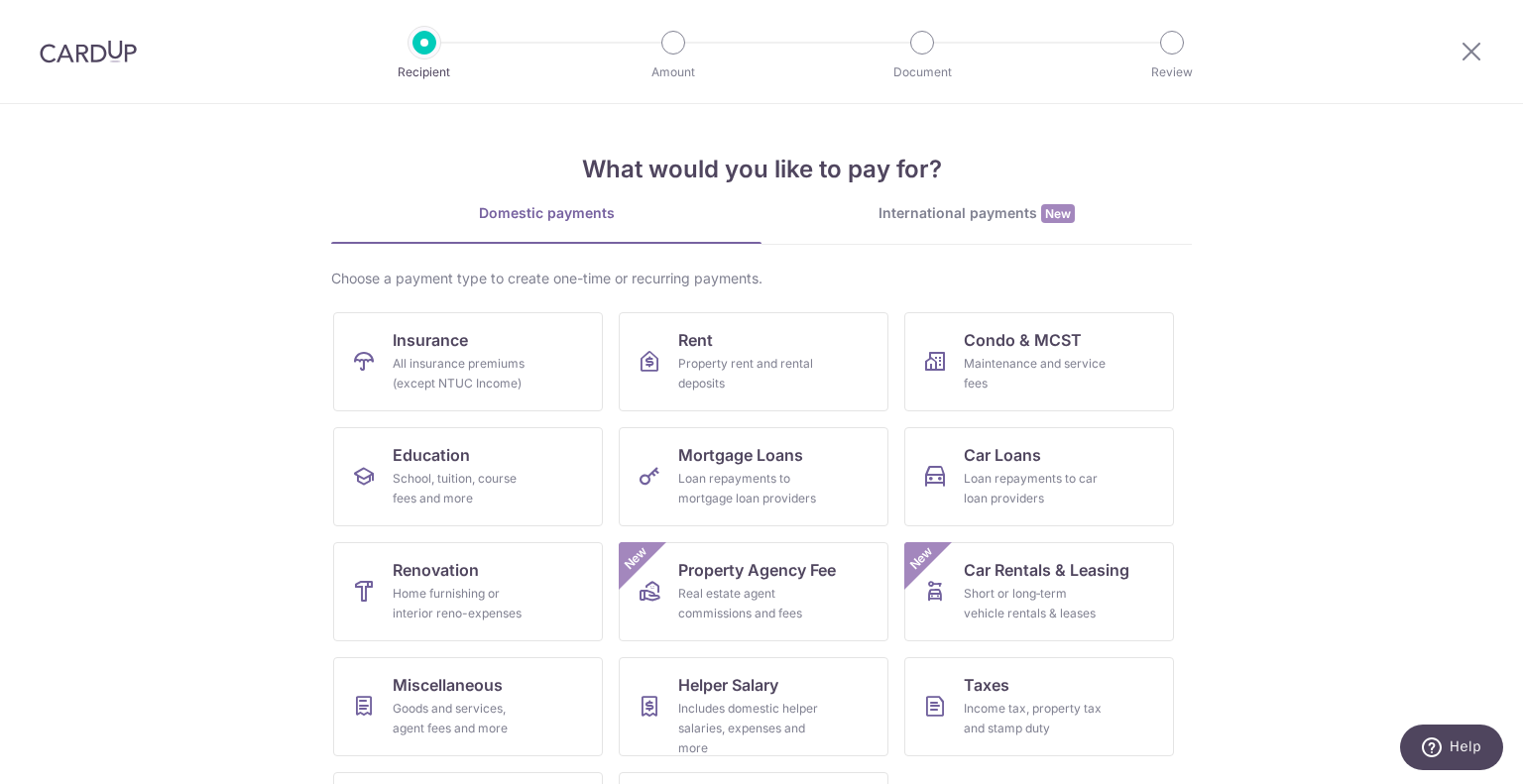 click at bounding box center [88, 52] 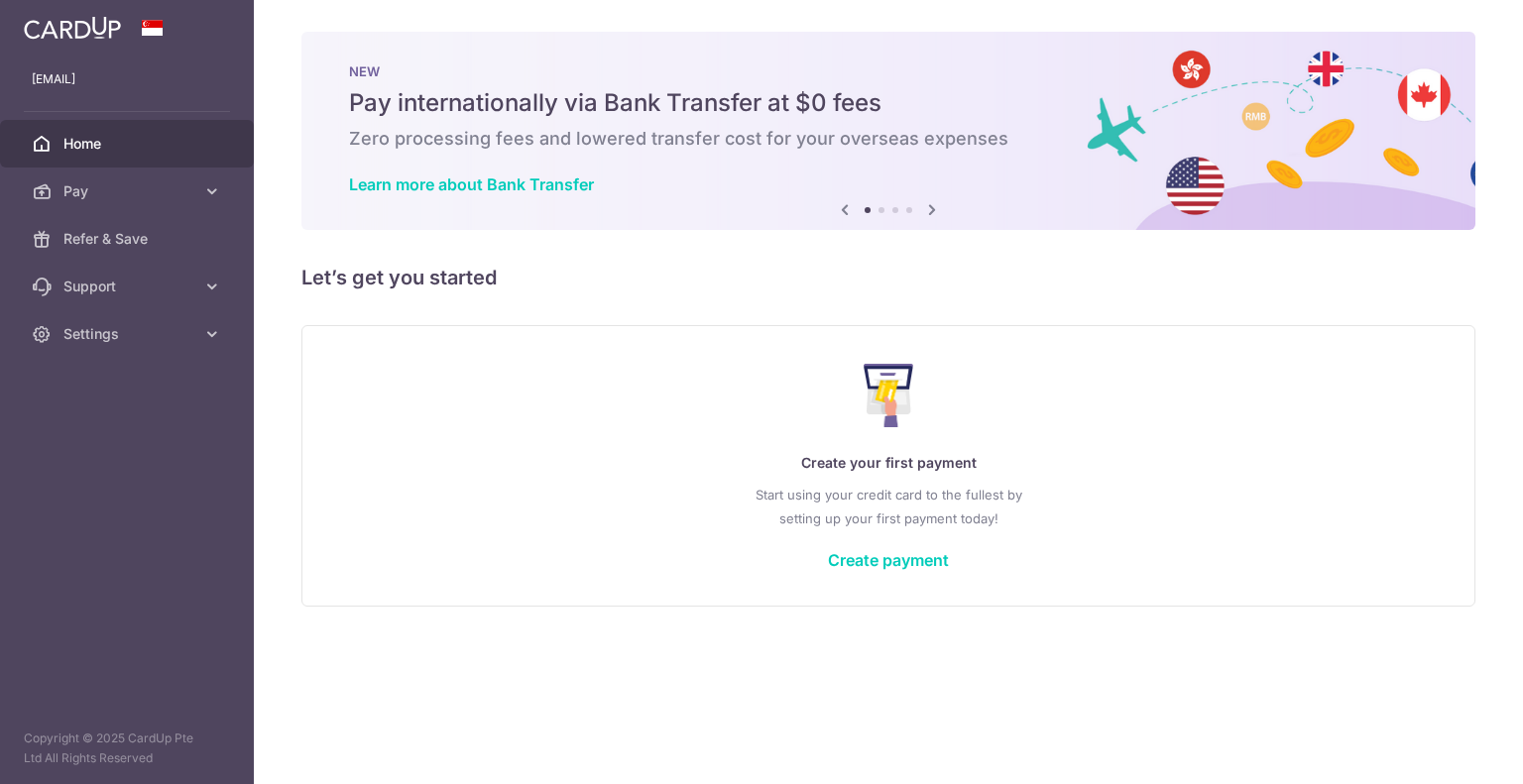 scroll, scrollTop: 0, scrollLeft: 0, axis: both 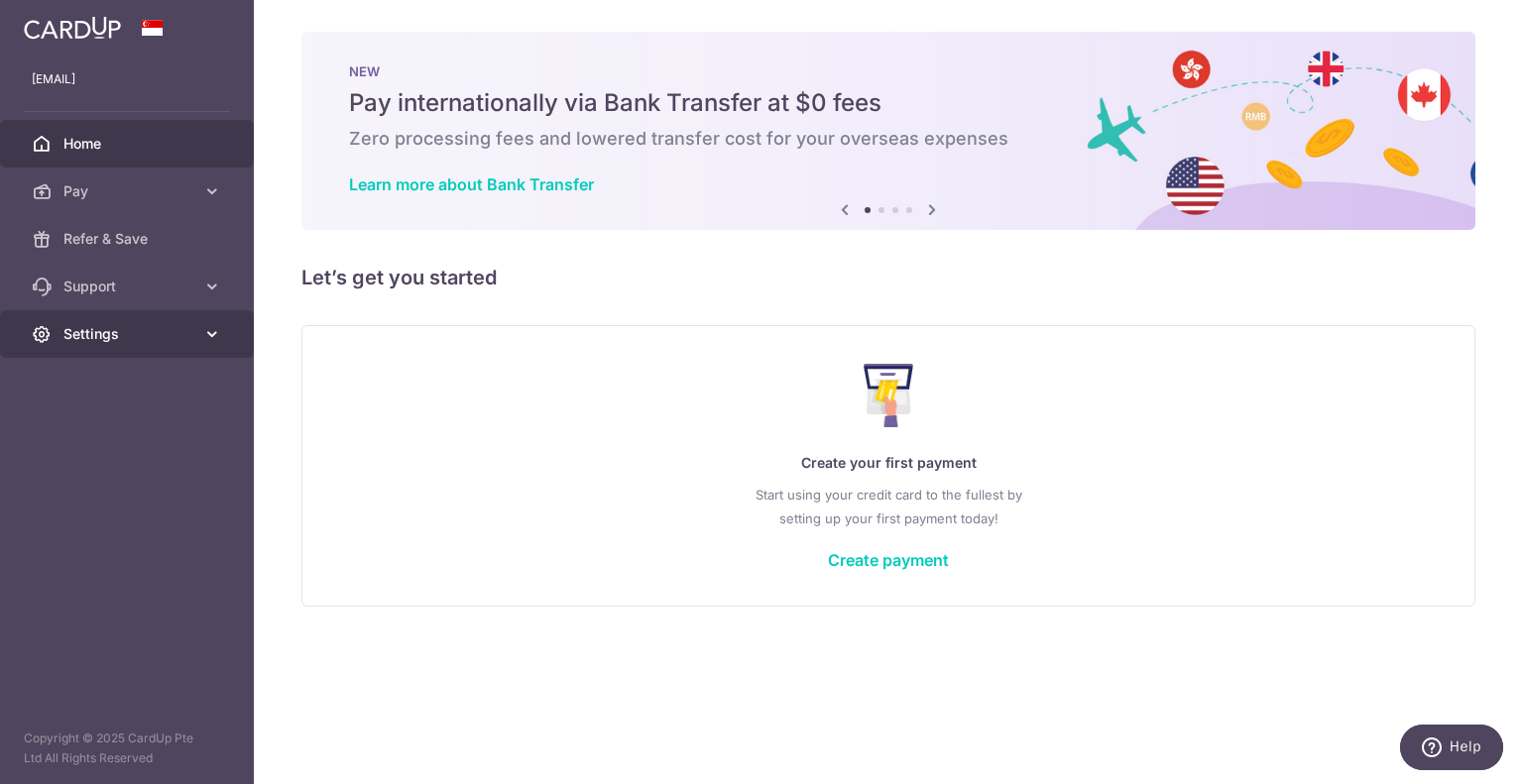 click on "Settings" at bounding box center [129, 334] 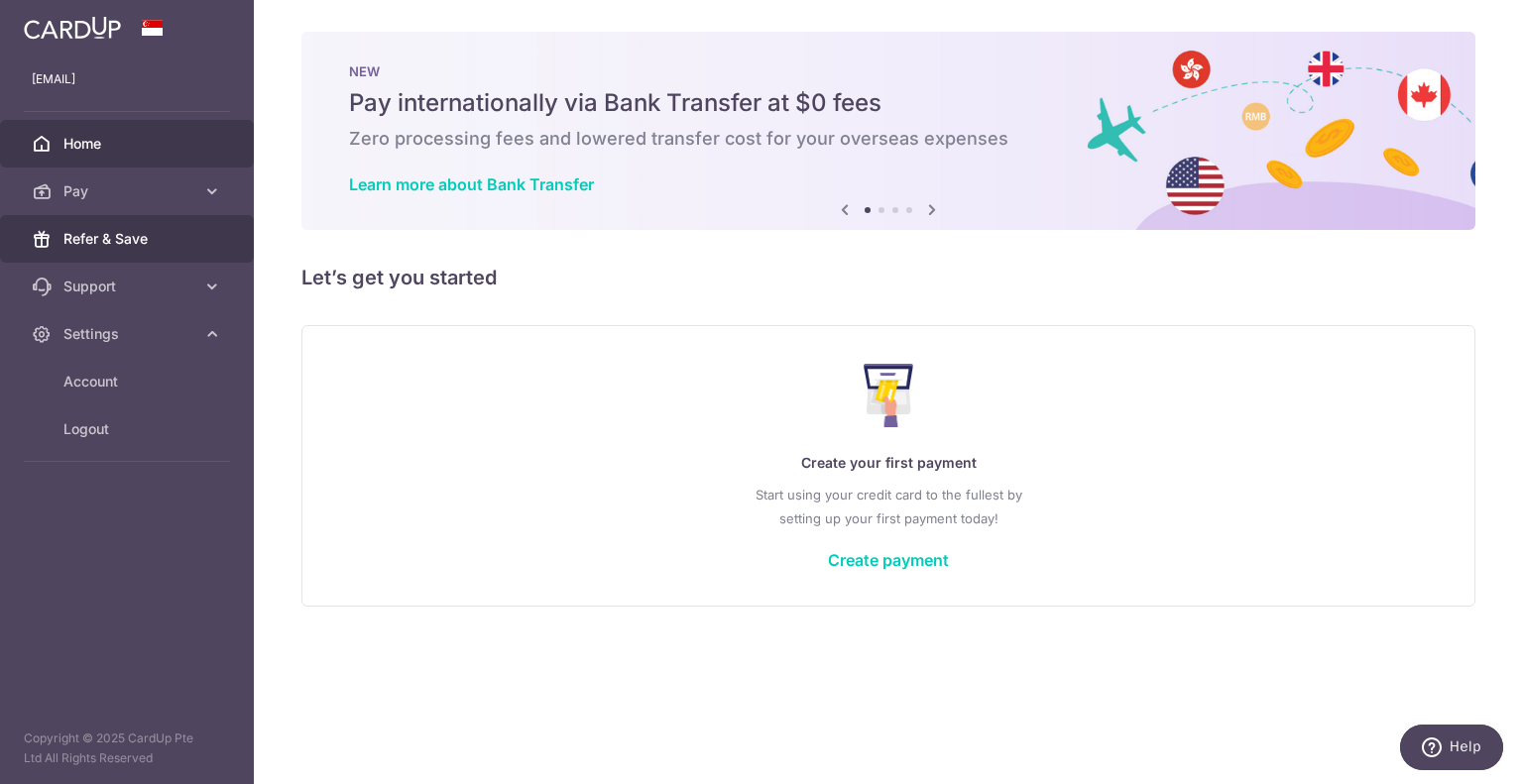 click on "Refer & Save" at bounding box center [127, 239] 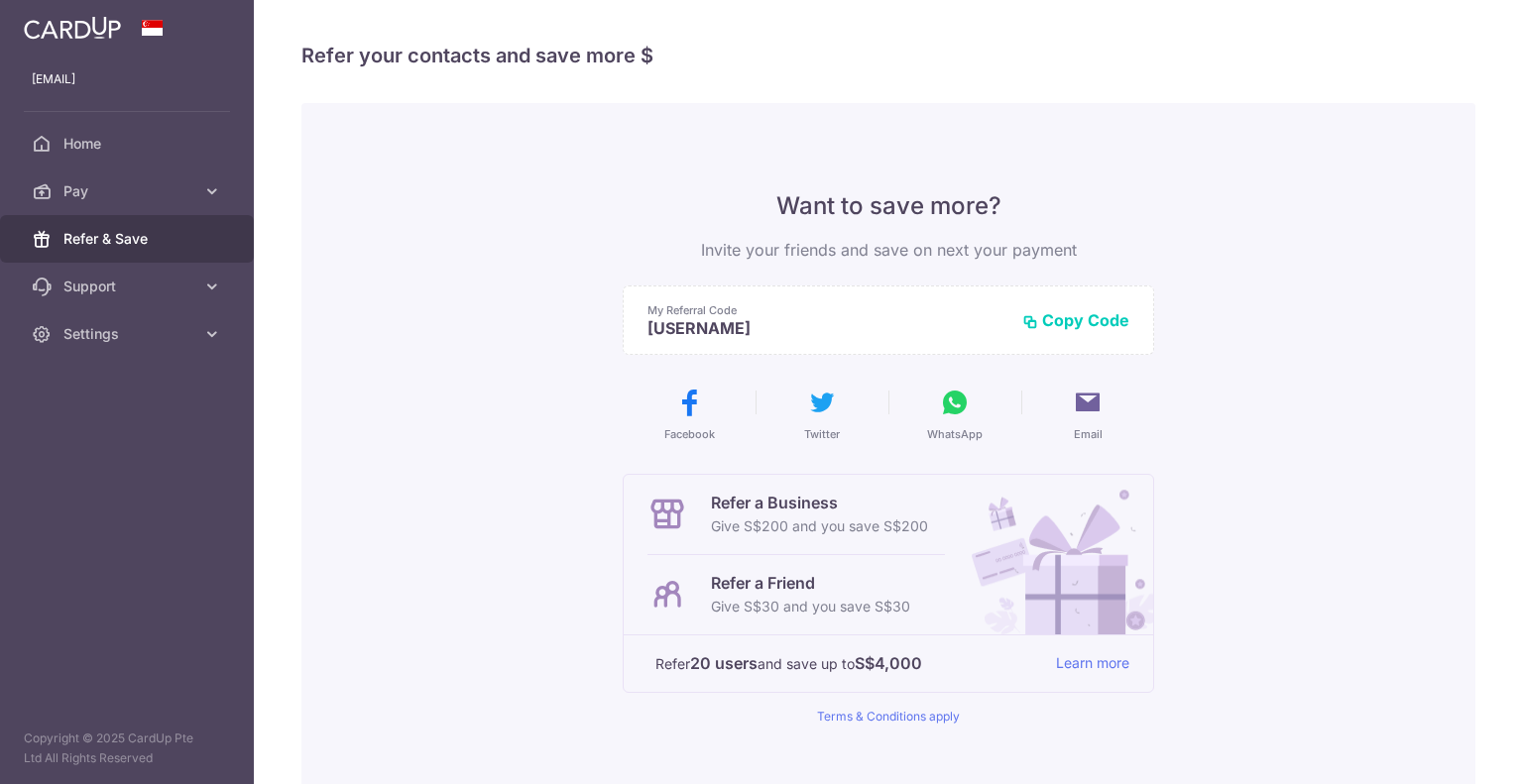 scroll, scrollTop: 0, scrollLeft: 0, axis: both 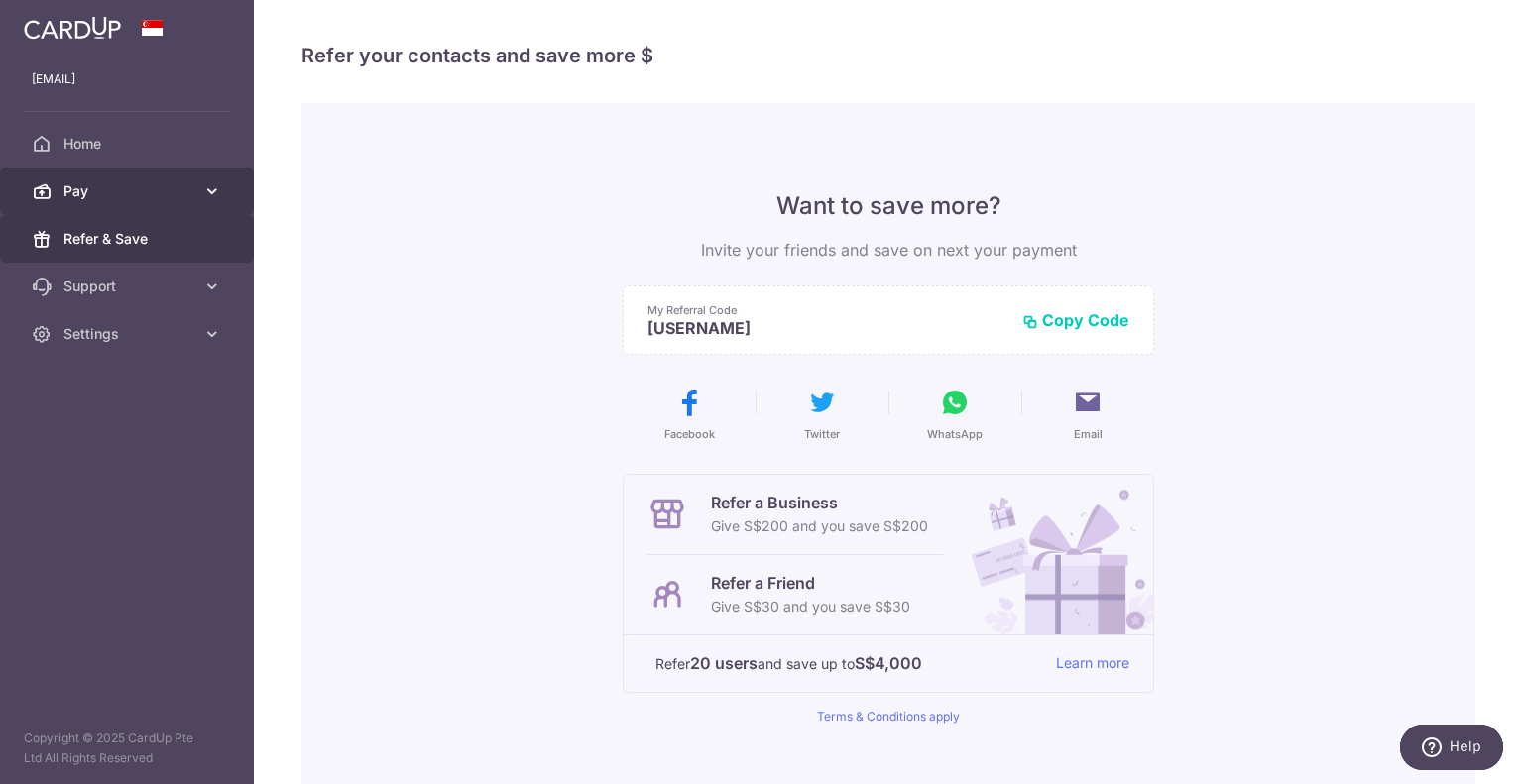 click on "Pay" at bounding box center [129, 191] 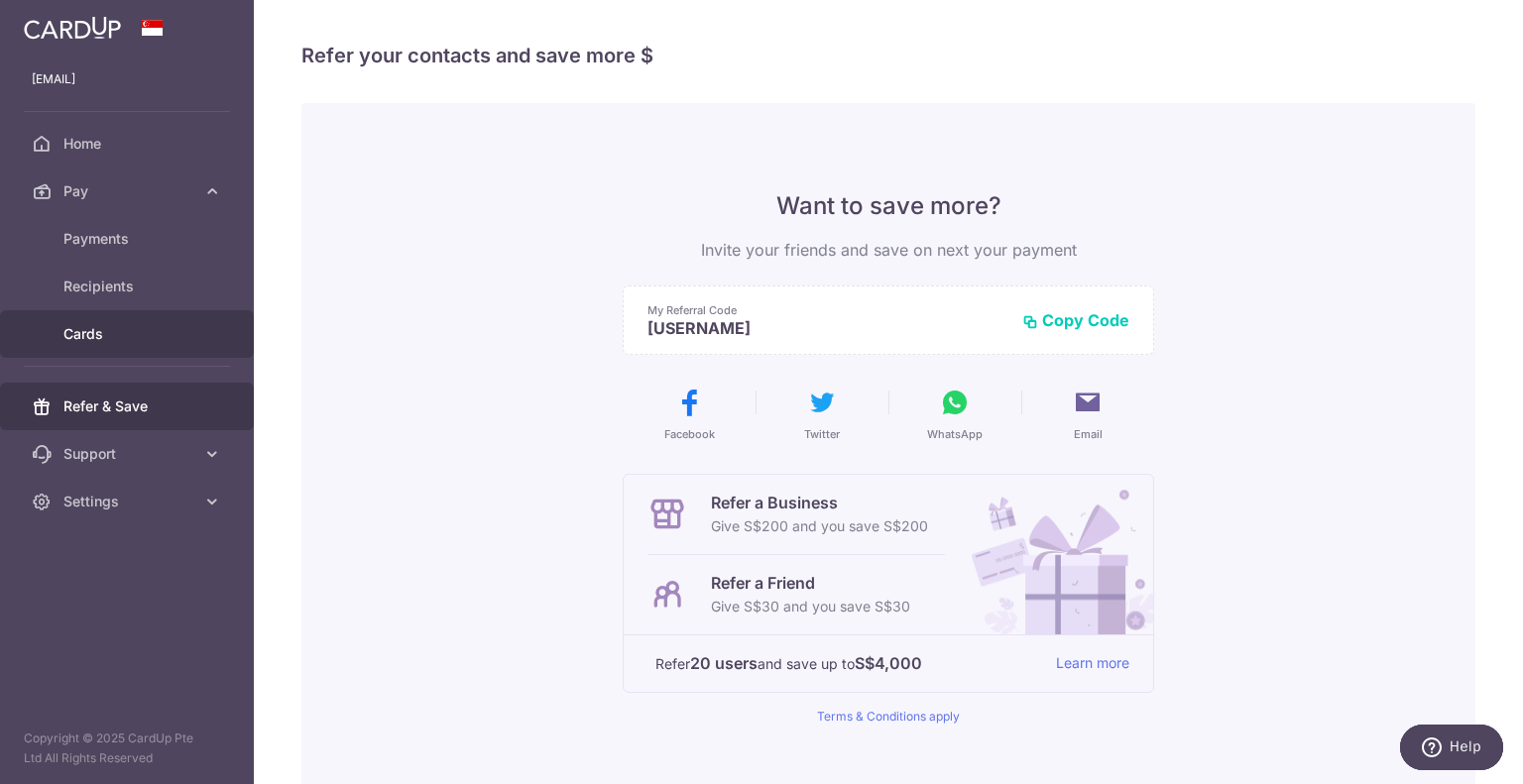 click on "Cards" at bounding box center [129, 334] 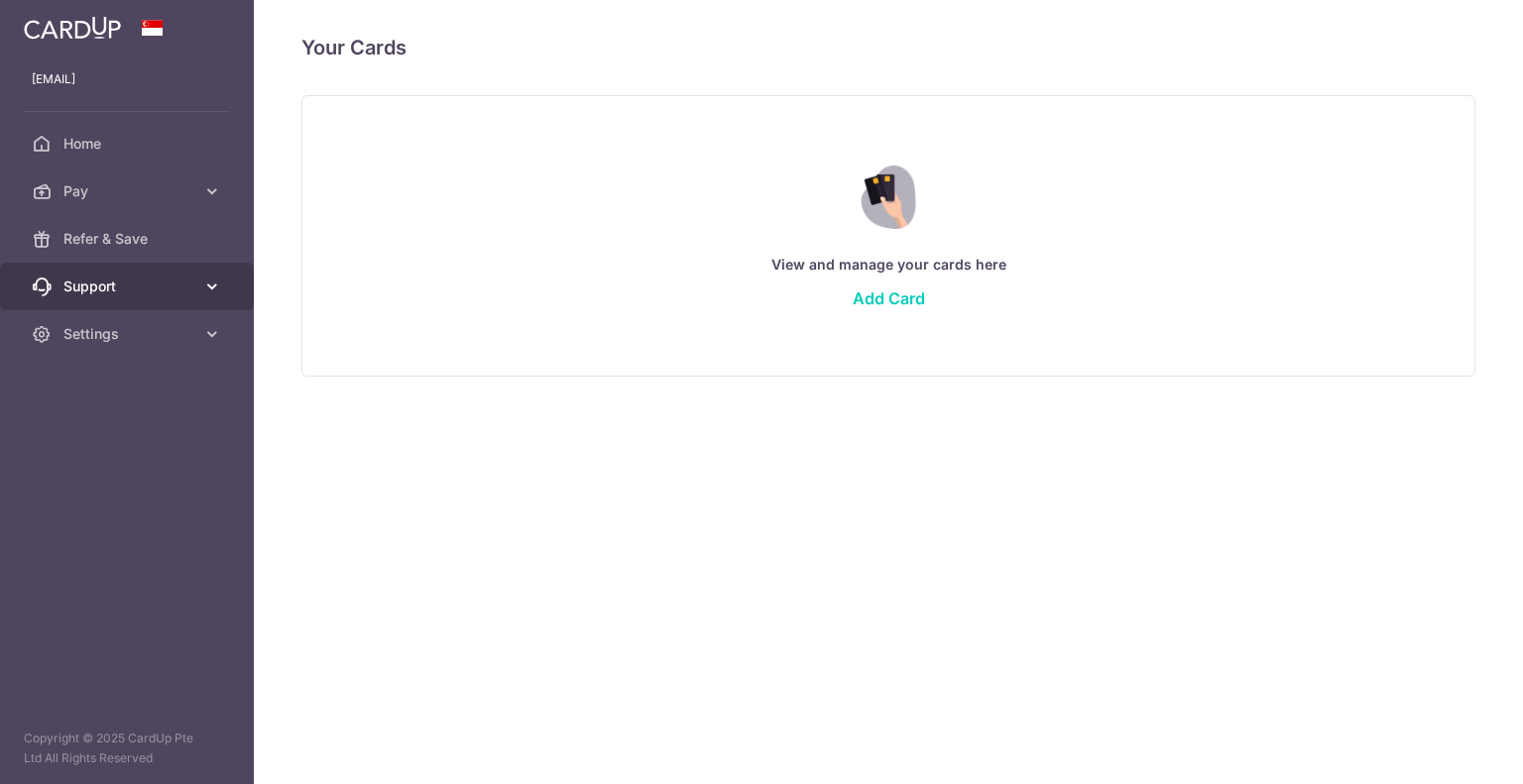 scroll, scrollTop: 0, scrollLeft: 0, axis: both 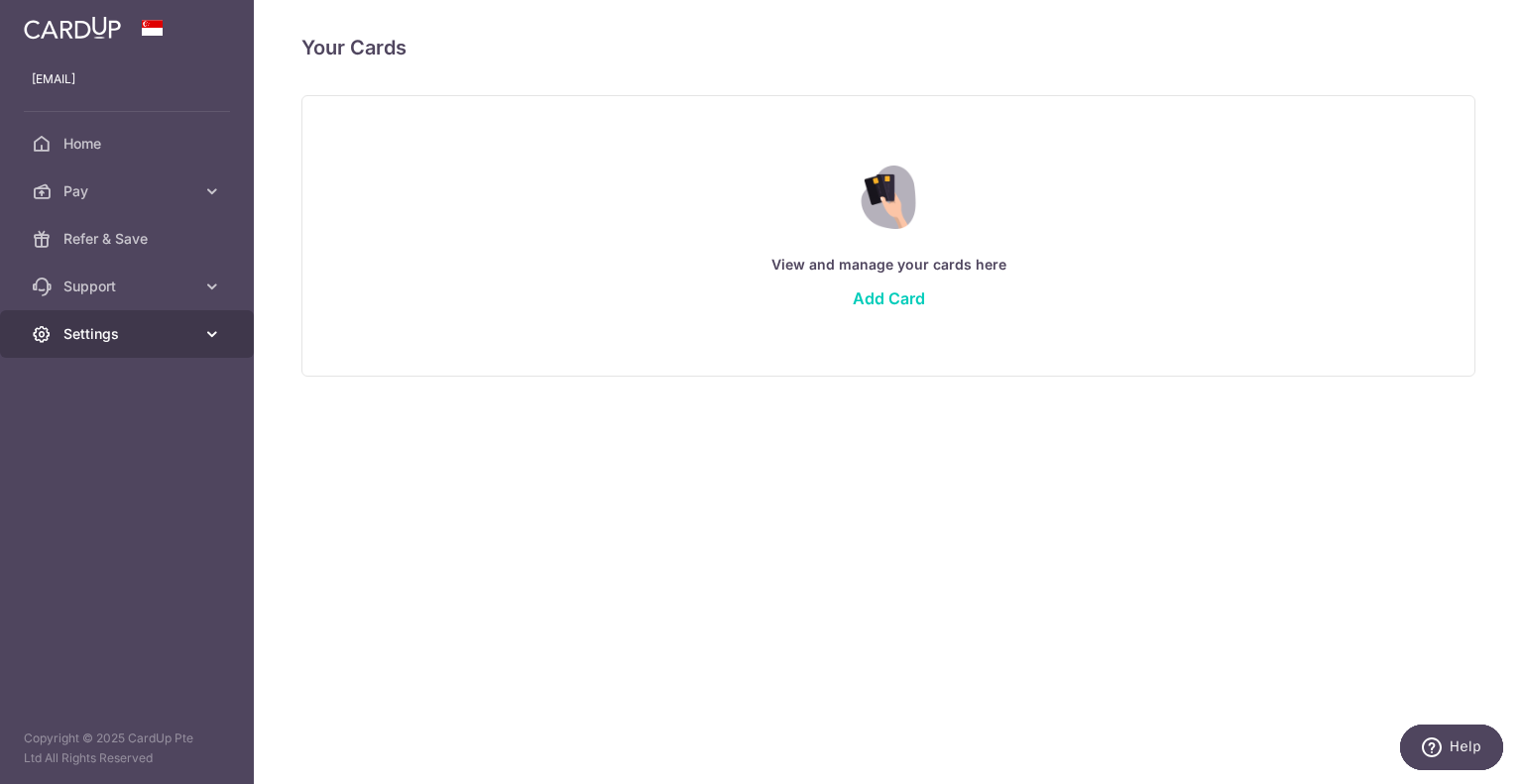 click on "Settings" at bounding box center (129, 334) 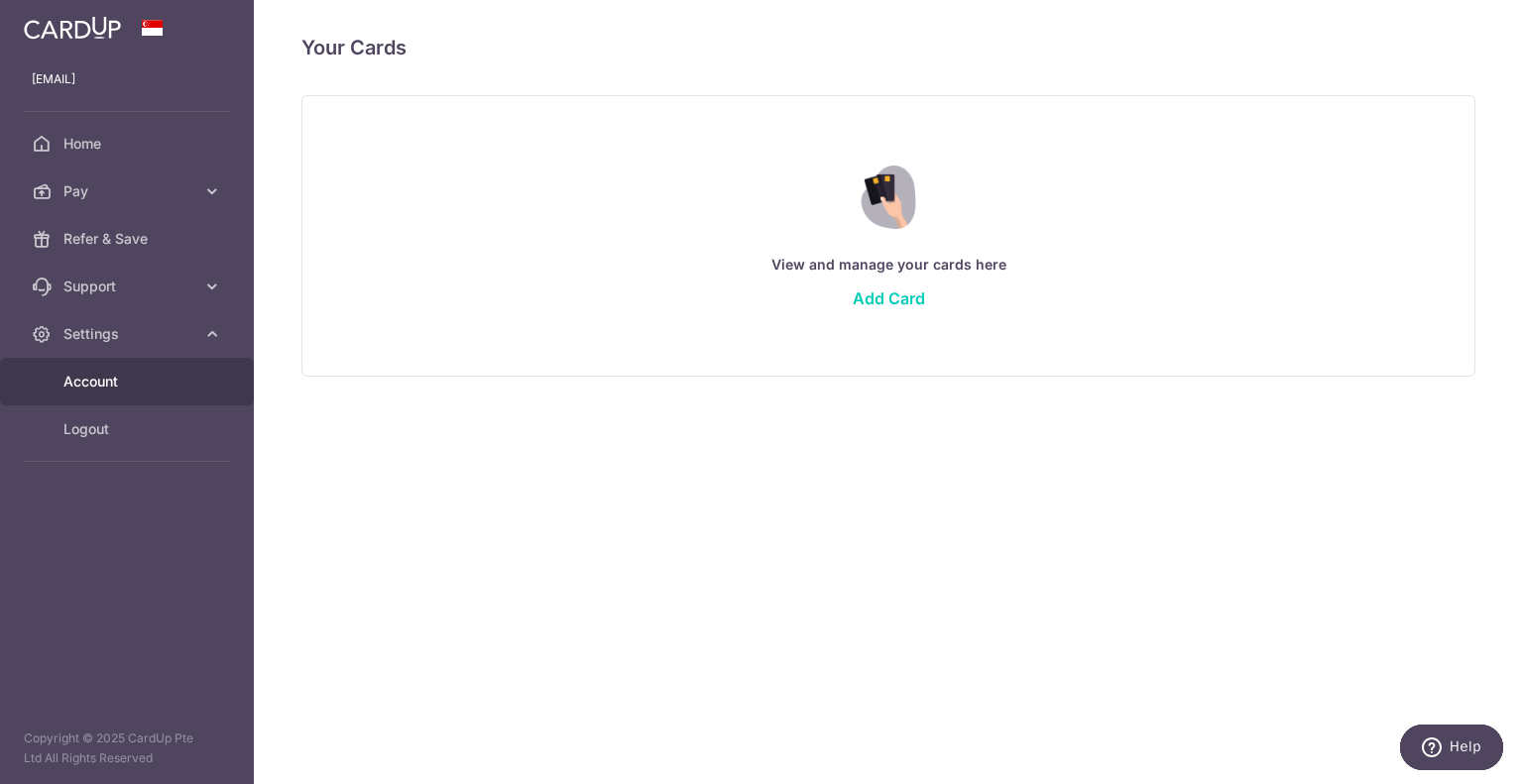 click on "Account" at bounding box center [129, 382] 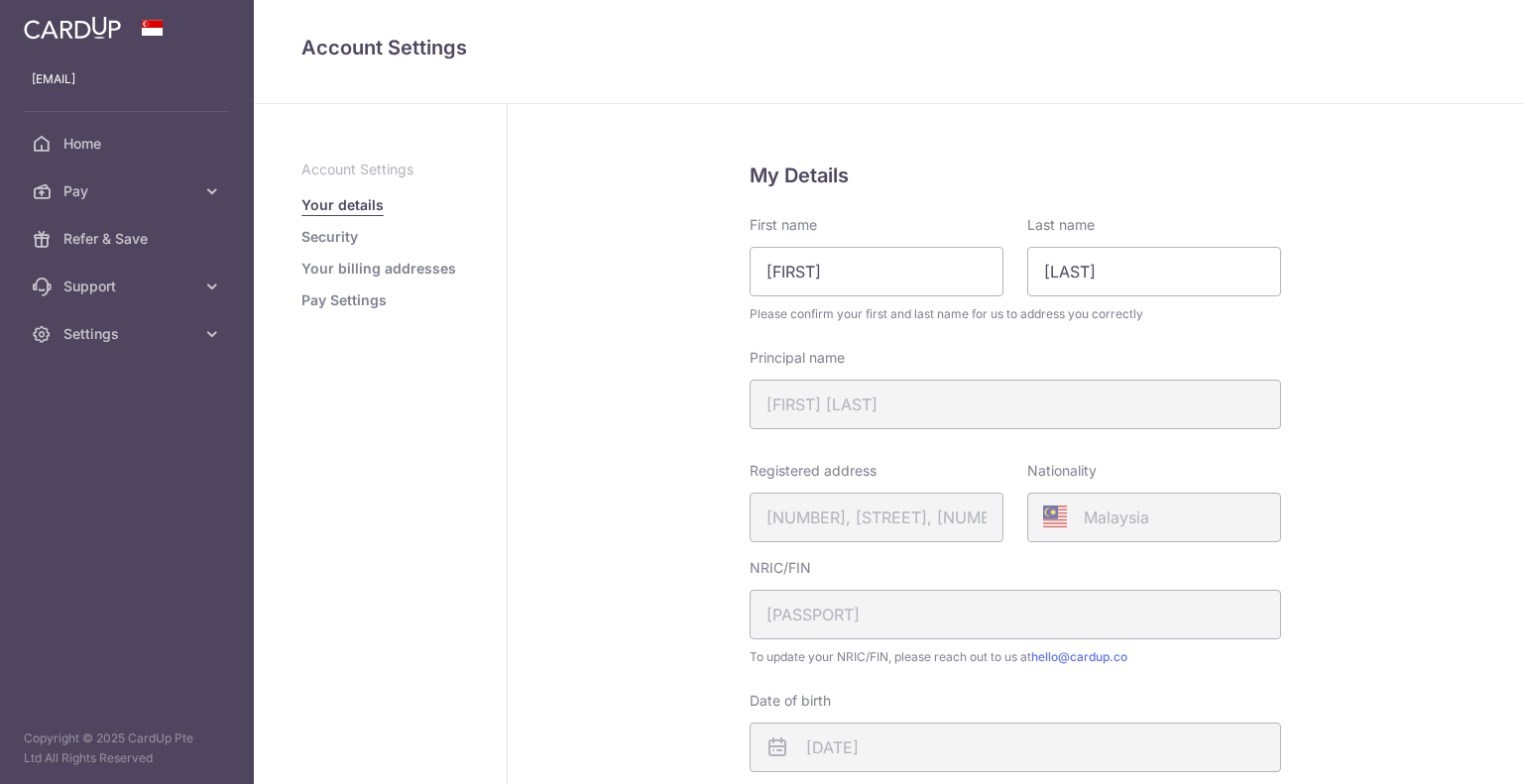 scroll, scrollTop: 0, scrollLeft: 0, axis: both 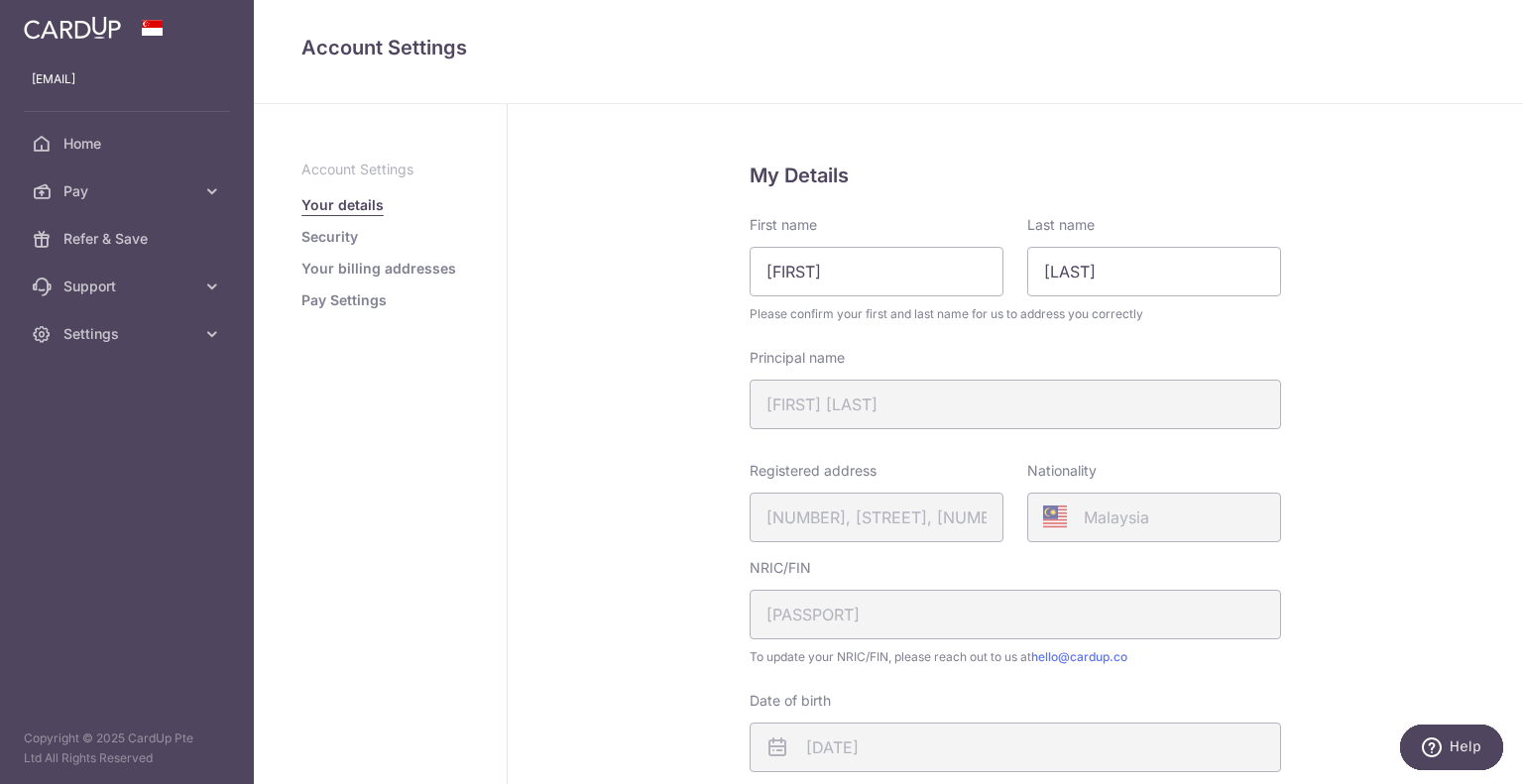 click at bounding box center [72, 28] 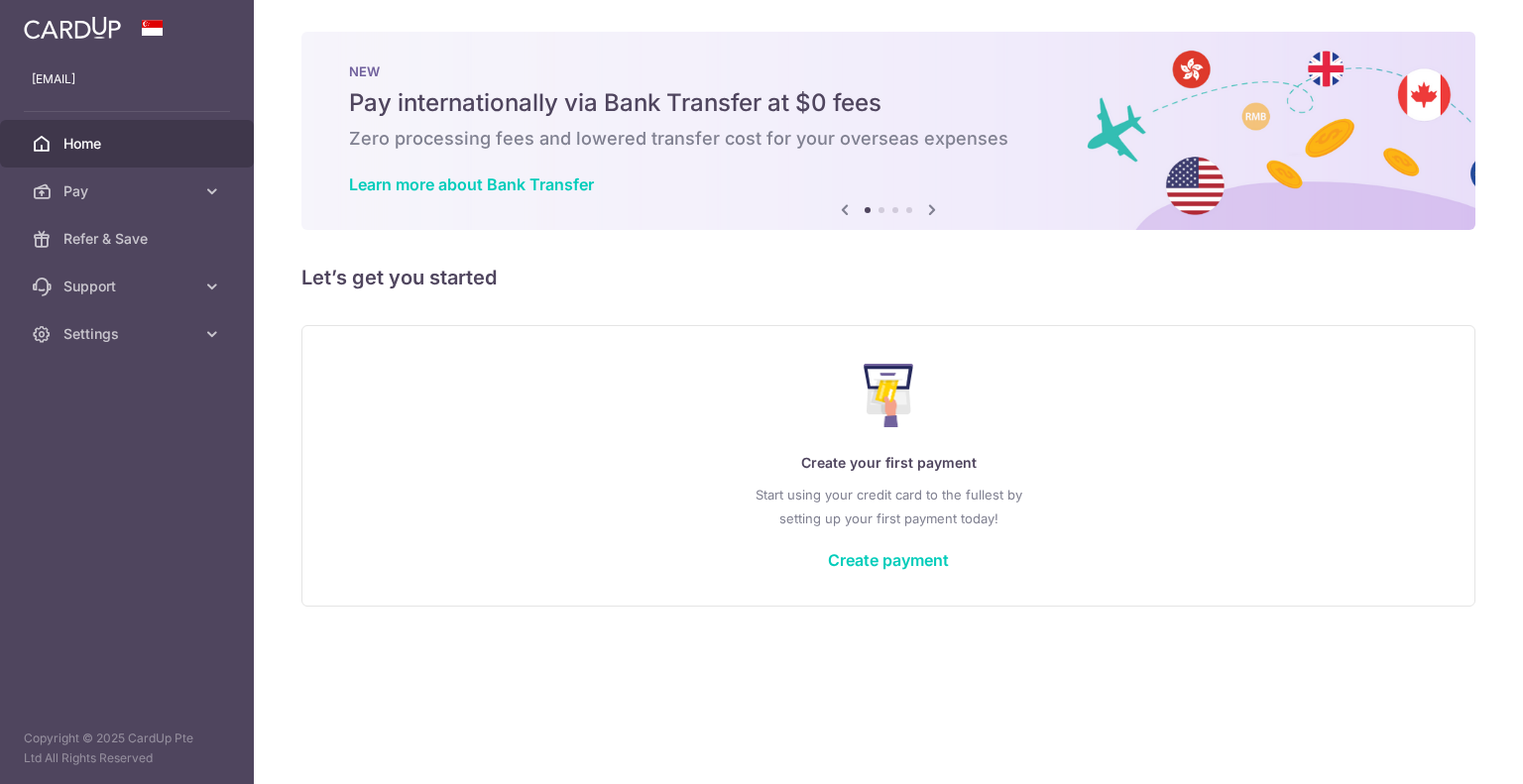 scroll, scrollTop: 0, scrollLeft: 0, axis: both 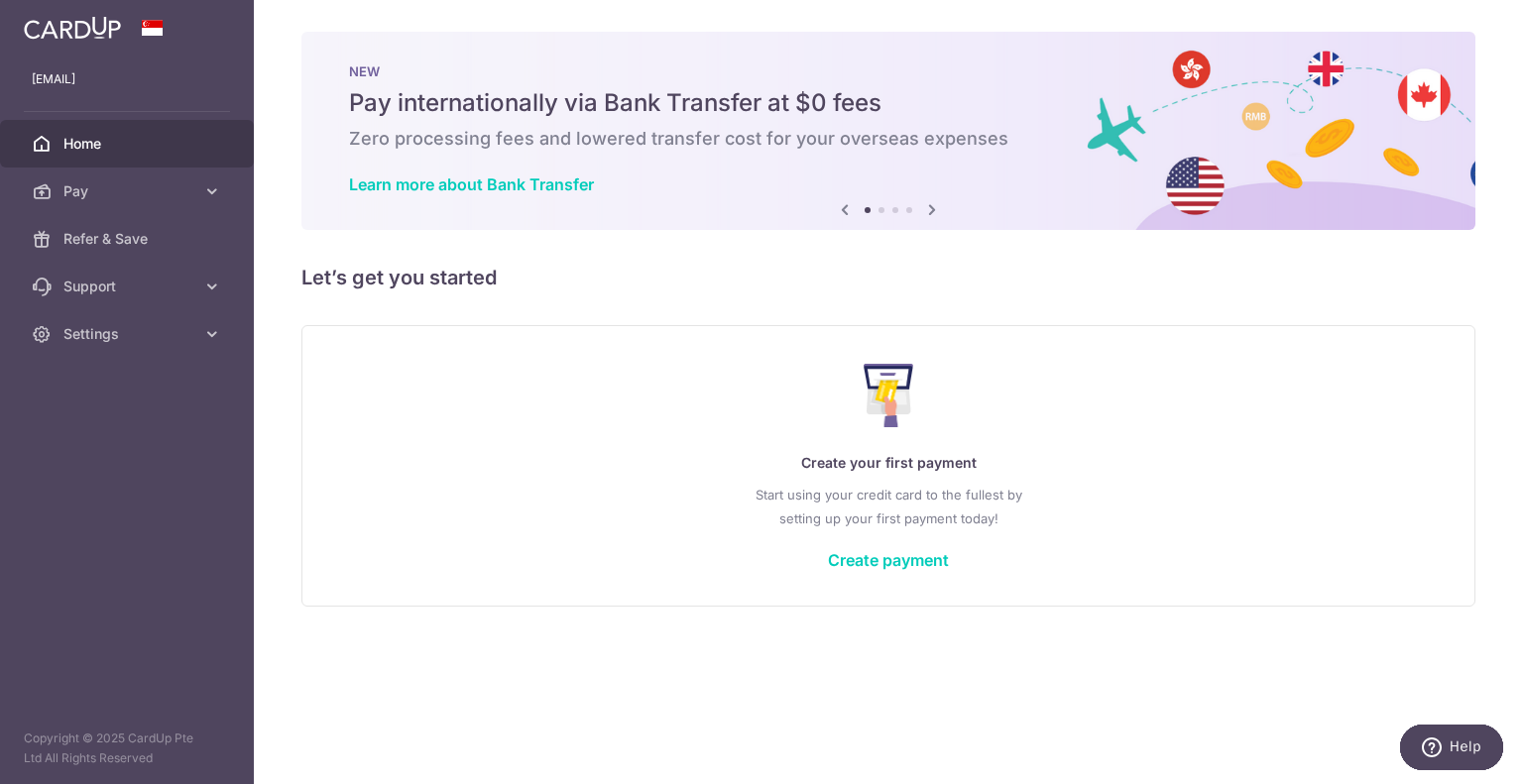 click at bounding box center (881, 210) 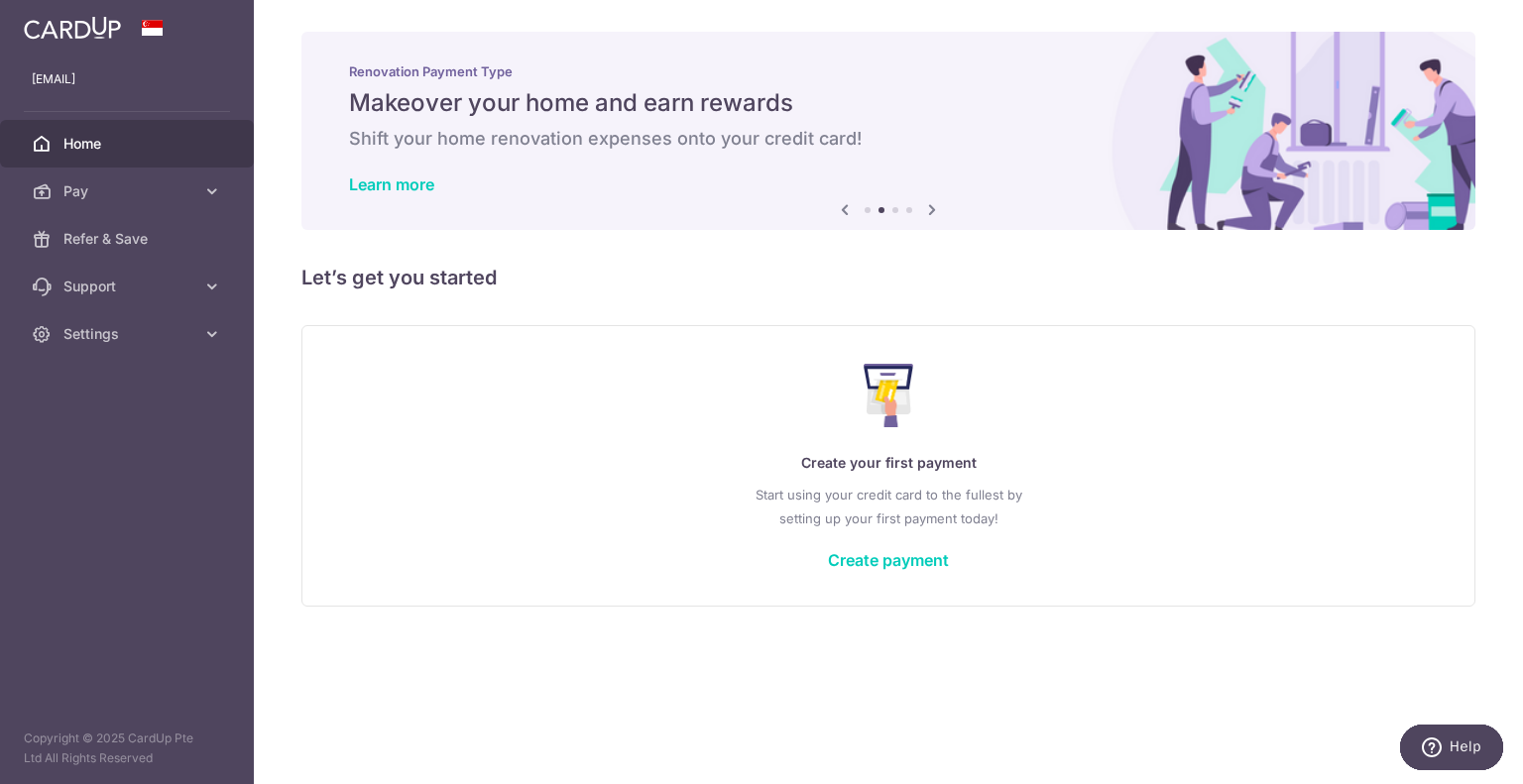 click at bounding box center [895, 210] 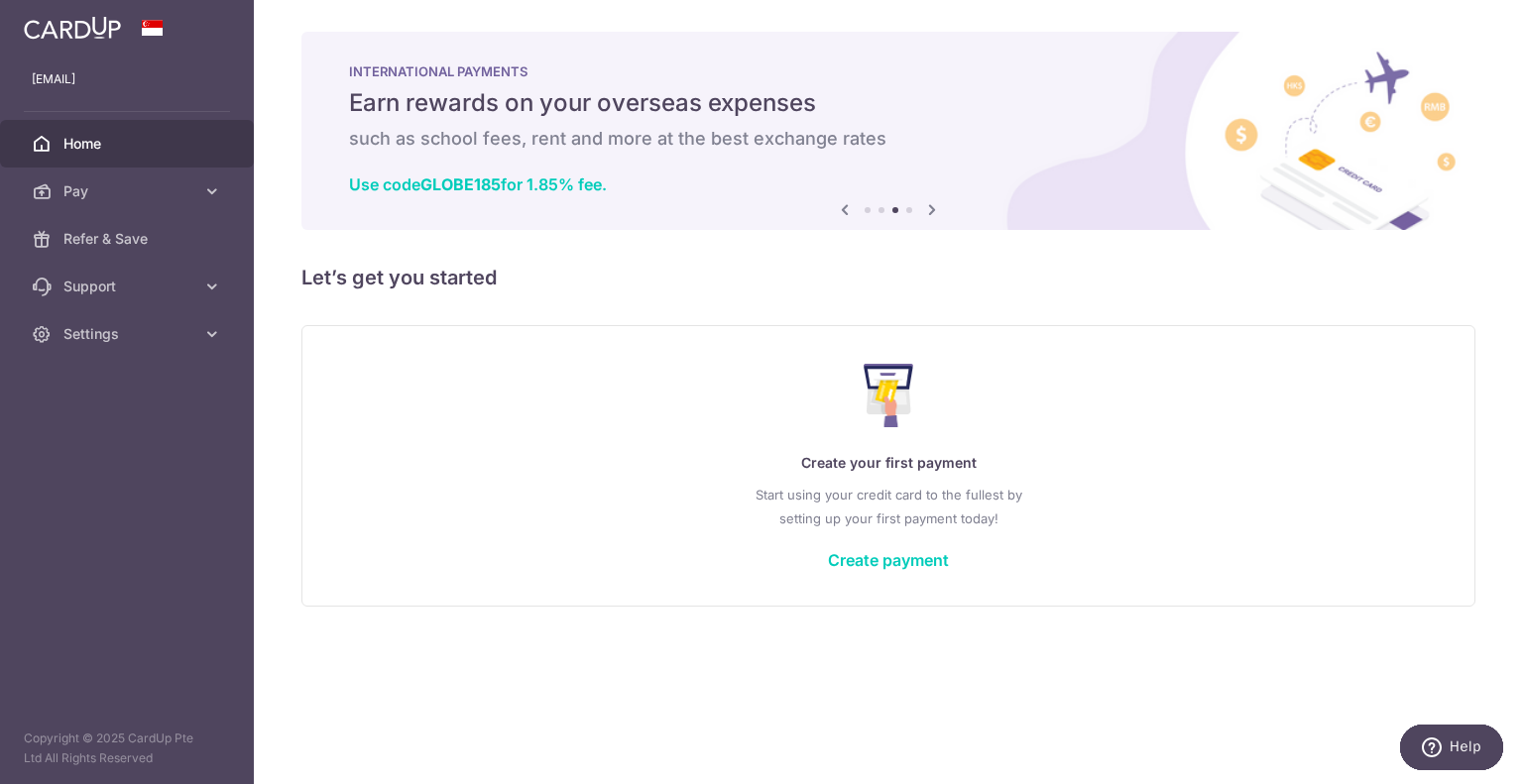 click at bounding box center [881, 210] 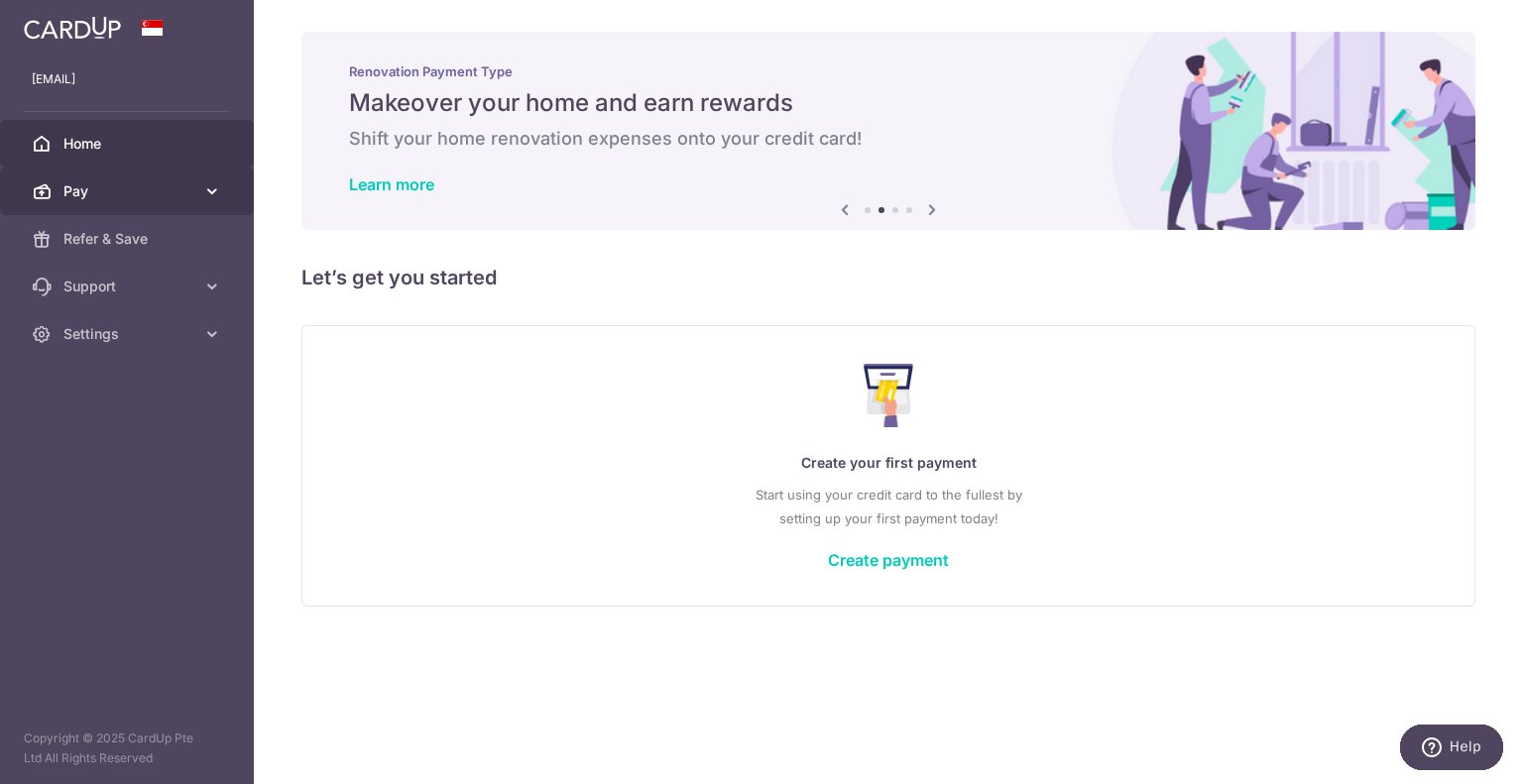 click on "Pay" at bounding box center [129, 191] 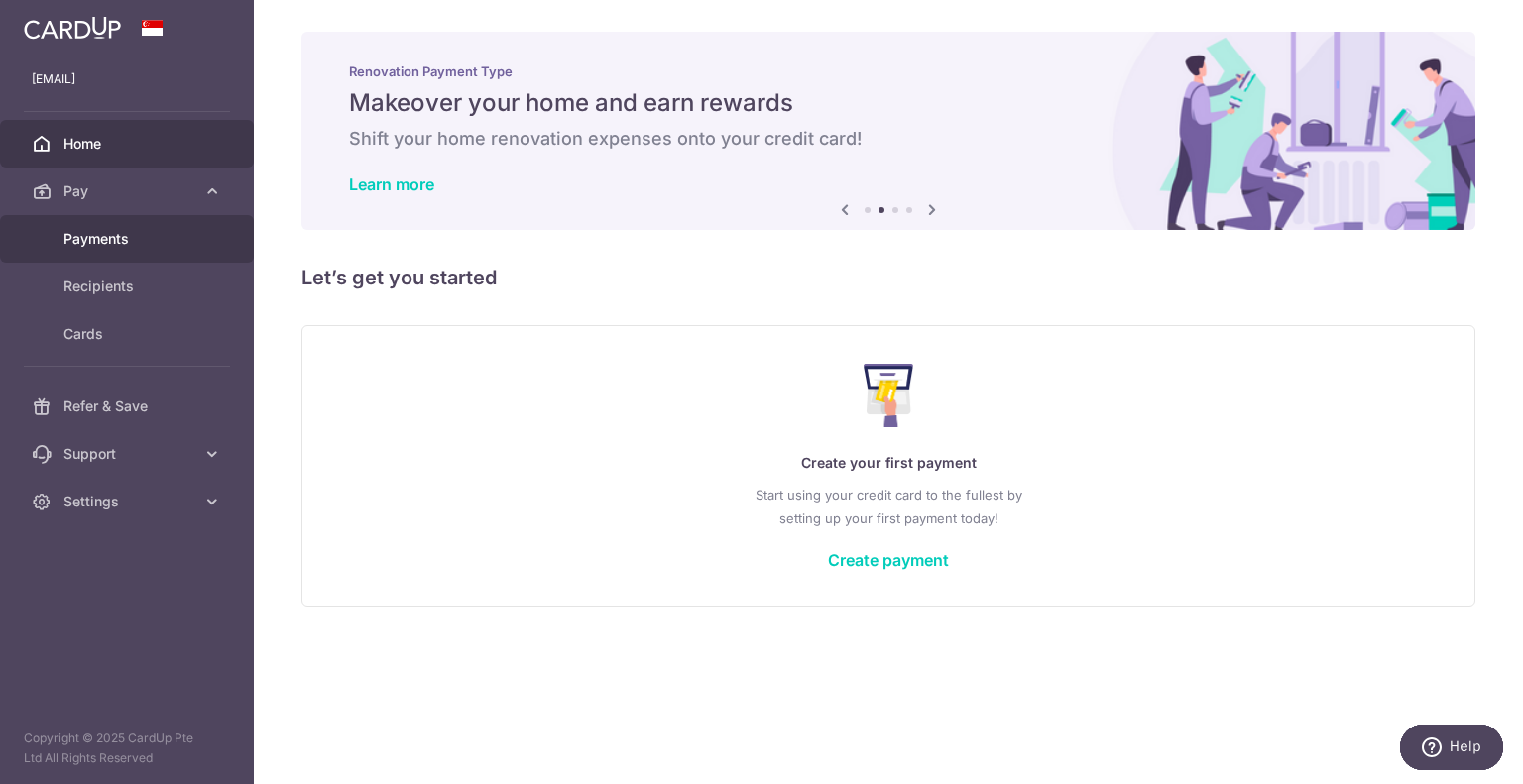 click on "Payments" at bounding box center (129, 239) 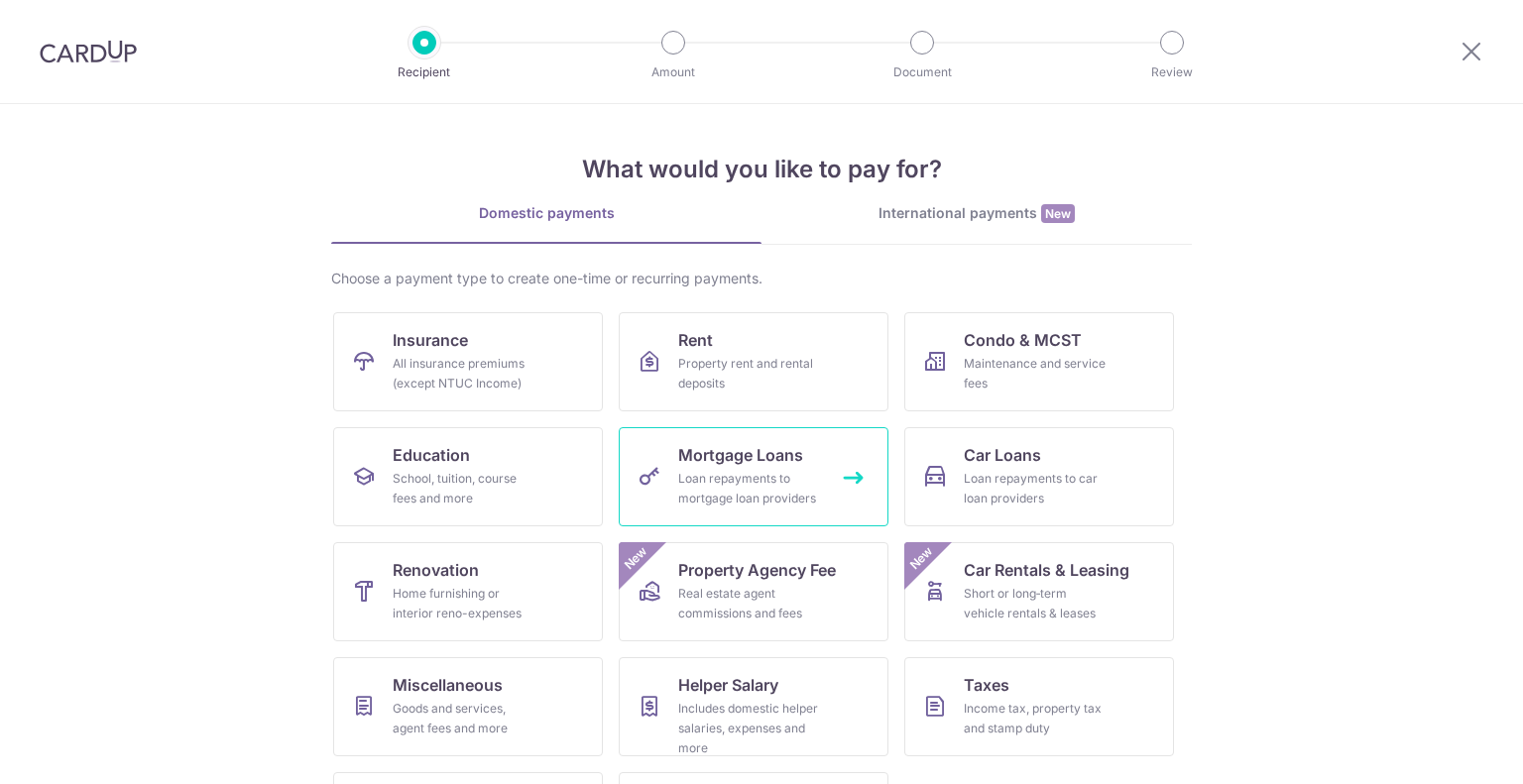 scroll, scrollTop: 0, scrollLeft: 0, axis: both 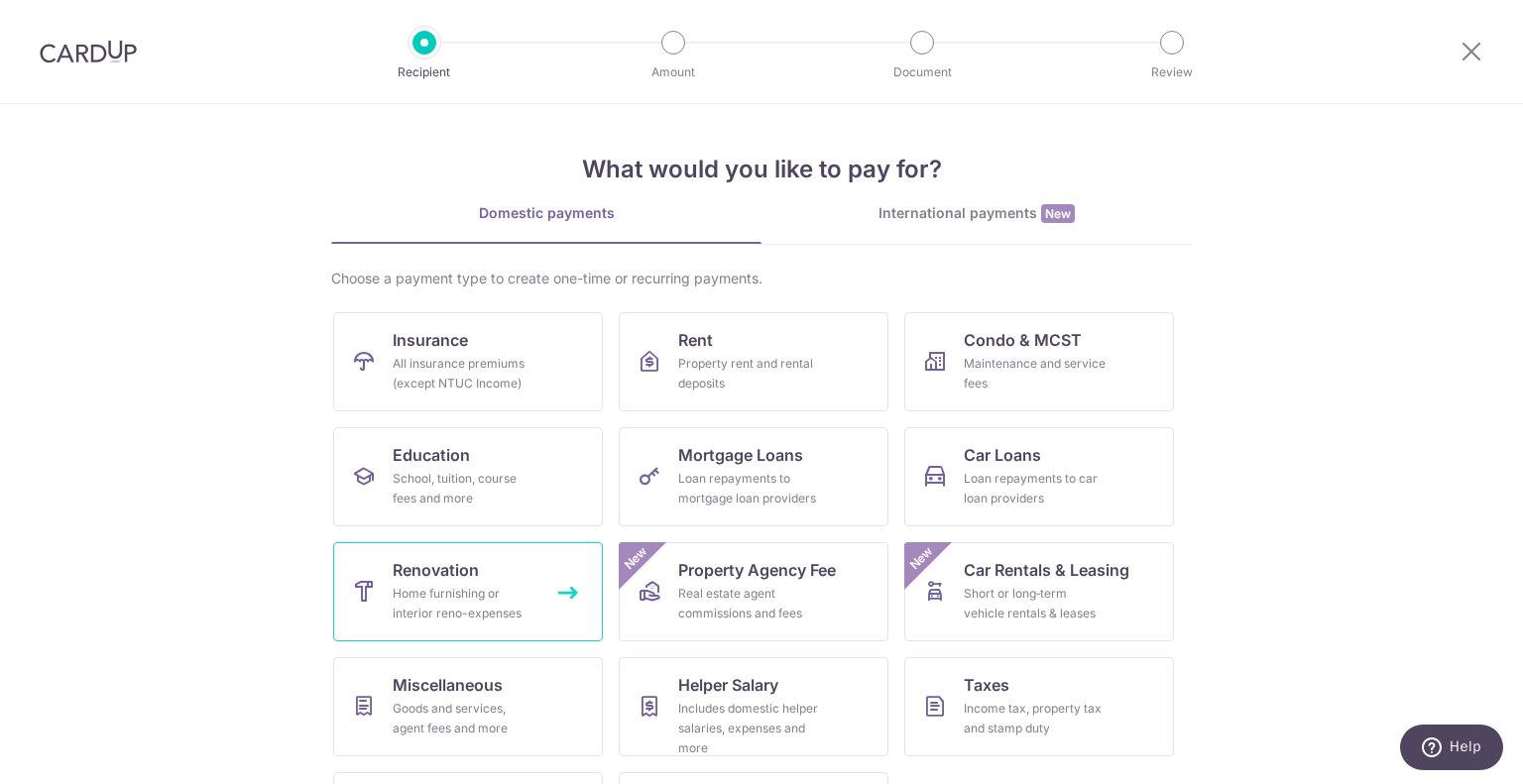 click on "Home furnishing or interior reno-expenses" at bounding box center (464, 604) 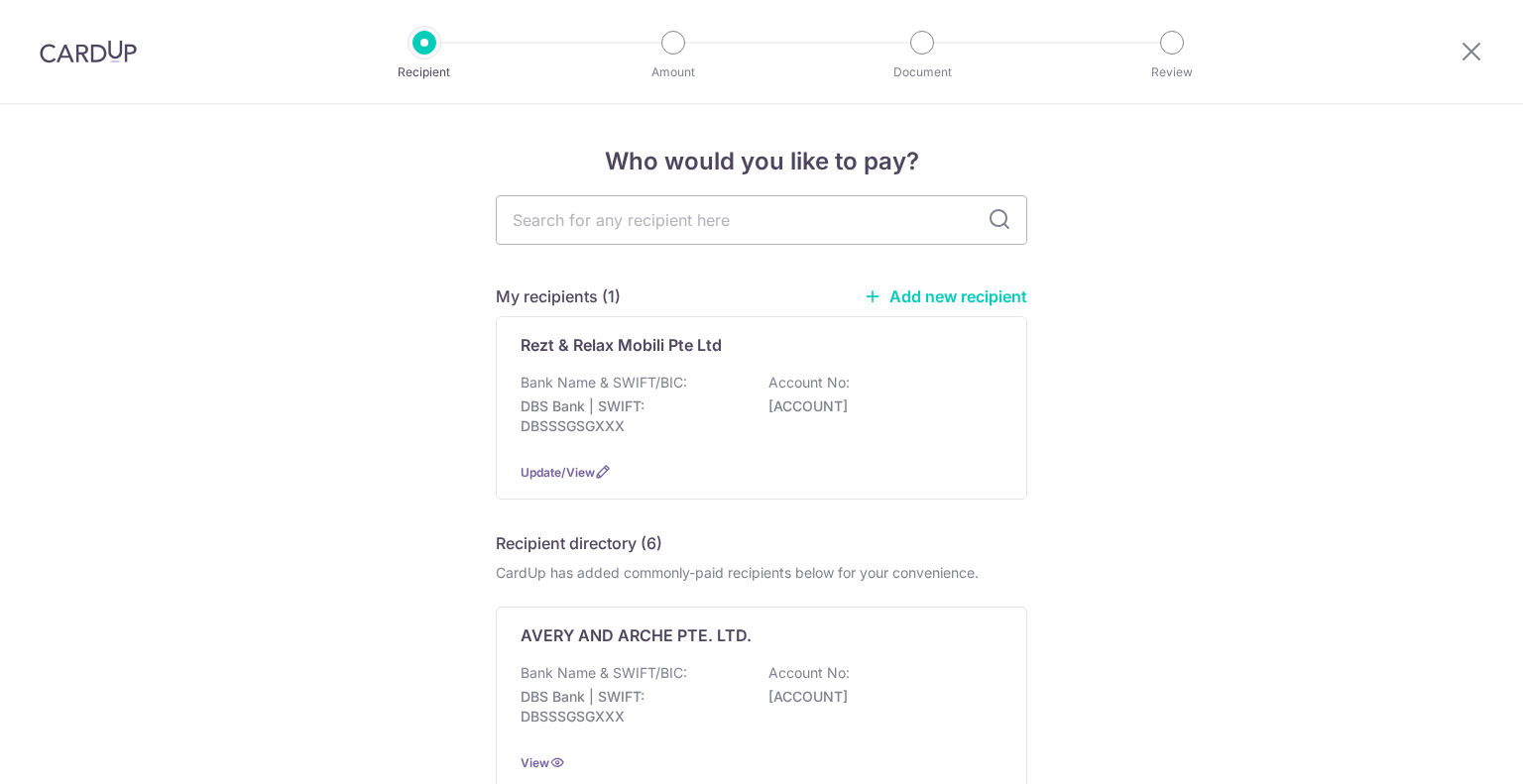 scroll, scrollTop: 0, scrollLeft: 0, axis: both 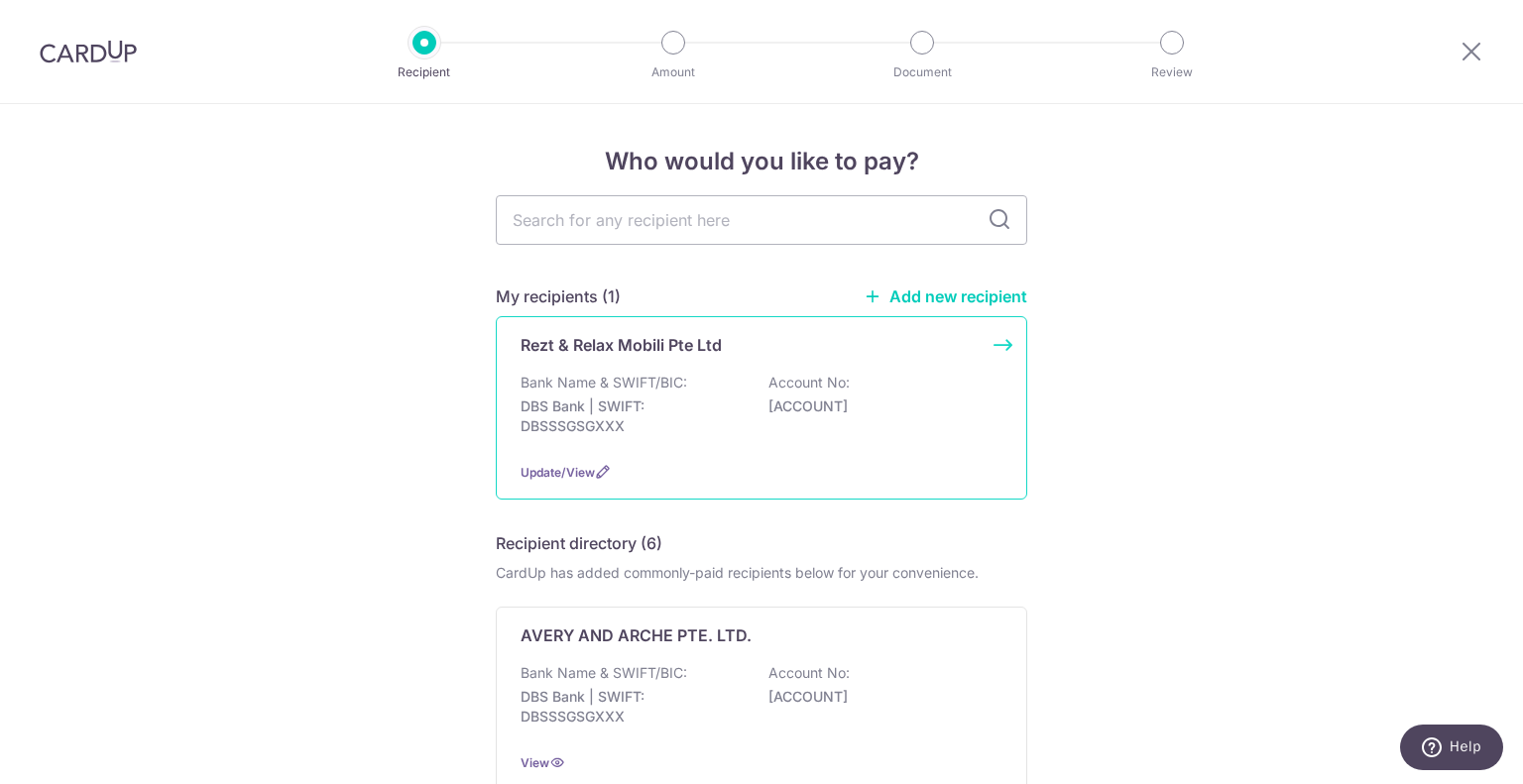 click on "Rezt & Relax Mobili Pte Ltd
Bank Name & SWIFT/BIC:
DBS Bank | SWIFT: DBSSSGSGXXX
Account No:
0279035226
Update/View" at bounding box center (762, 407) 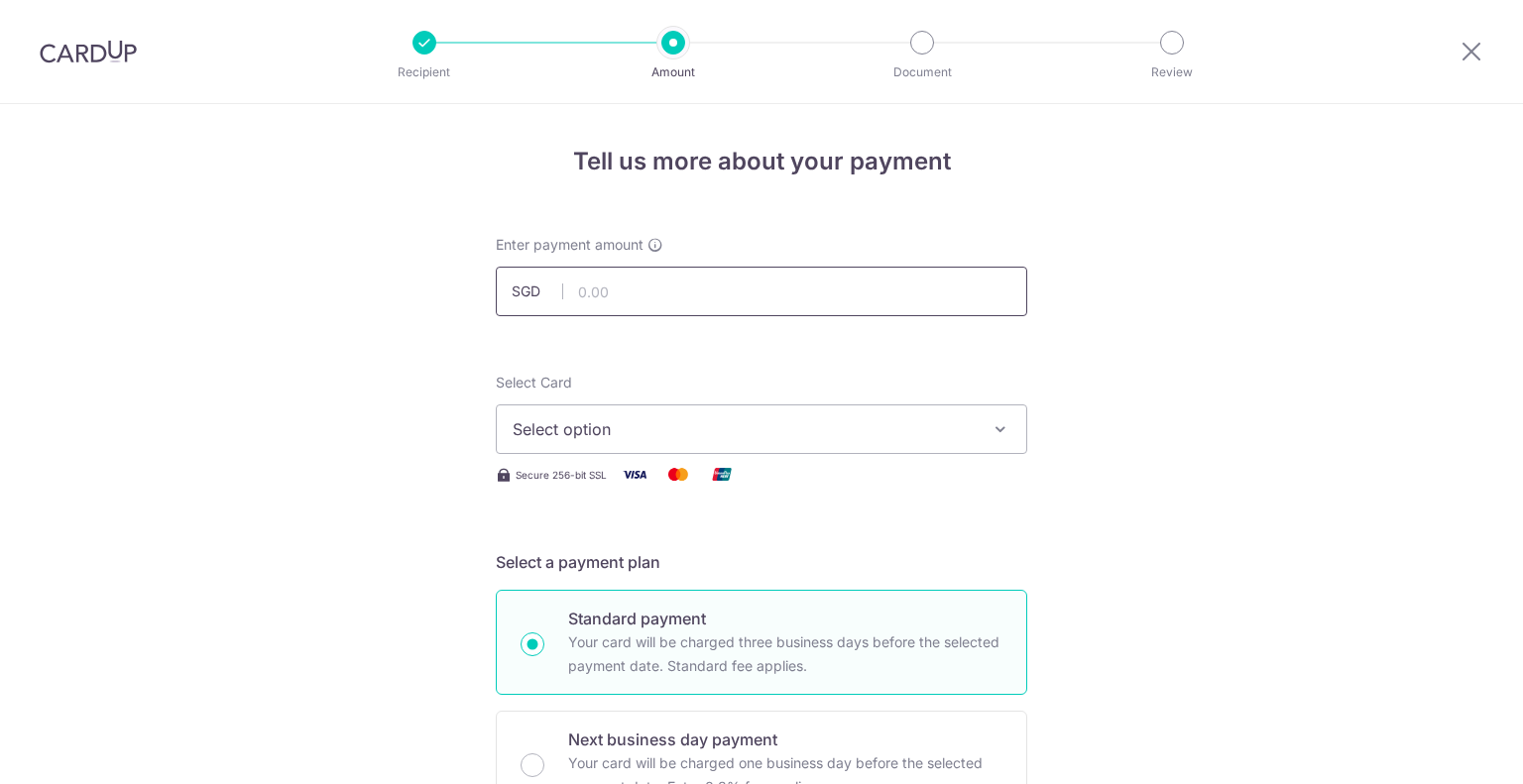 scroll, scrollTop: 0, scrollLeft: 0, axis: both 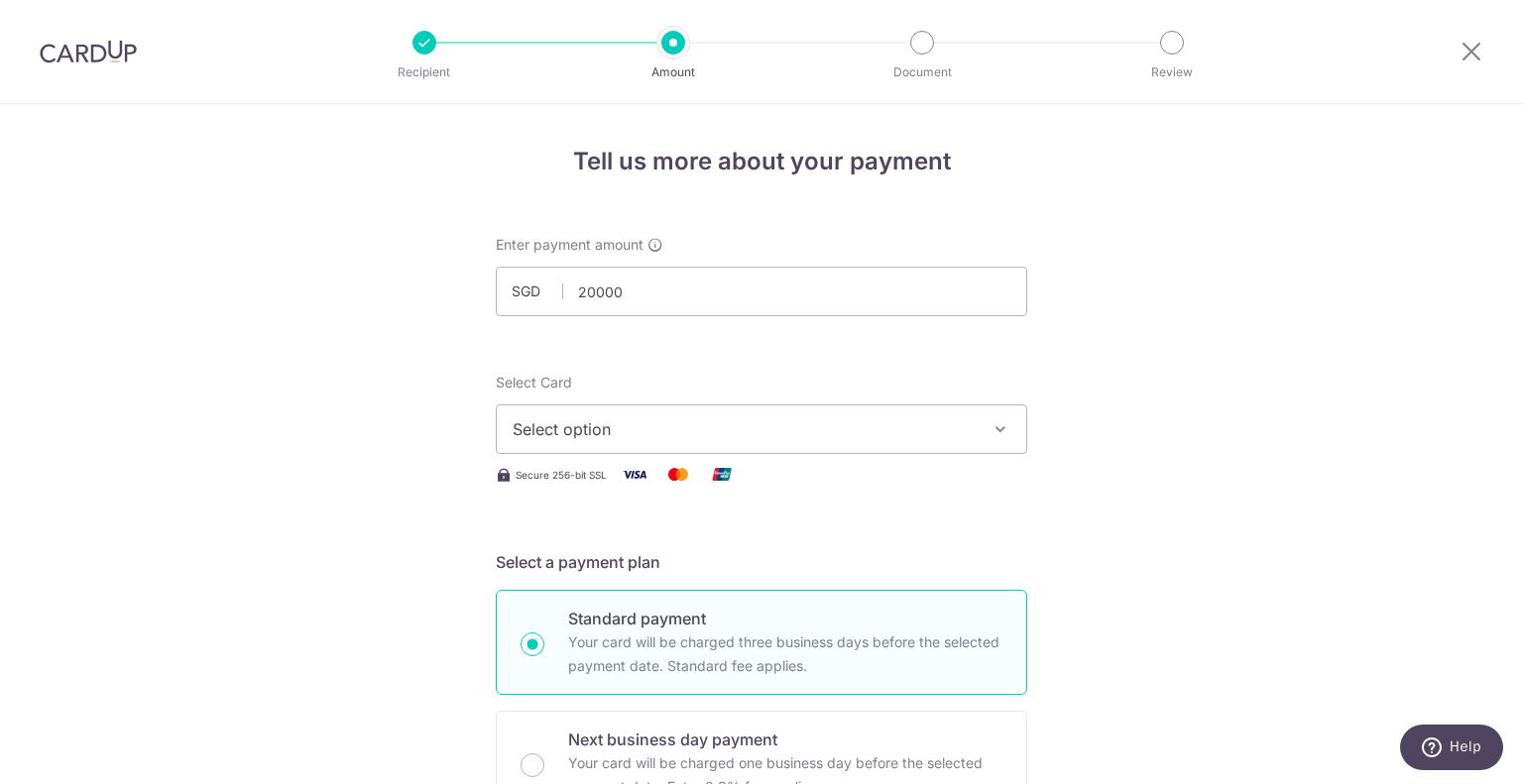 type on "20,000.00" 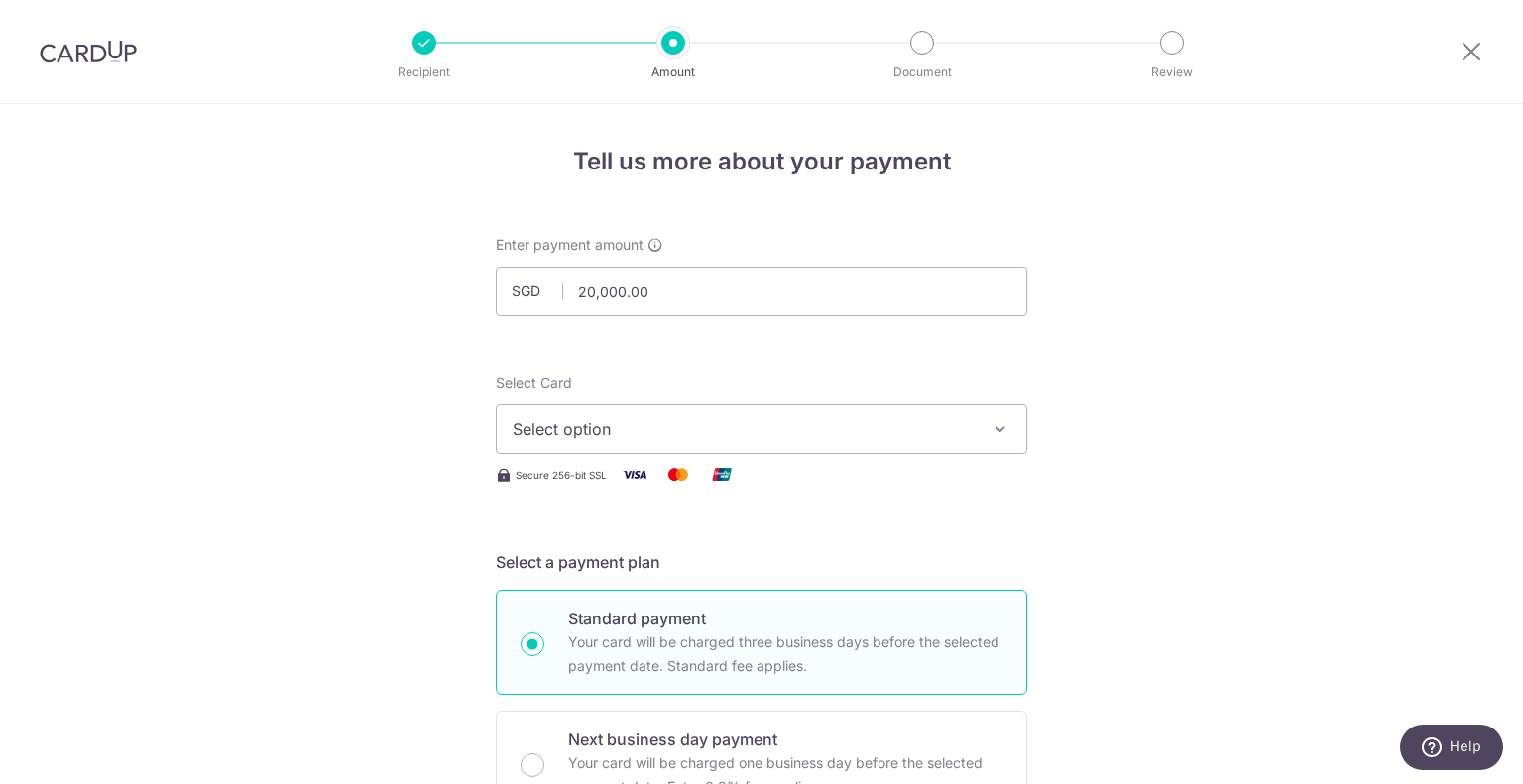 click on "Select option" at bounding box center (744, 429) 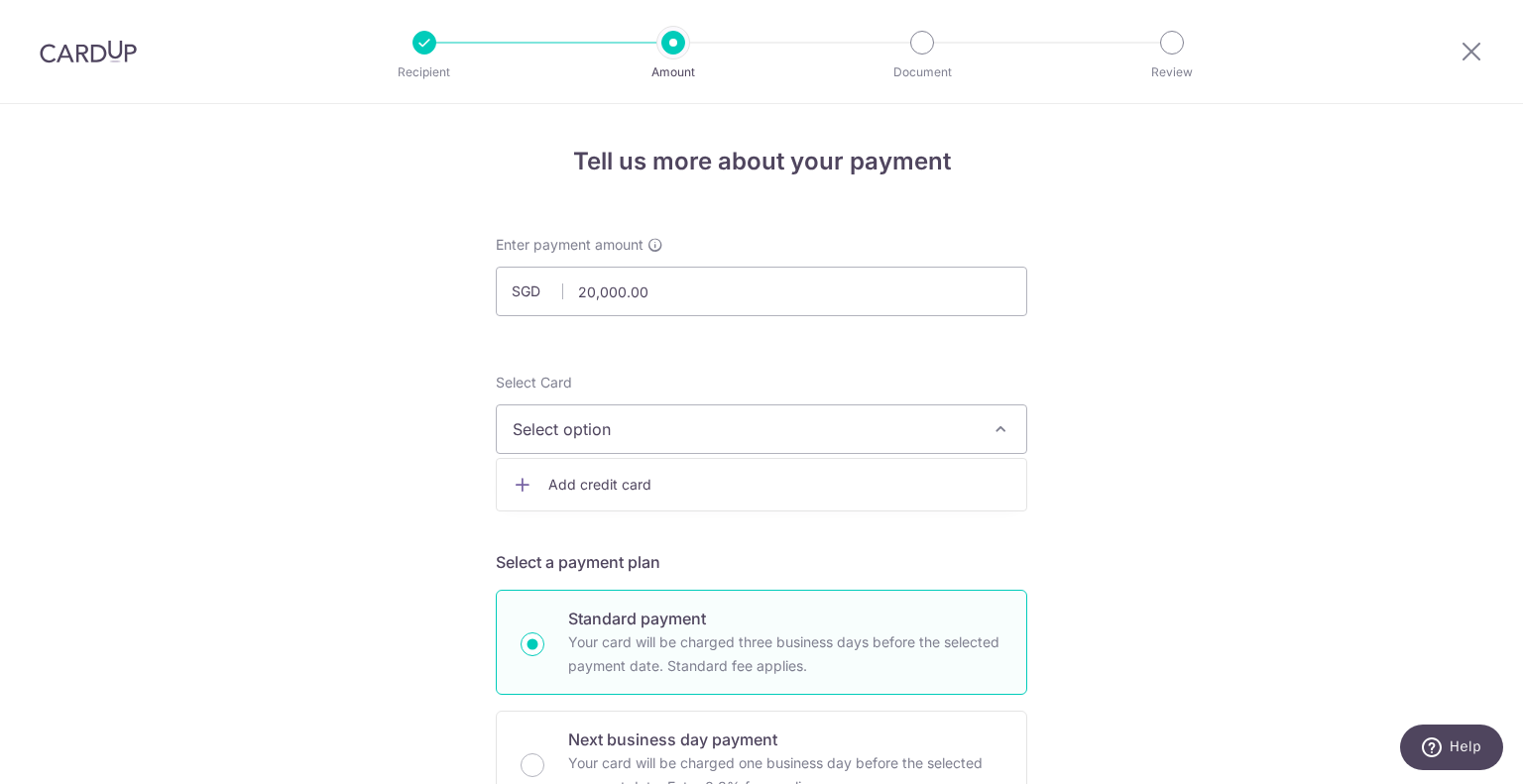 click on "Add credit card" at bounding box center (779, 485) 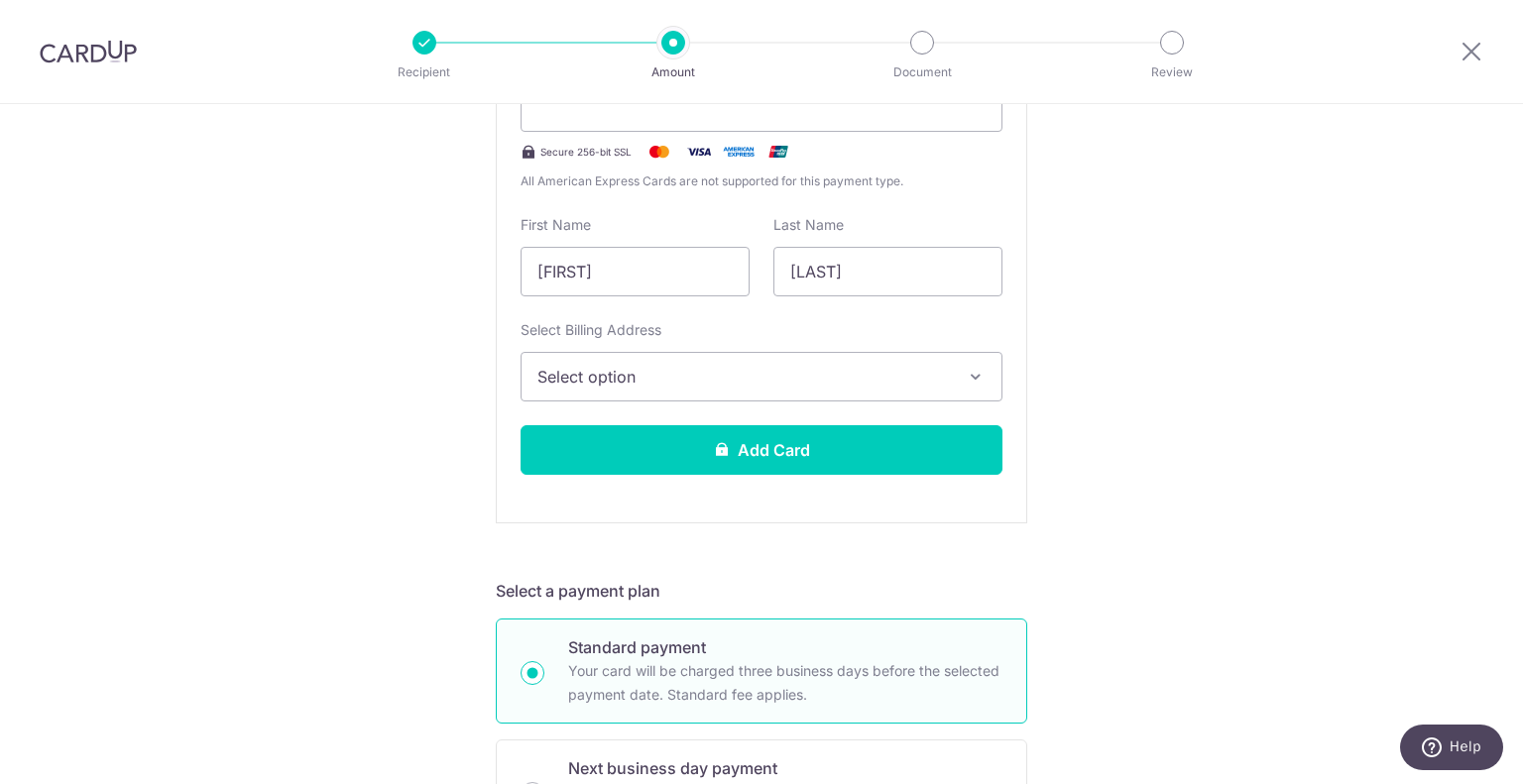 scroll, scrollTop: 396, scrollLeft: 0, axis: vertical 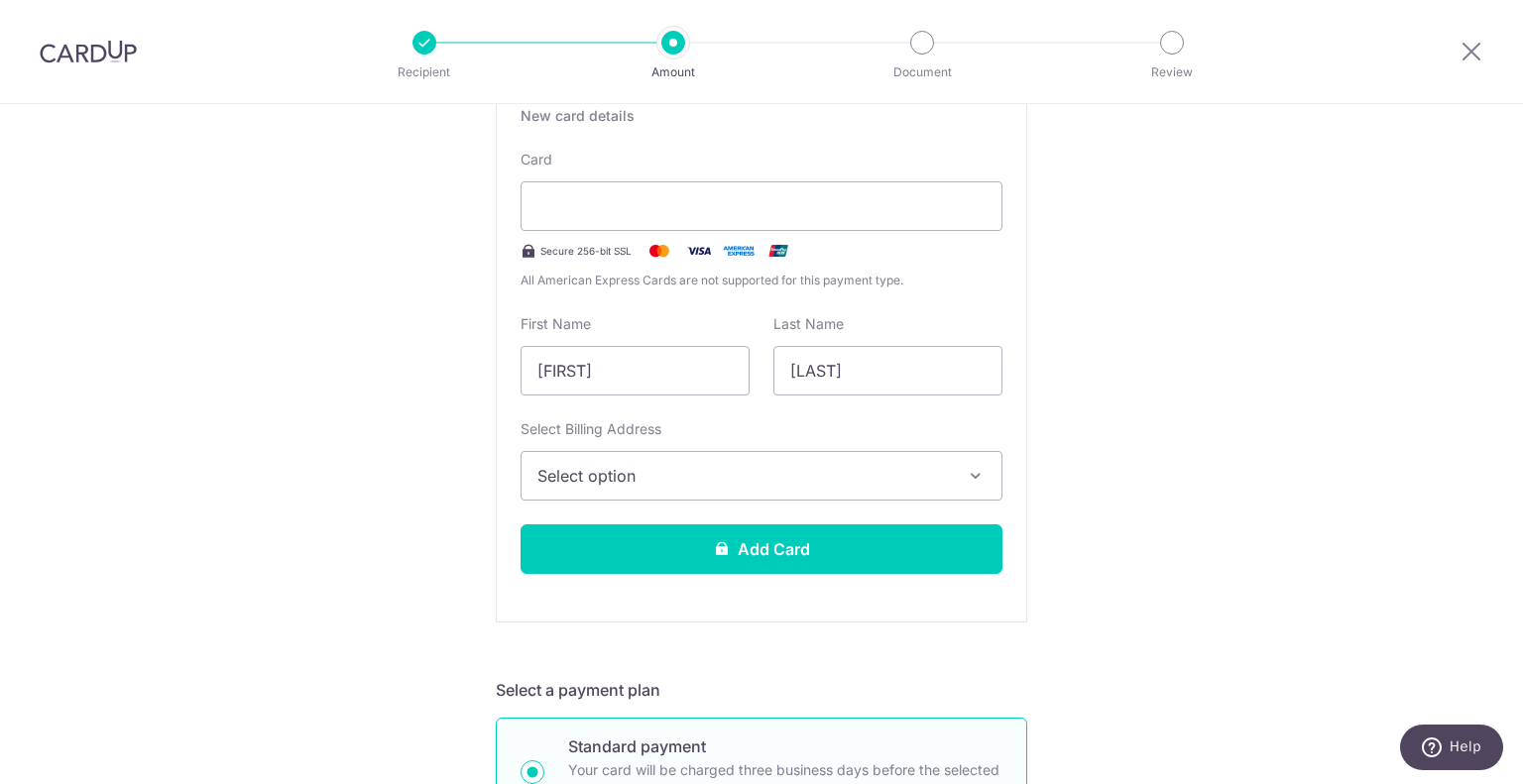 click on "Select option" at bounding box center (744, 476) 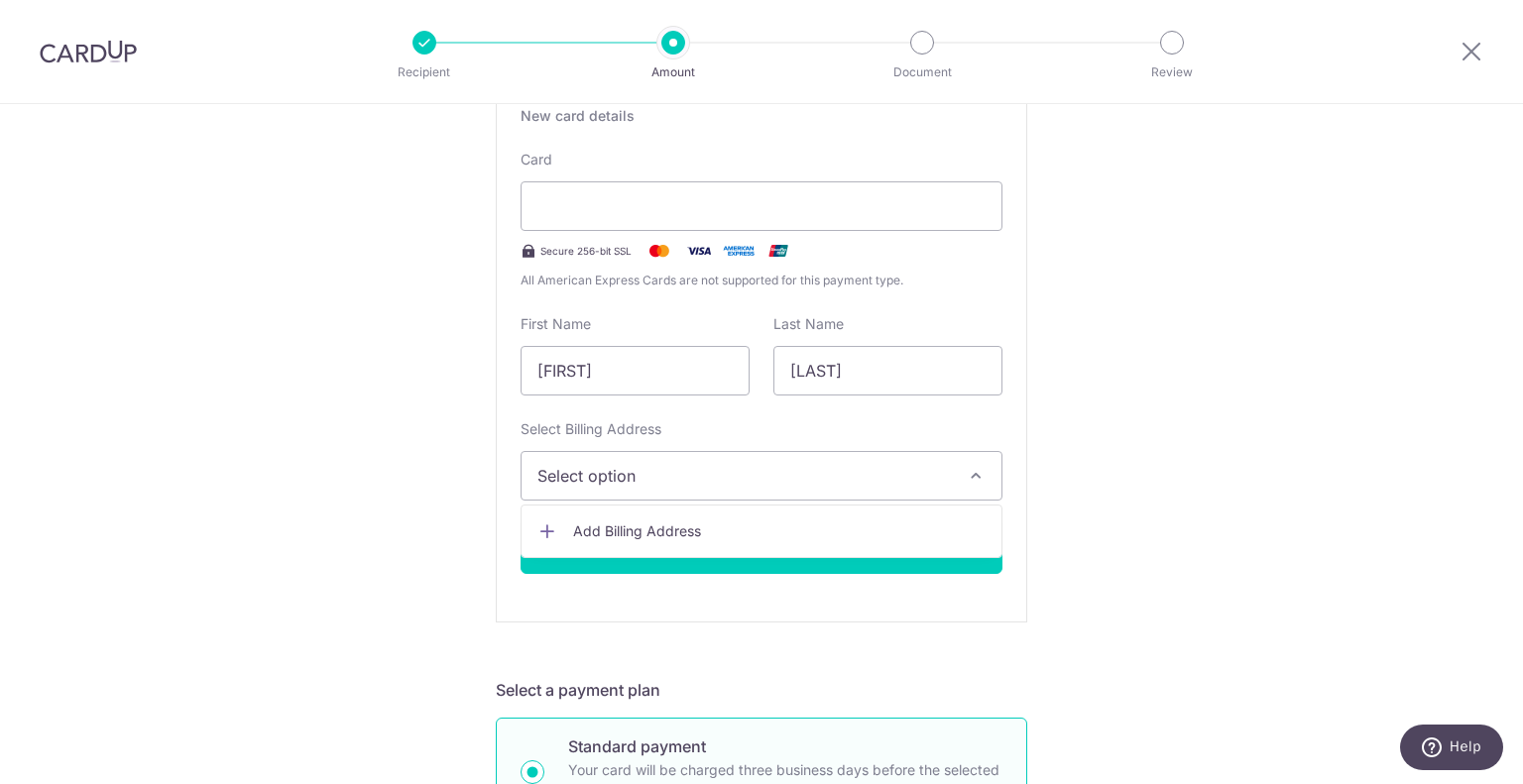 click on "Add Billing Address" at bounding box center [779, 531] 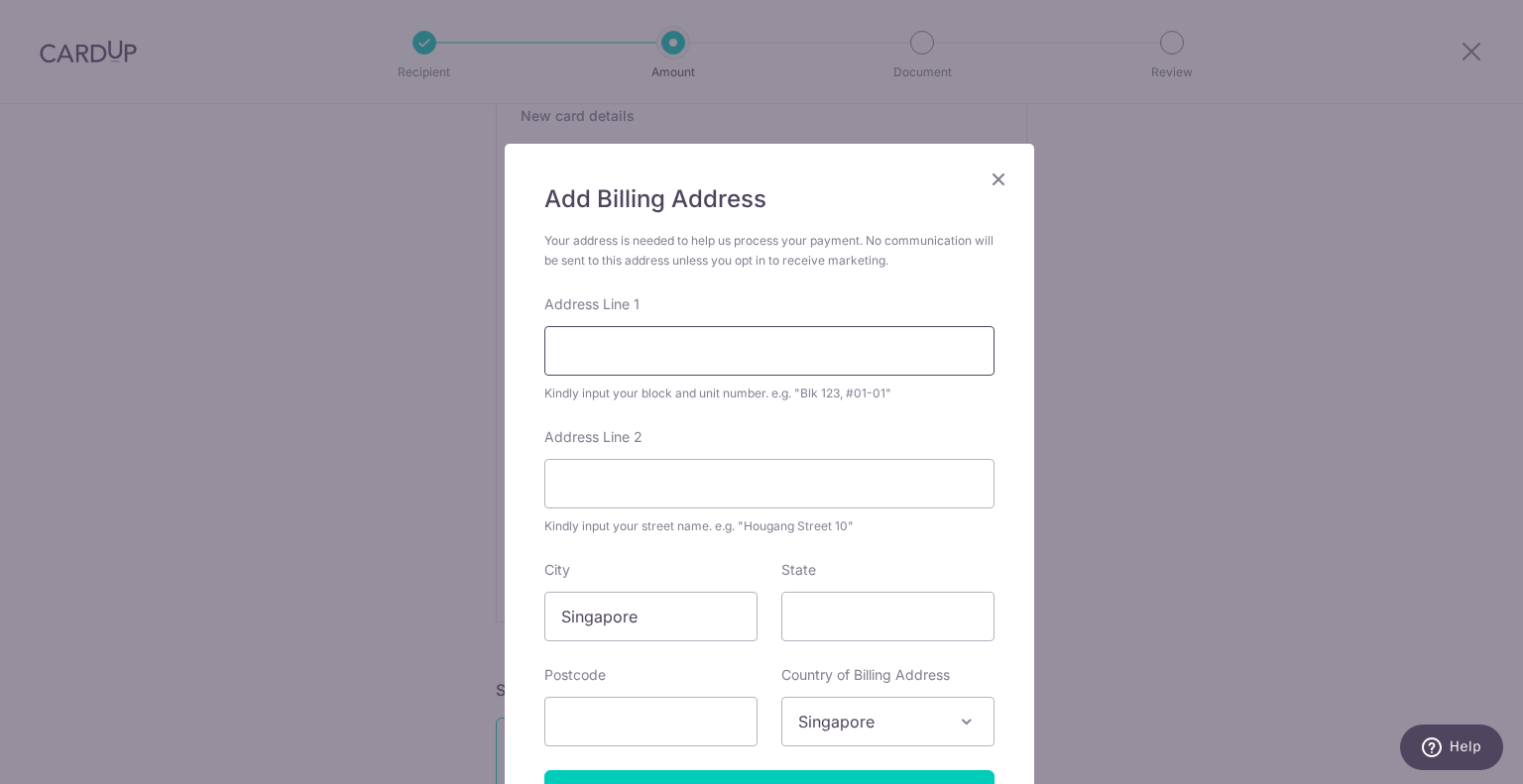 click on "Address Line 1" at bounding box center (769, 351) 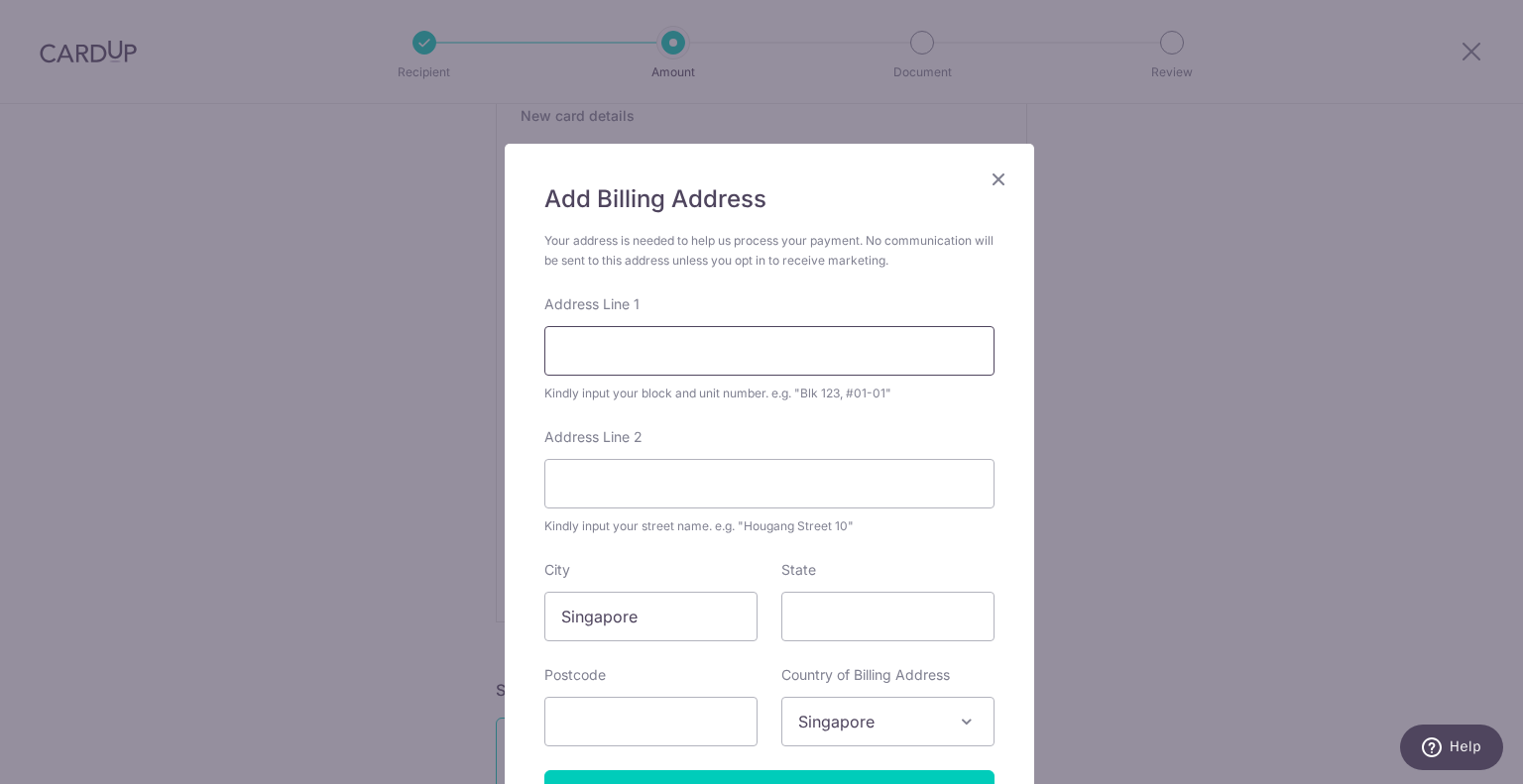 type on "208B Punggol Place 16-922 Singapore" 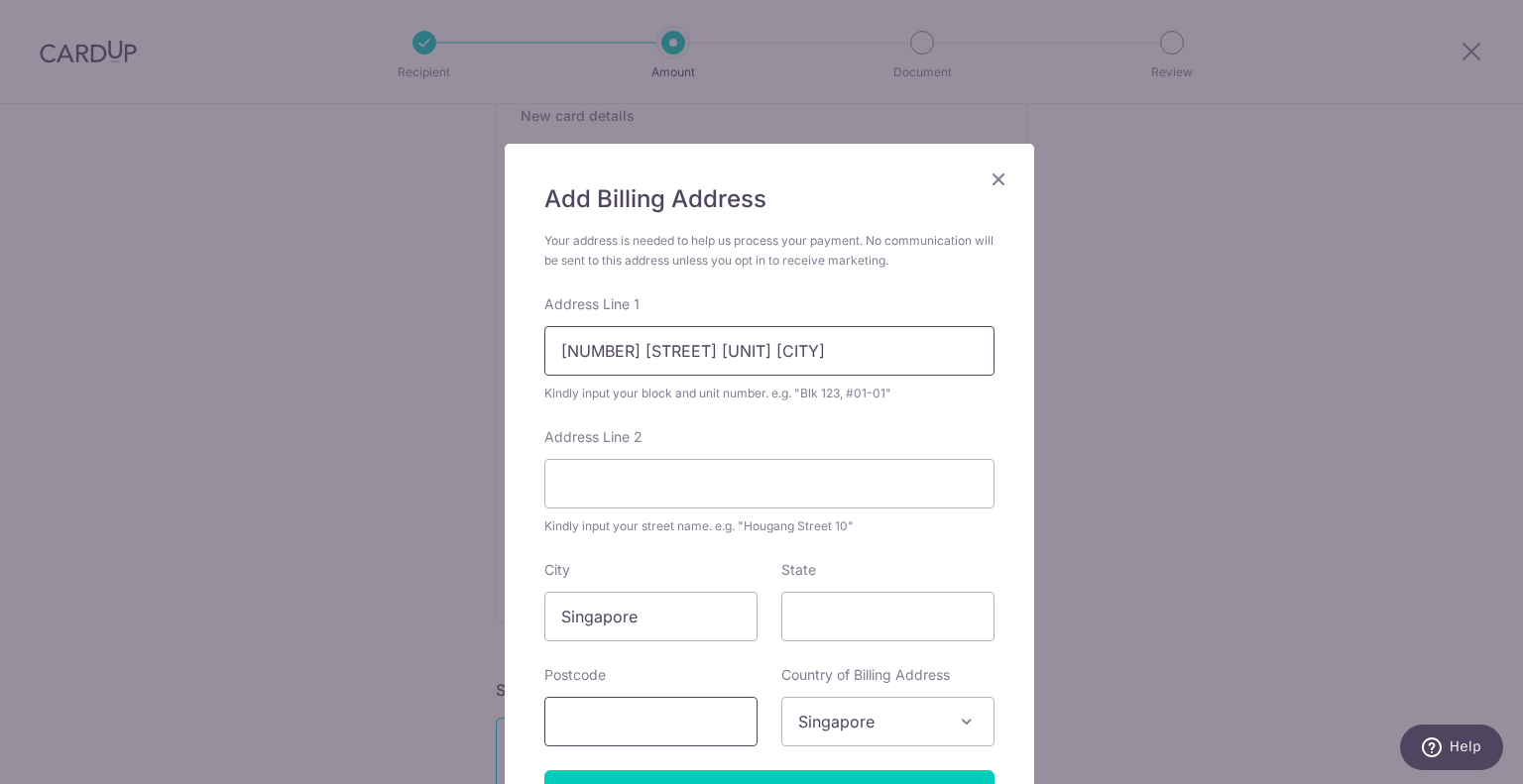 type on "822208" 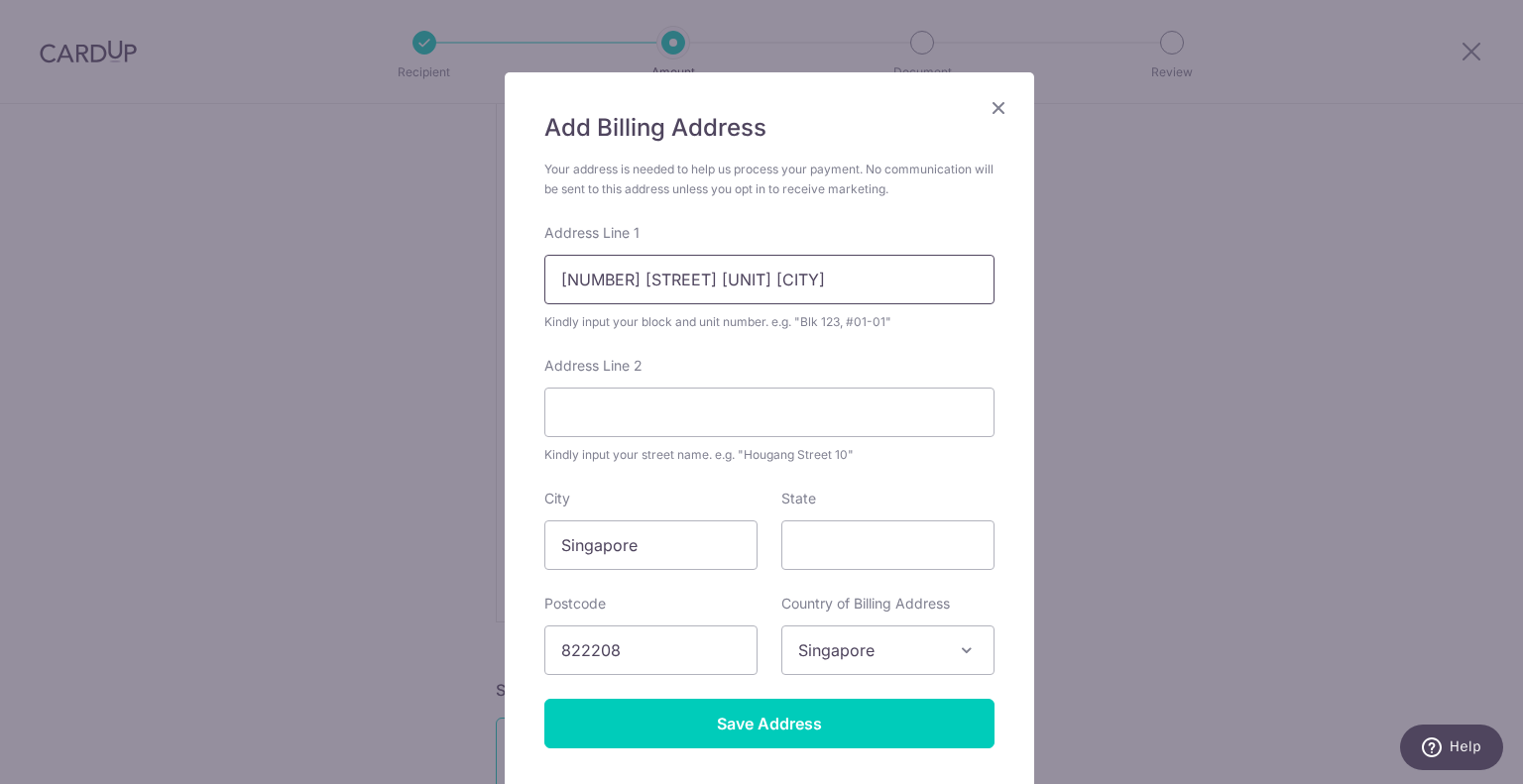 scroll, scrollTop: 198, scrollLeft: 0, axis: vertical 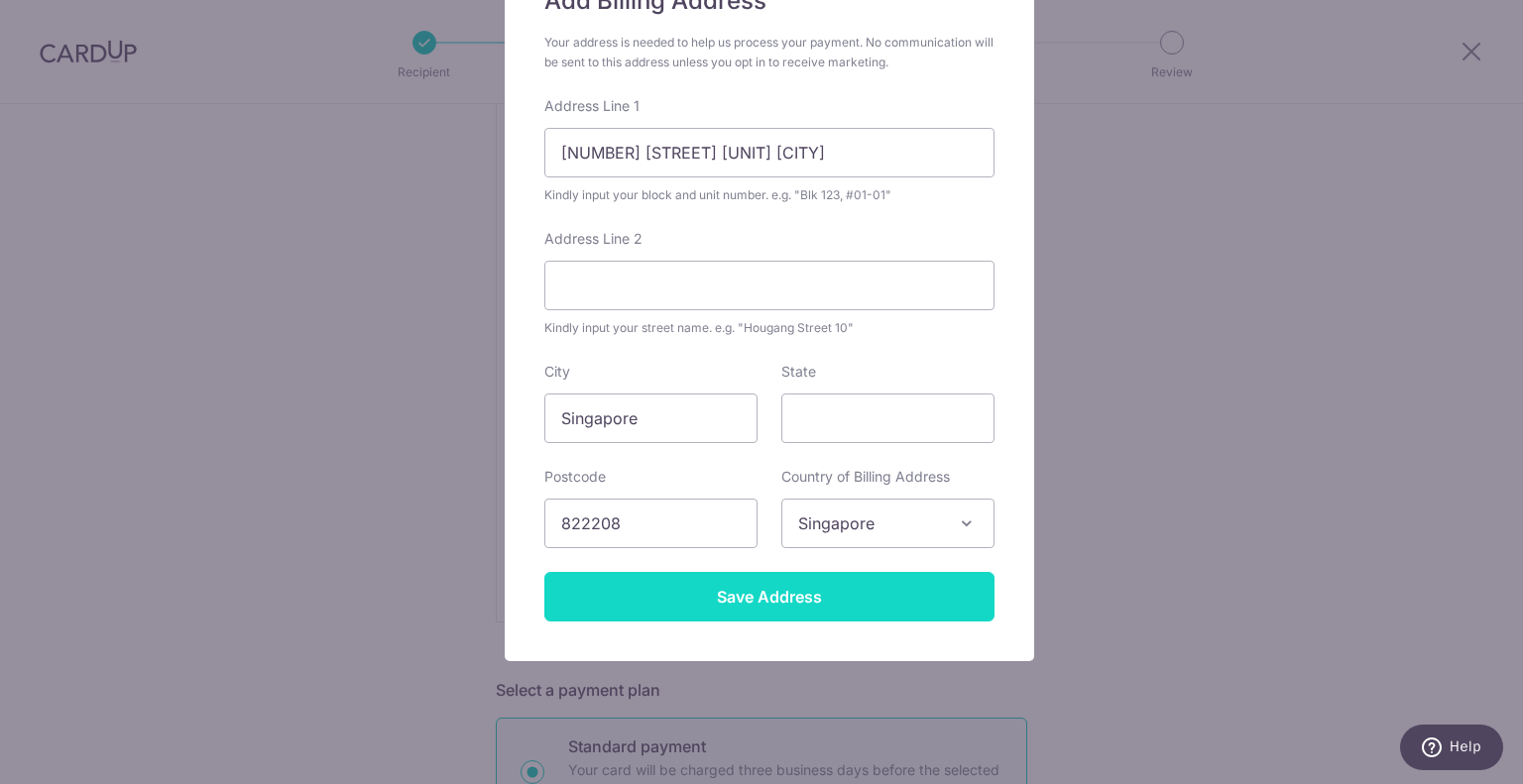 click on "Save Address" at bounding box center [769, 597] 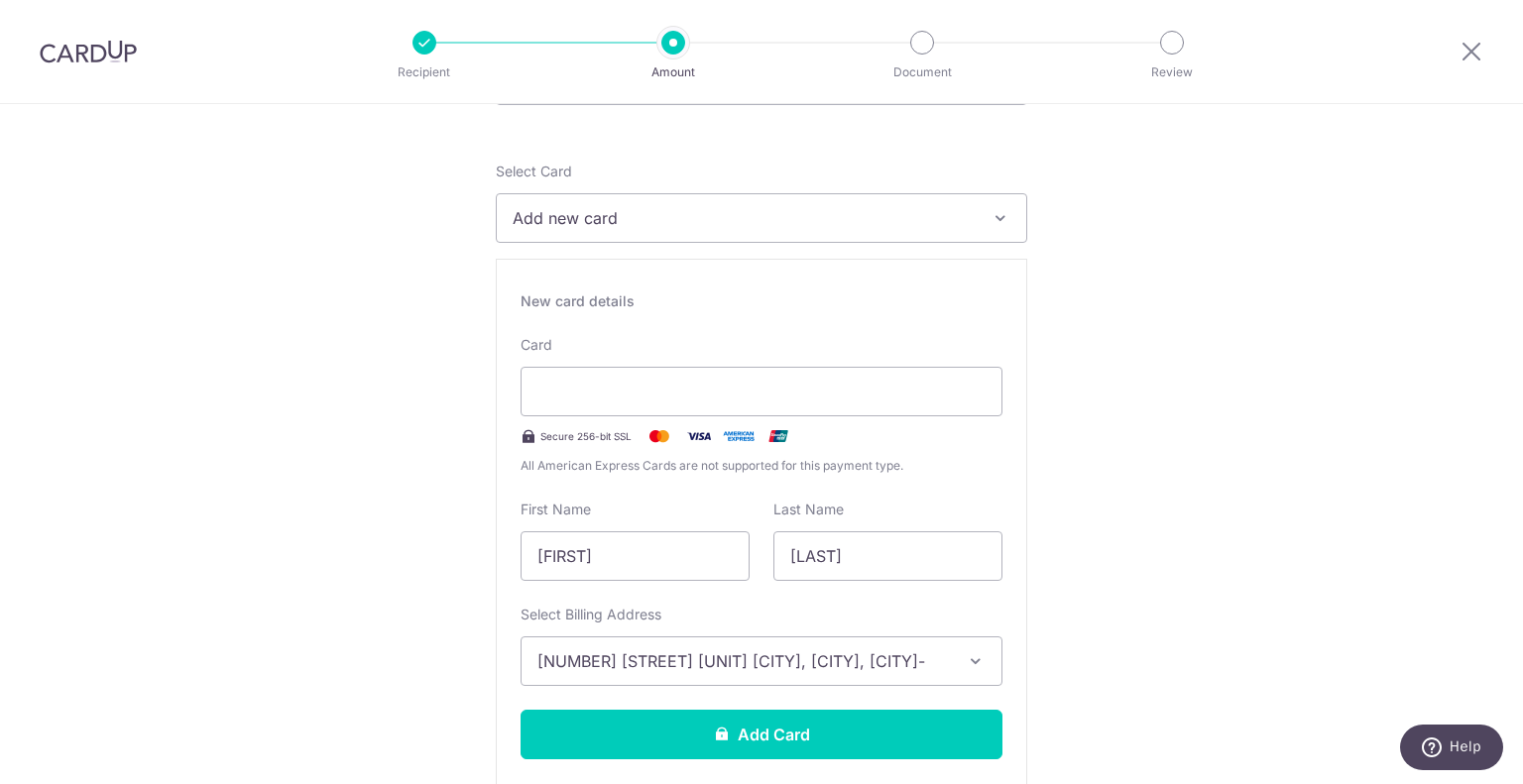 scroll, scrollTop: 198, scrollLeft: 0, axis: vertical 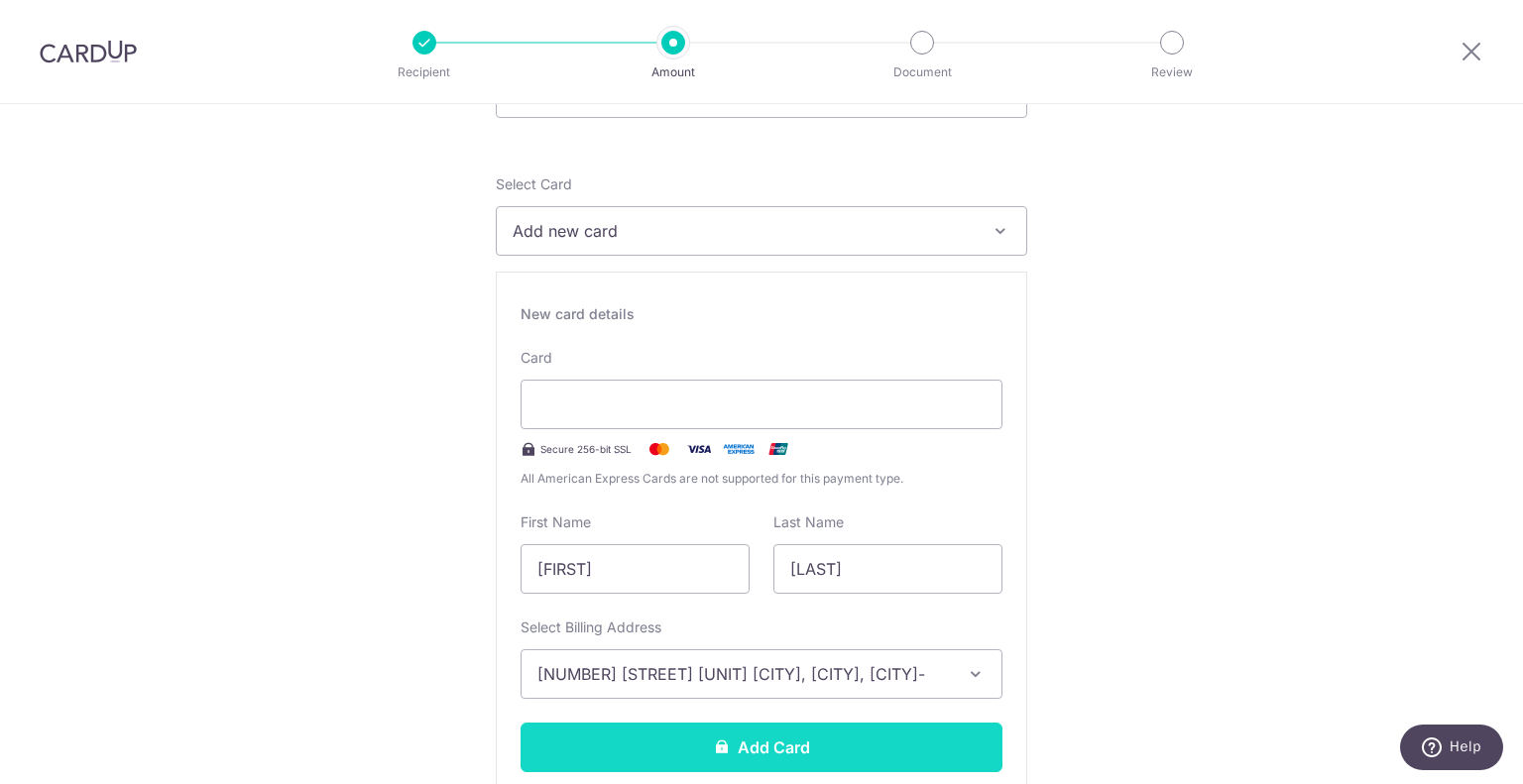 click on "Add Card" at bounding box center [762, 747] 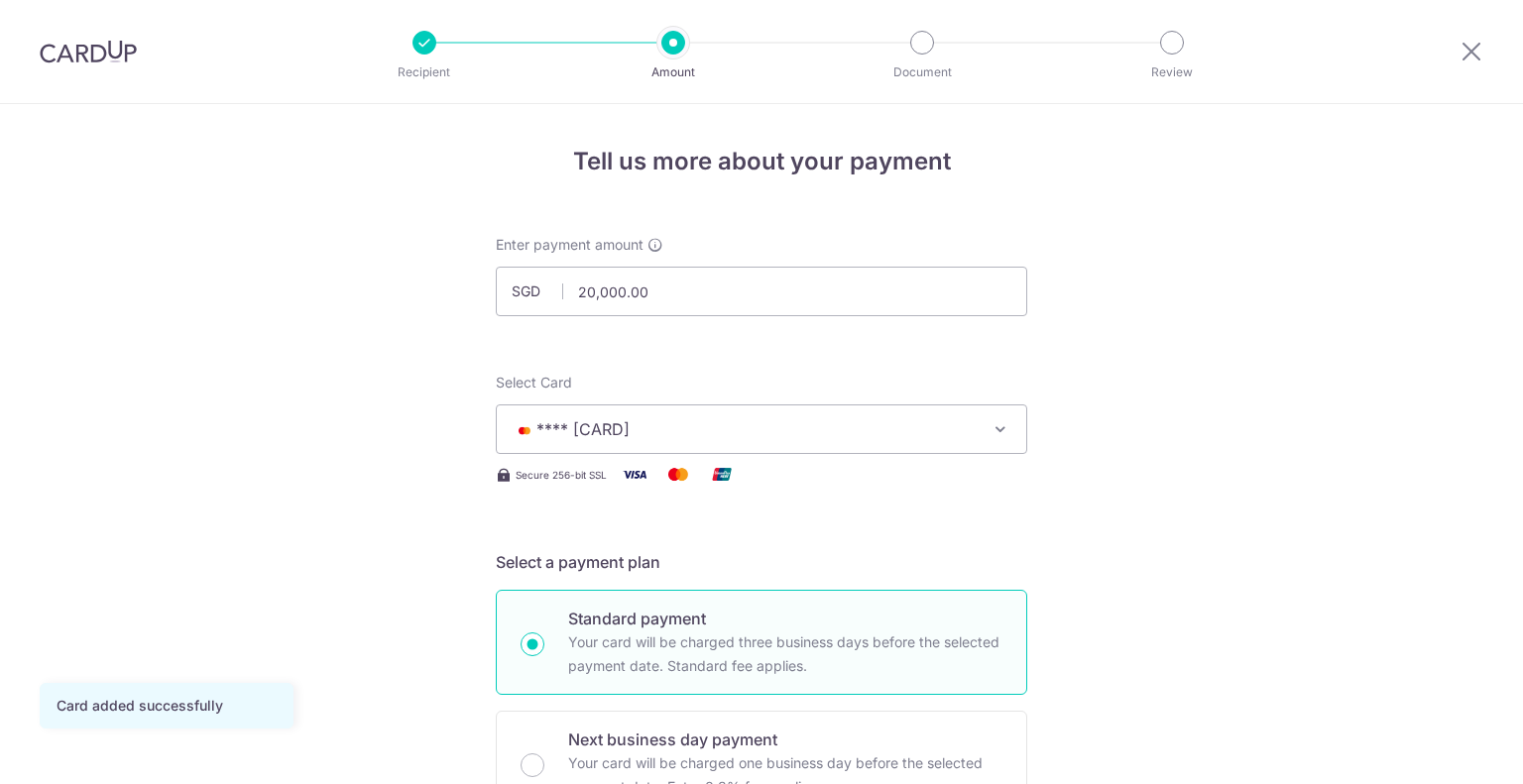 scroll, scrollTop: 0, scrollLeft: 0, axis: both 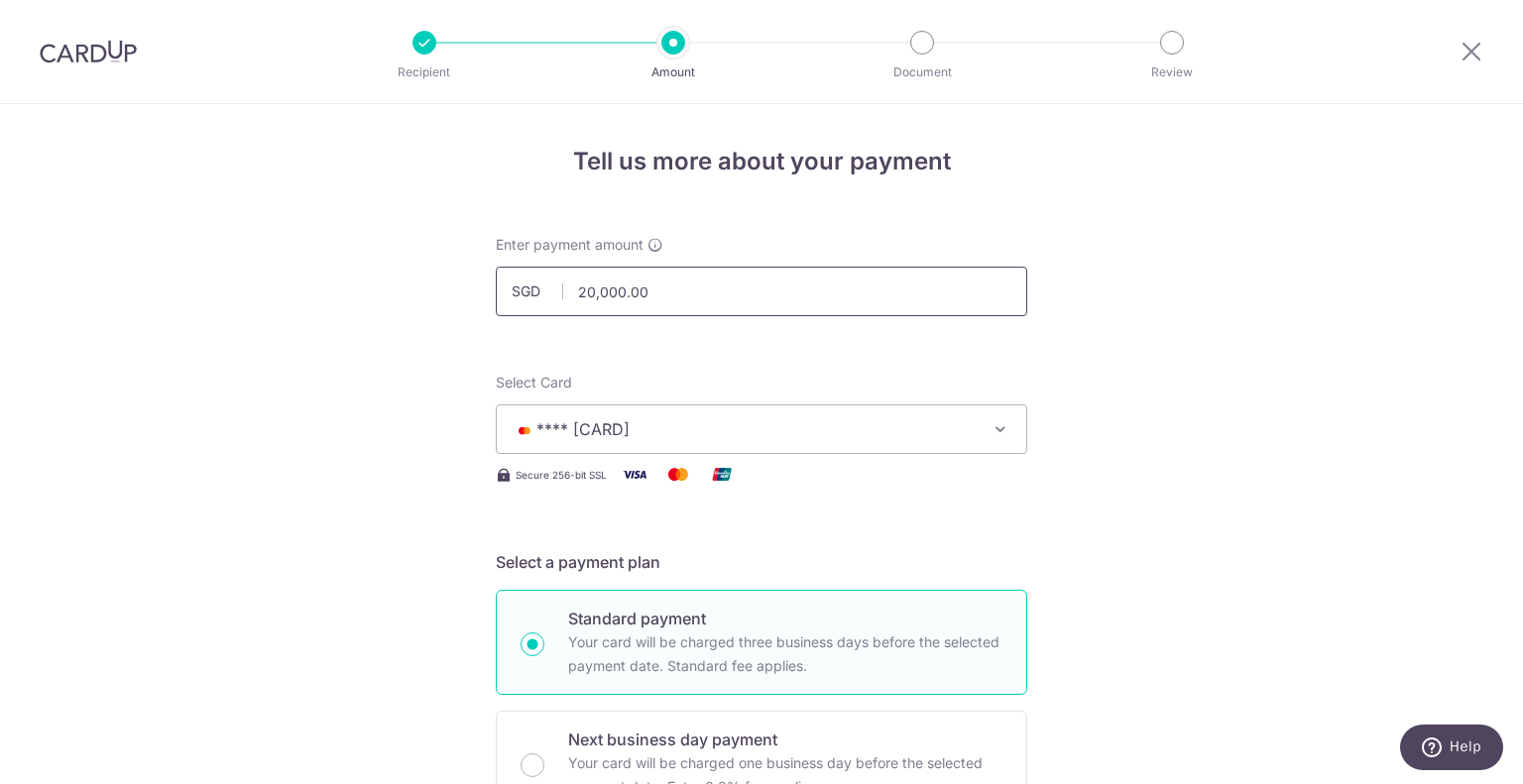 drag, startPoint x: 605, startPoint y: 287, endPoint x: 514, endPoint y: 281, distance: 91.19759 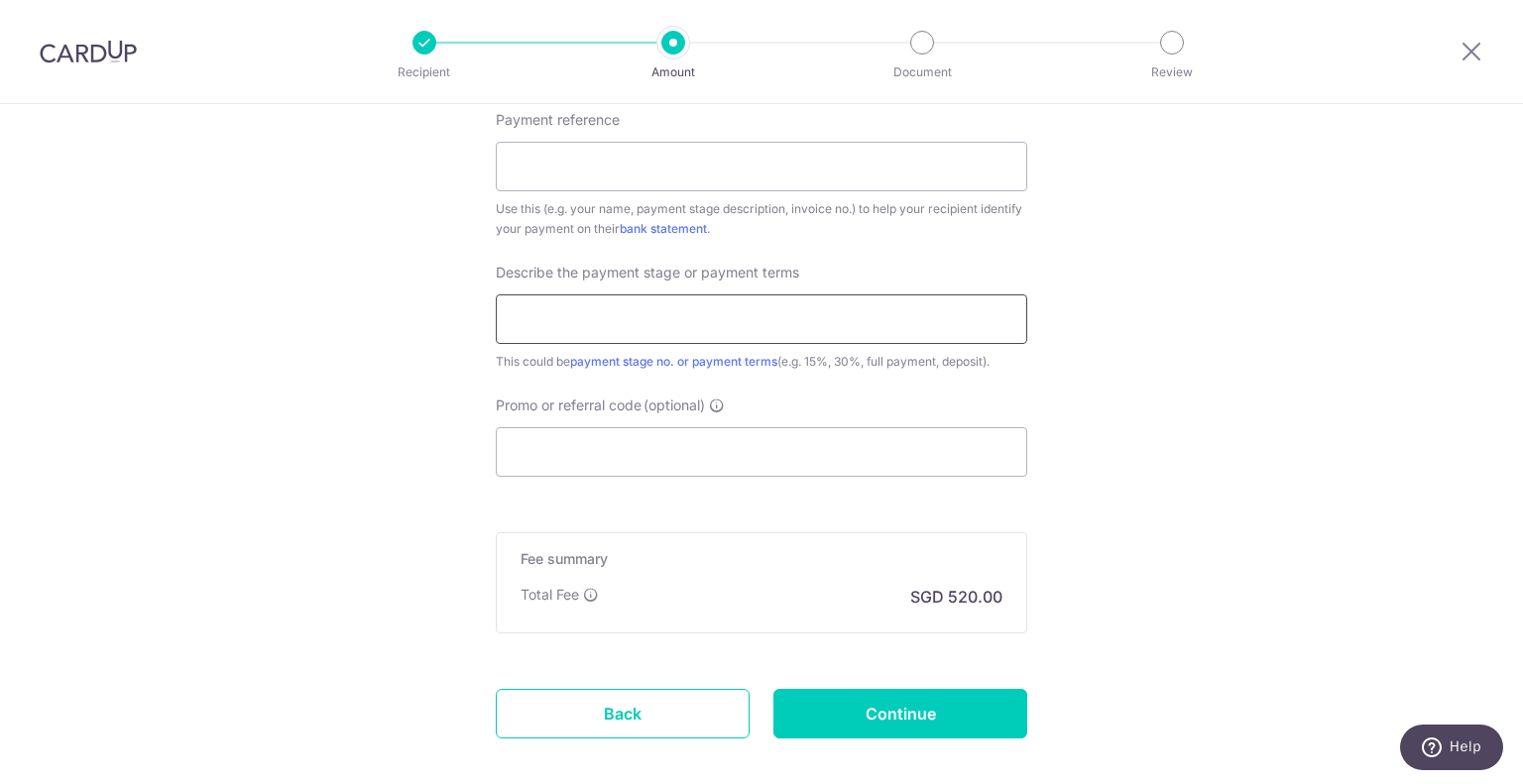 scroll, scrollTop: 1243, scrollLeft: 0, axis: vertical 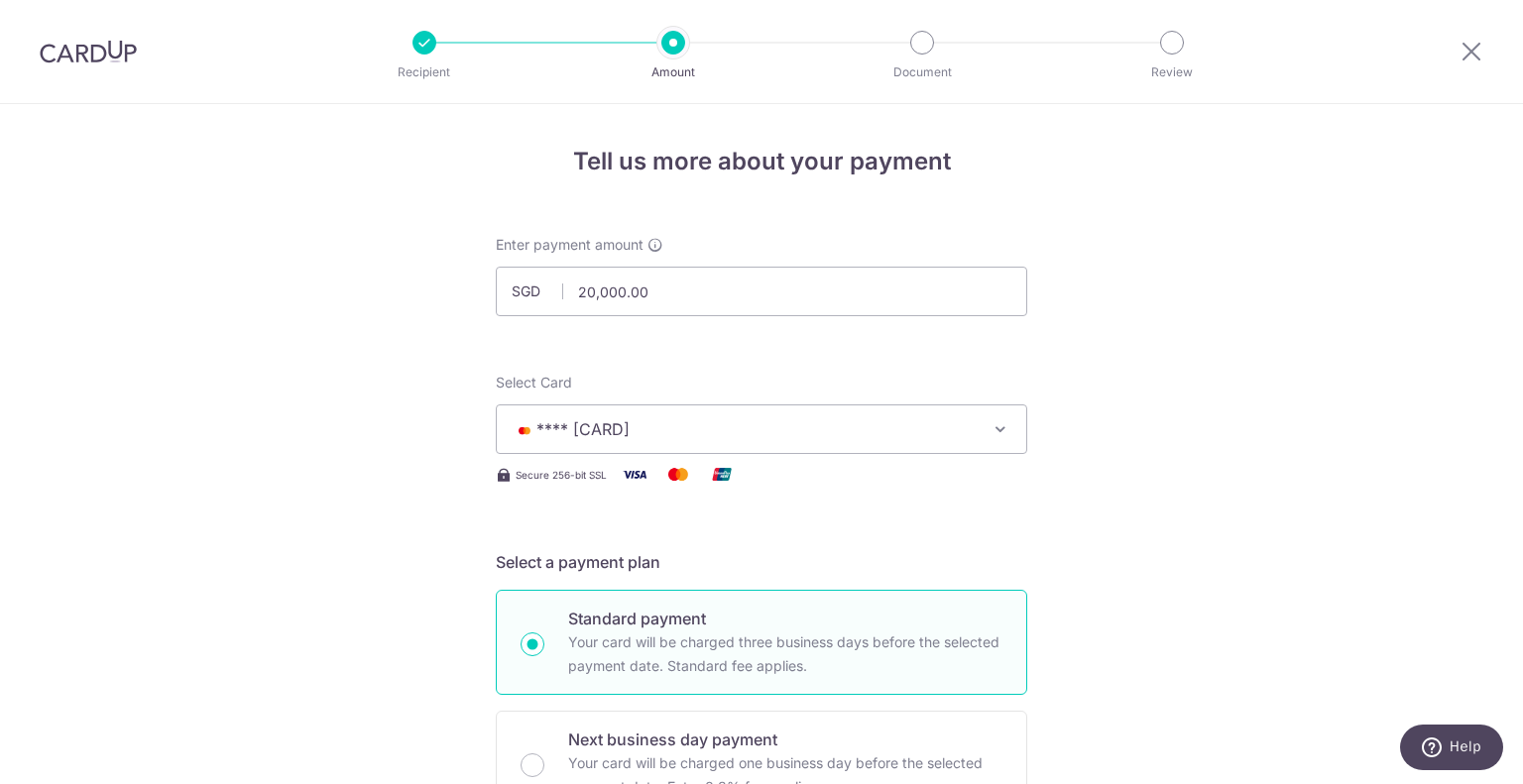 type on "20,000.00" 